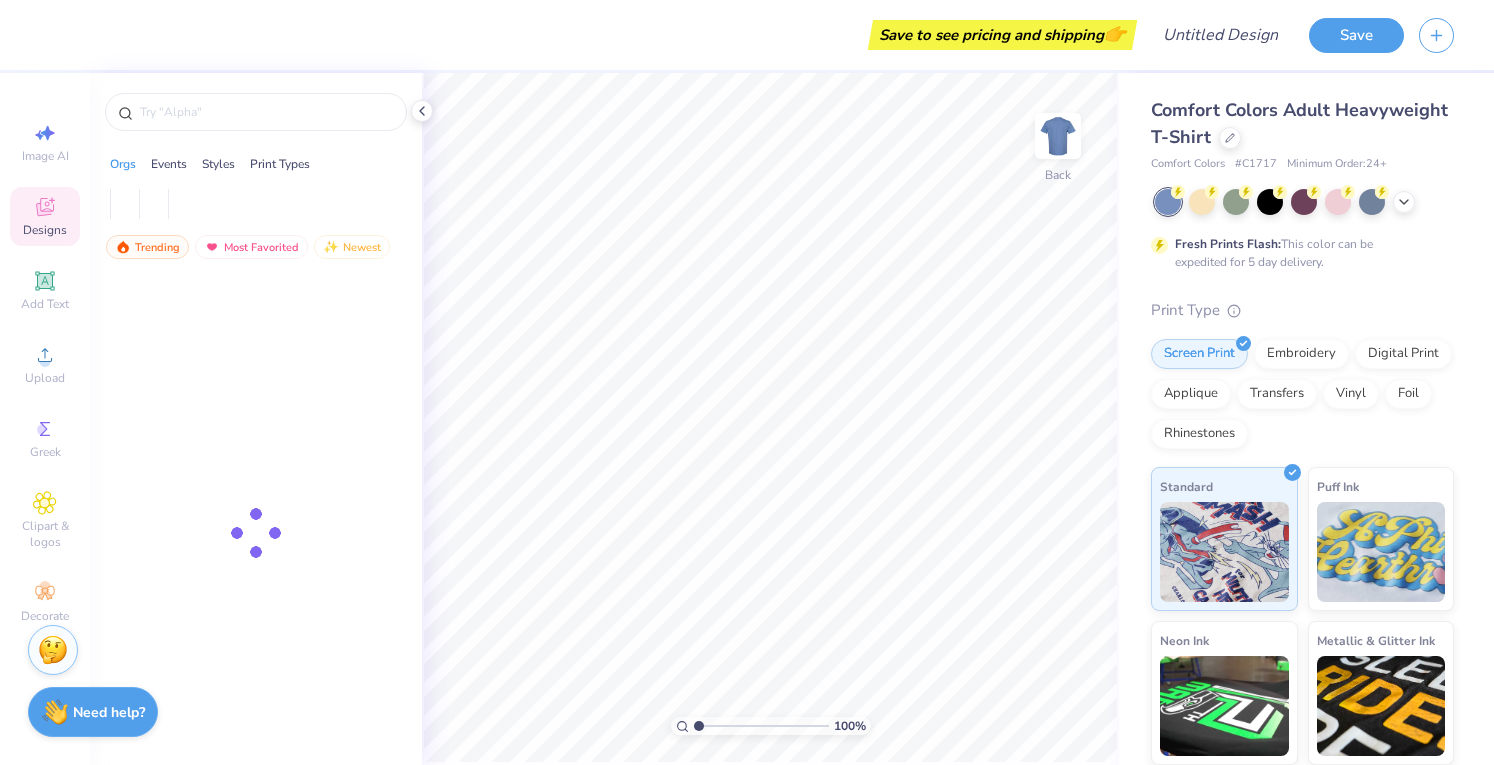 scroll, scrollTop: 0, scrollLeft: 0, axis: both 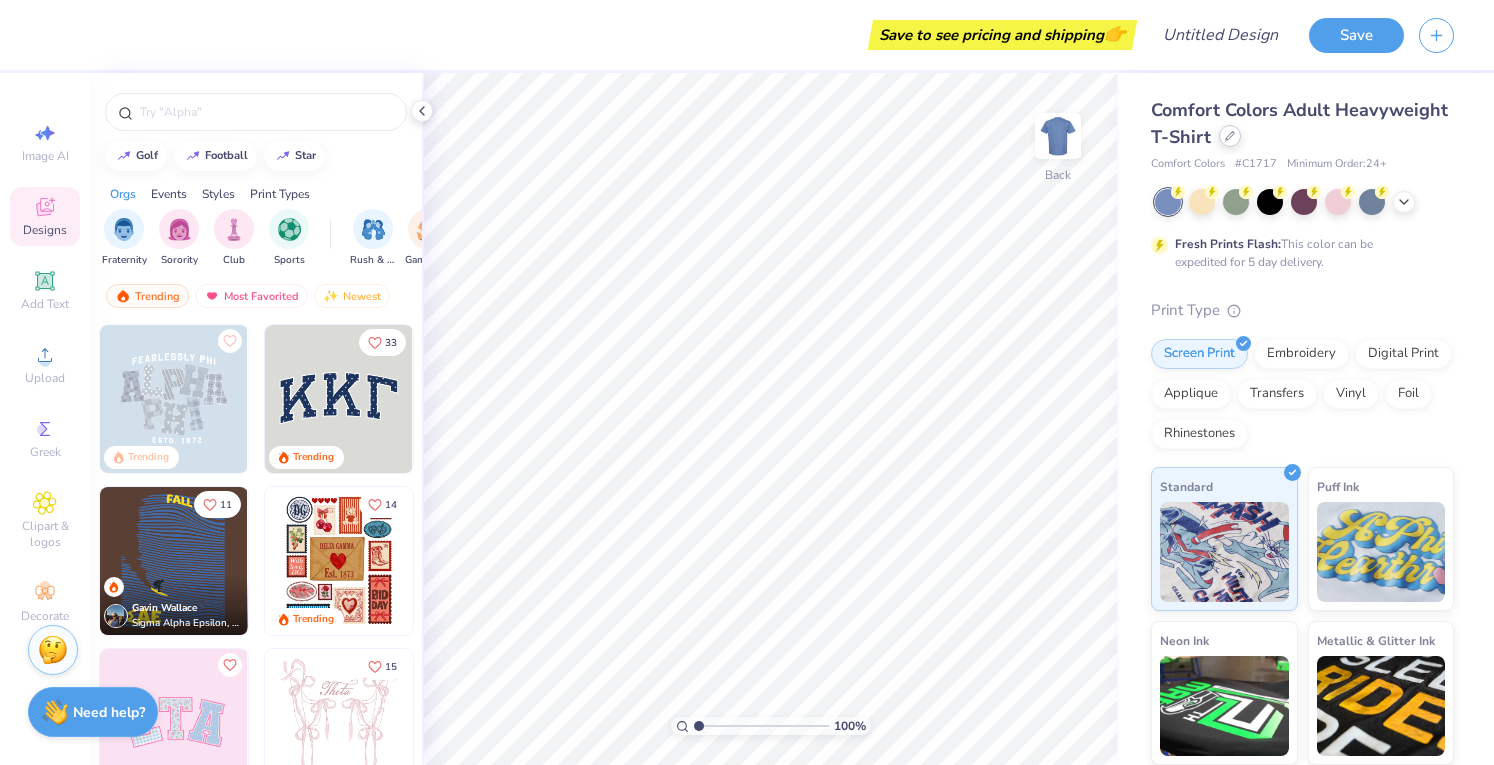 click 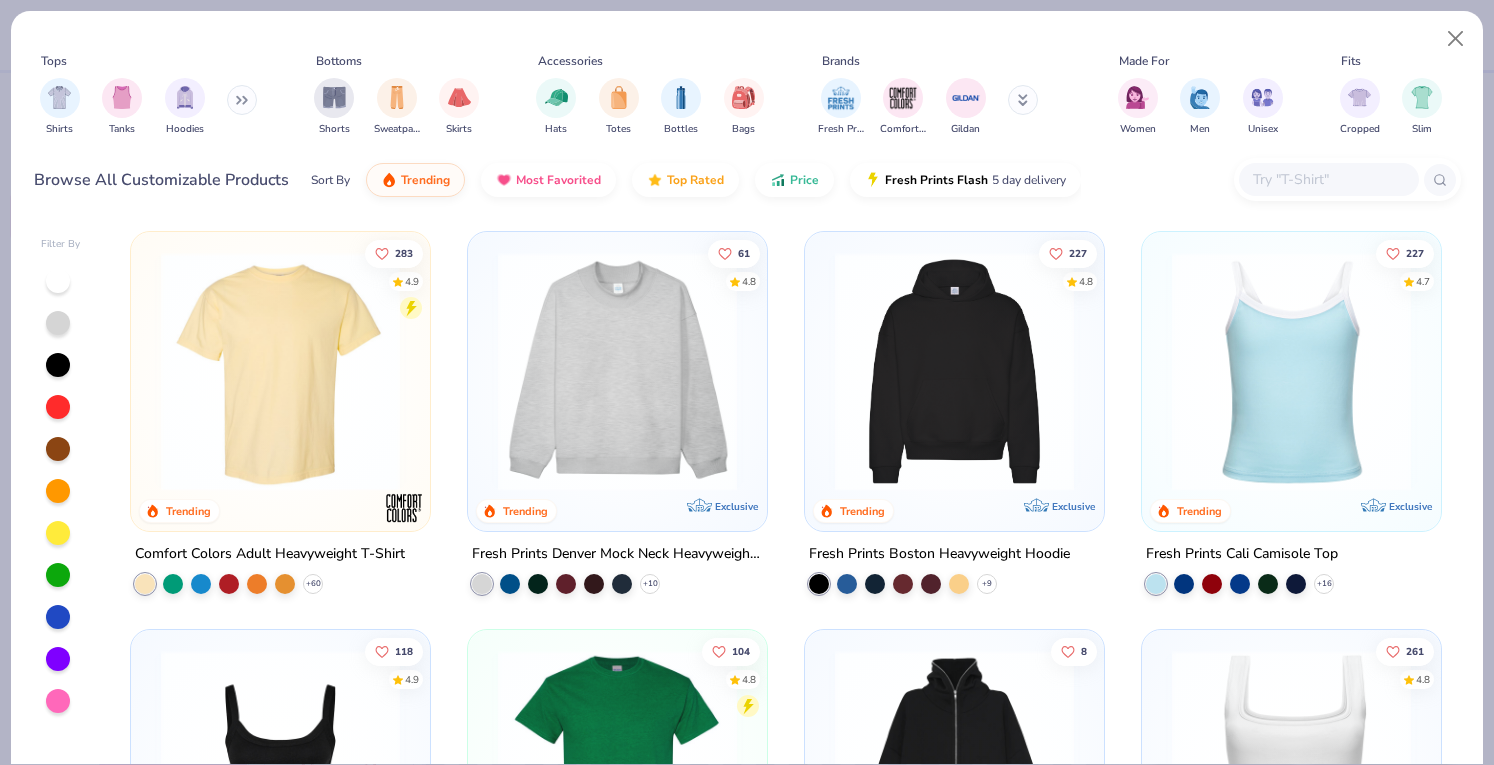 scroll, scrollTop: 1, scrollLeft: 0, axis: vertical 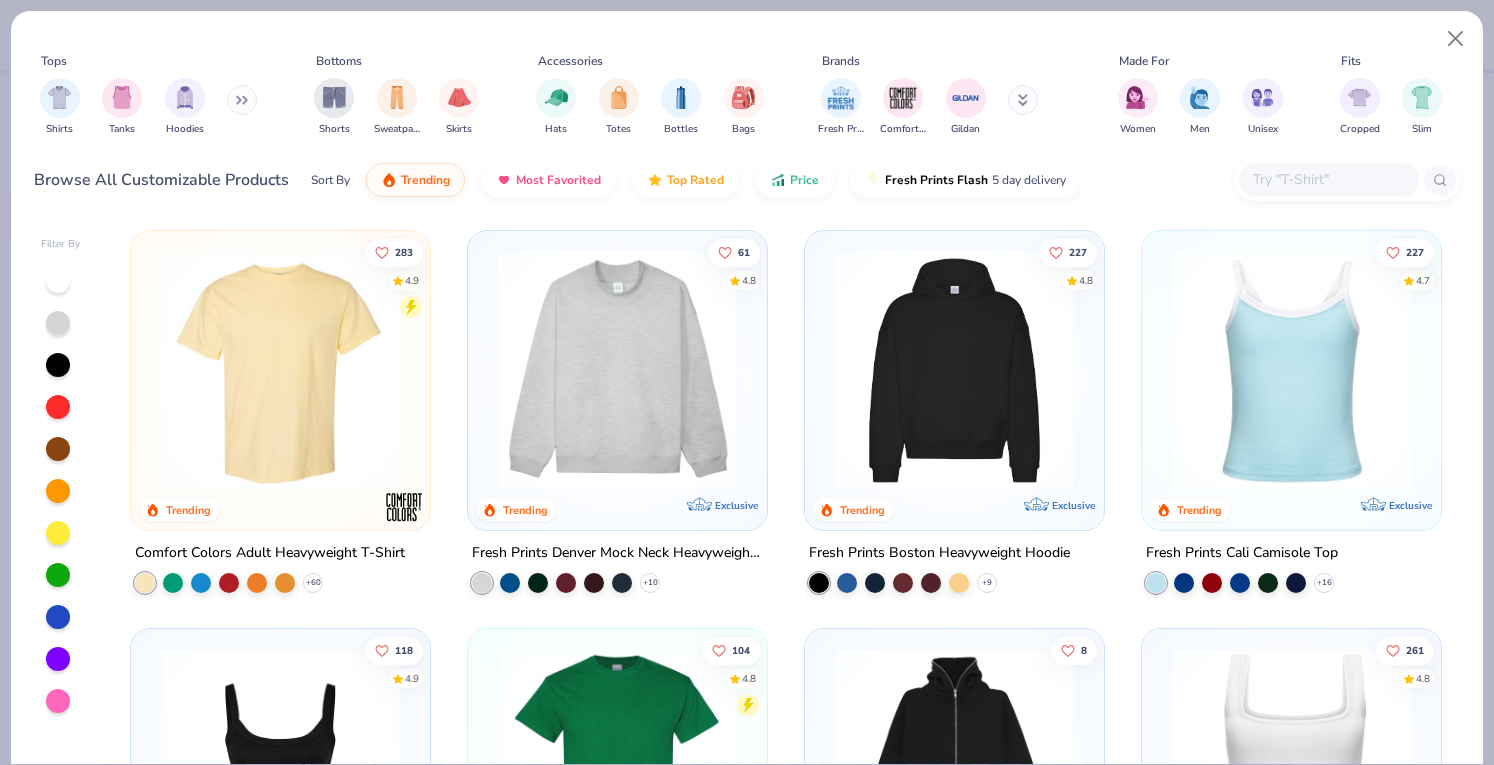 click at bounding box center (617, 370) 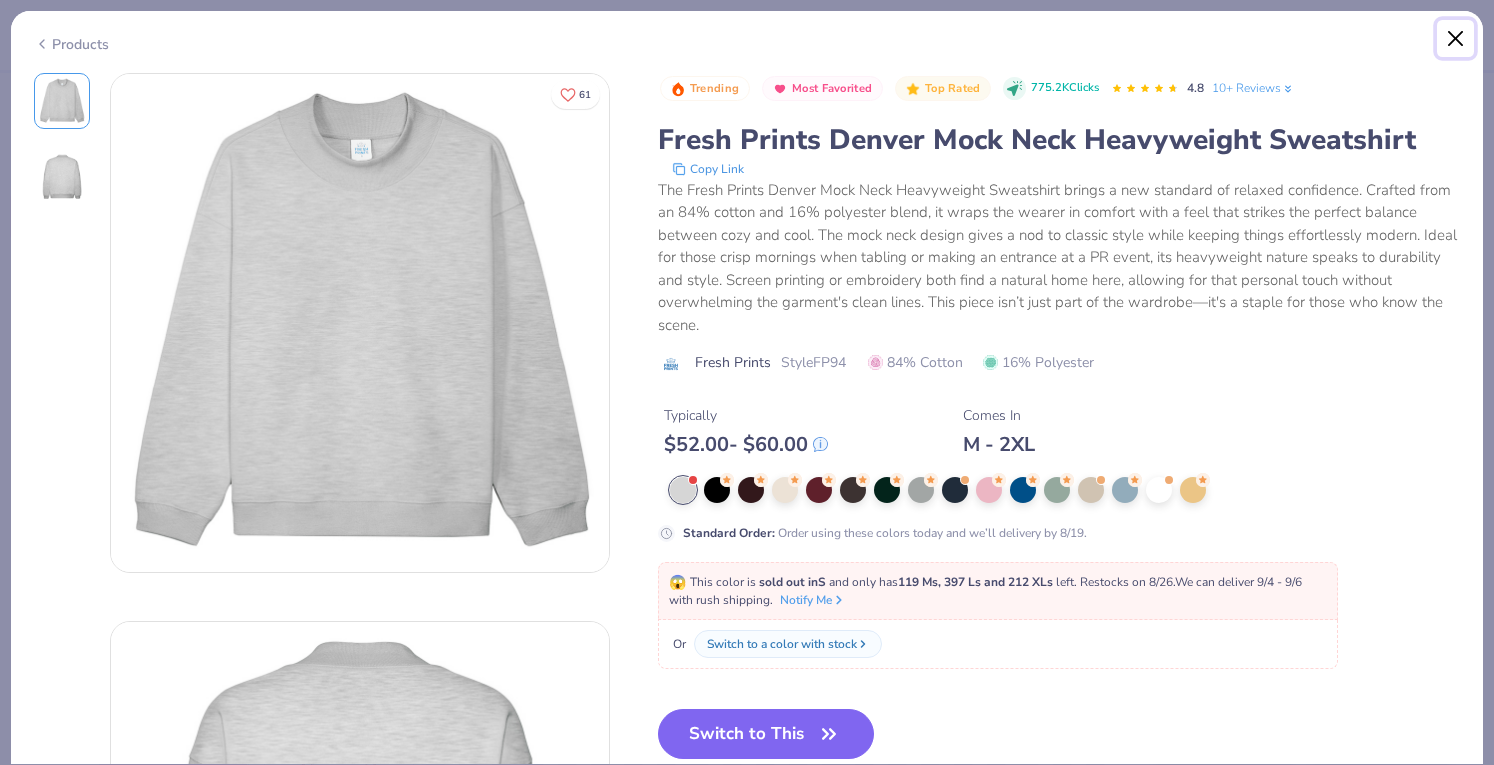 click at bounding box center (1456, 39) 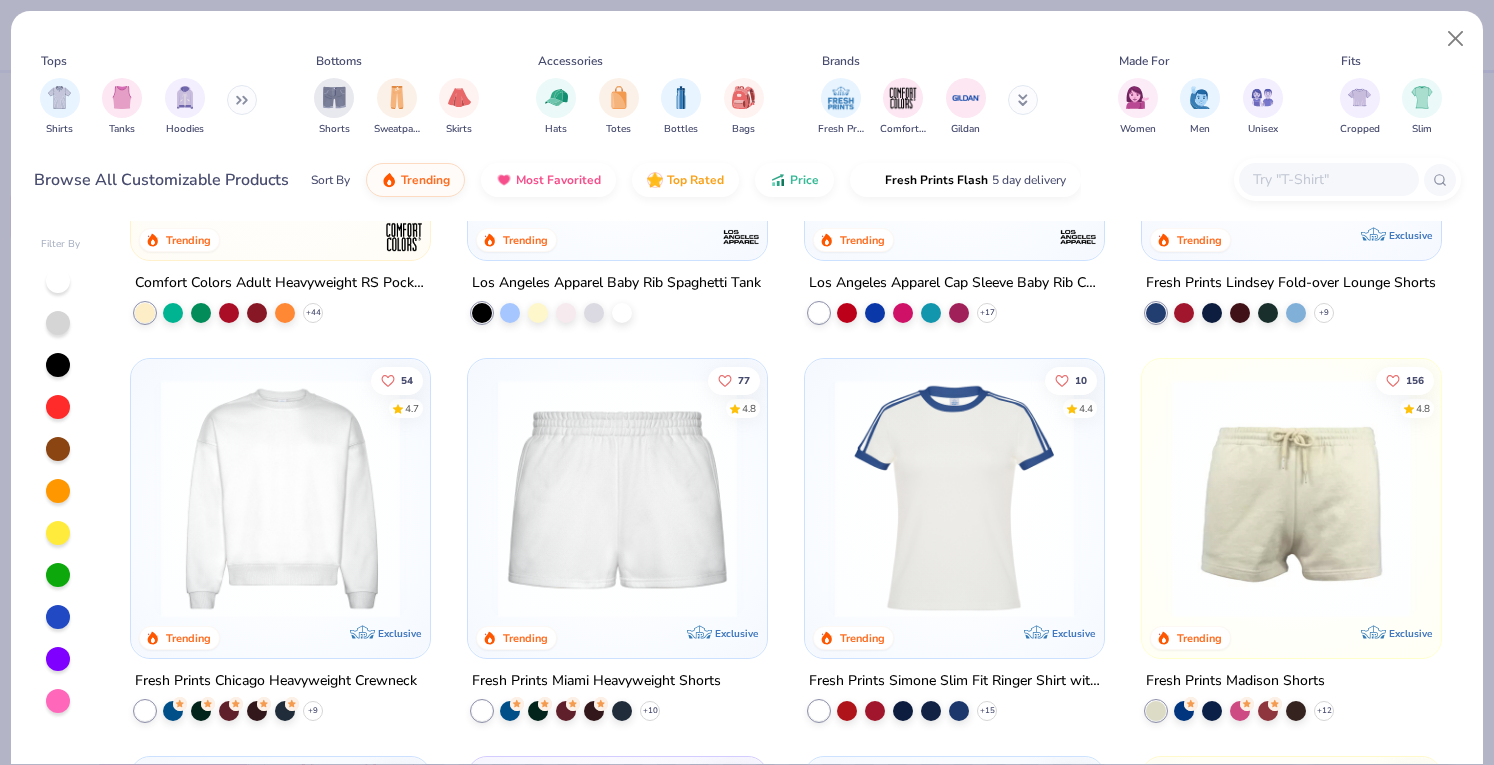 scroll, scrollTop: 1506, scrollLeft: 0, axis: vertical 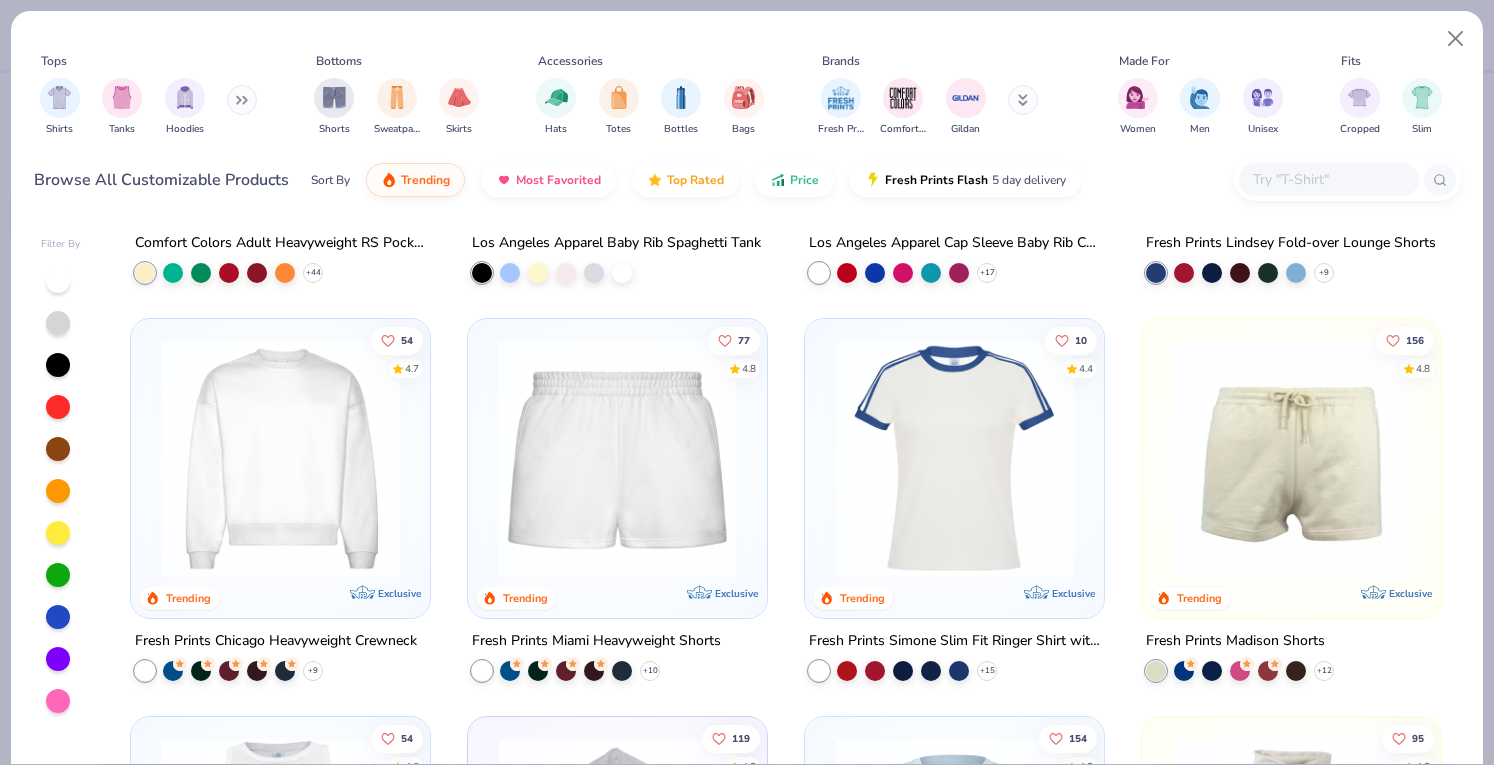 click at bounding box center (280, 458) 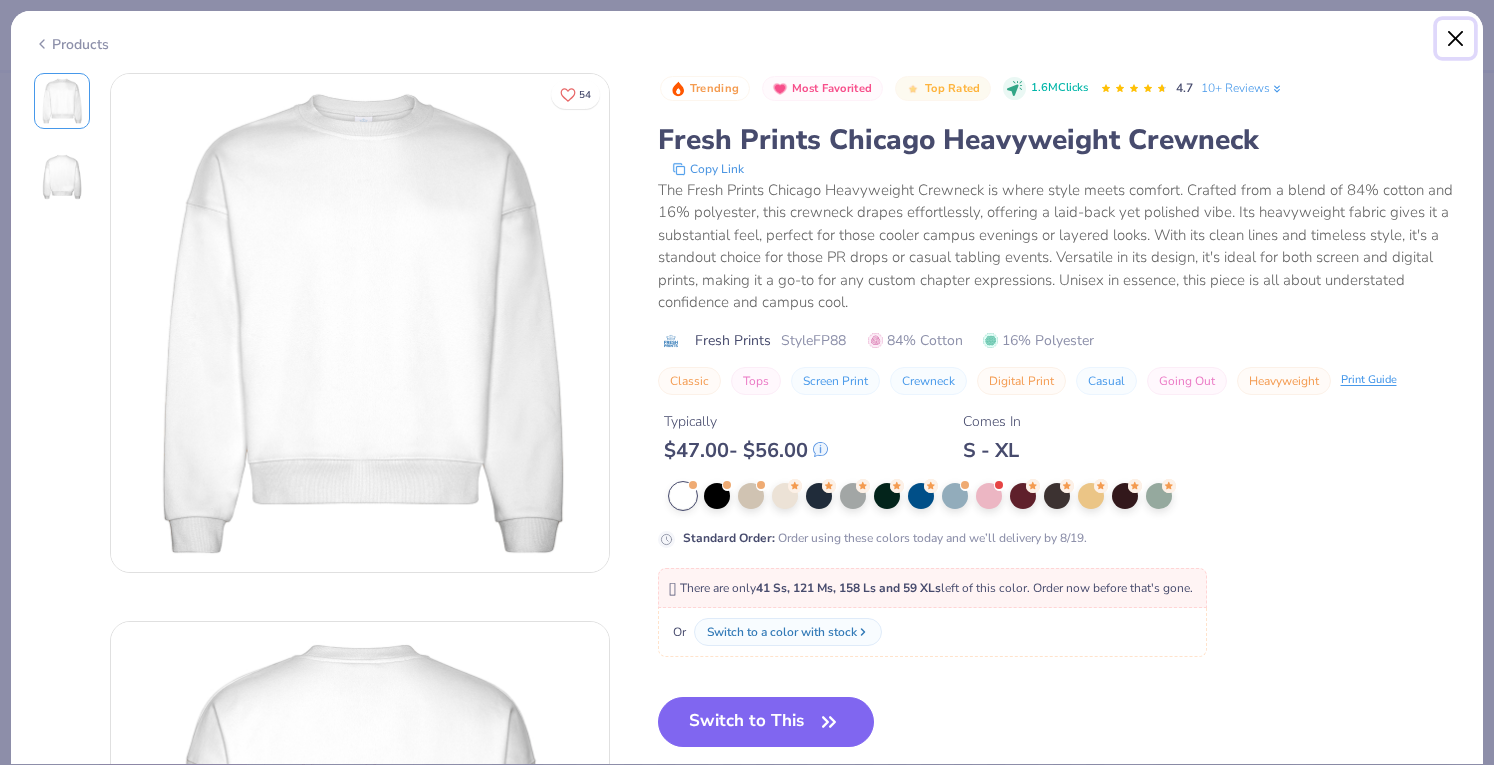 click at bounding box center (1456, 39) 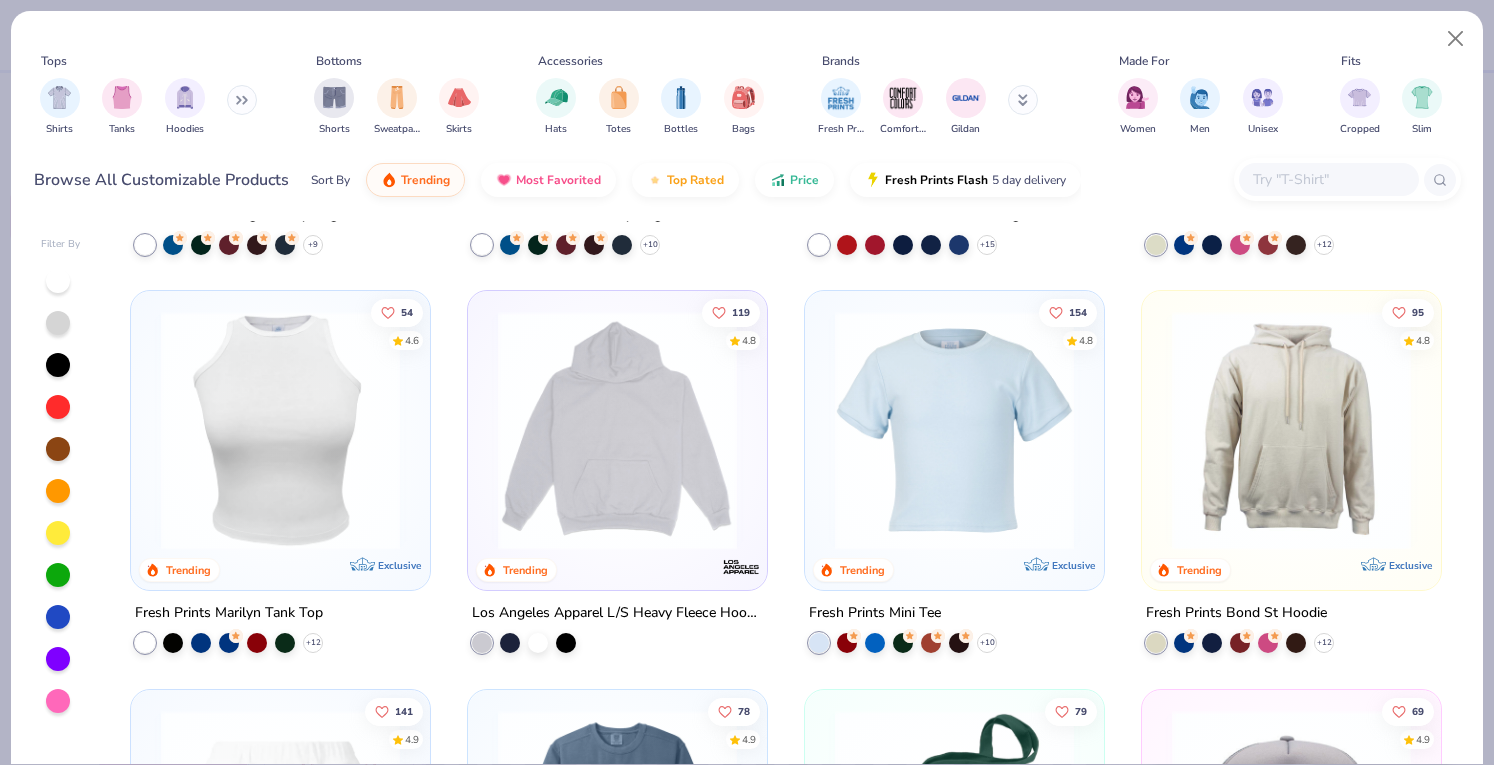 scroll, scrollTop: 1978, scrollLeft: 0, axis: vertical 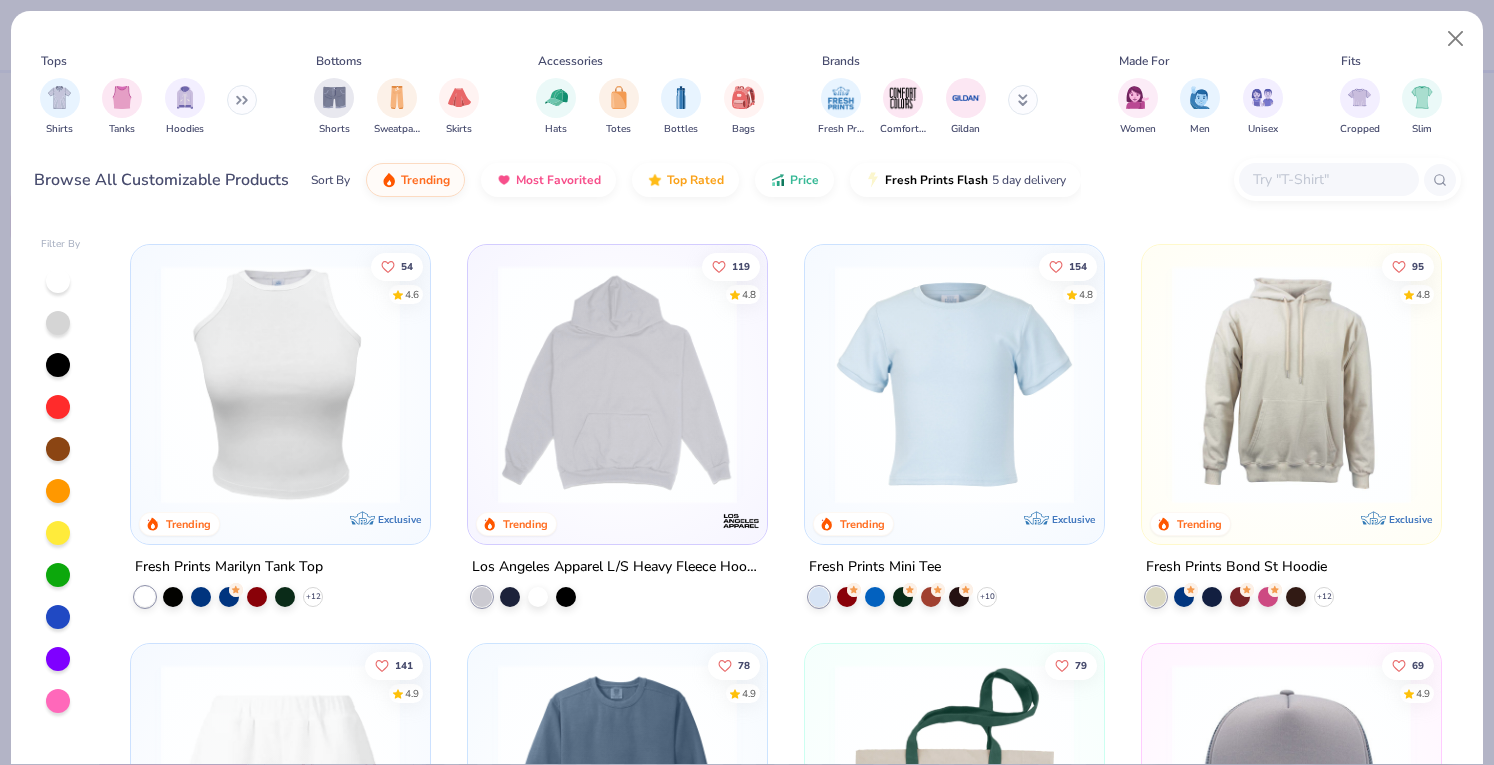 click at bounding box center [242, 100] 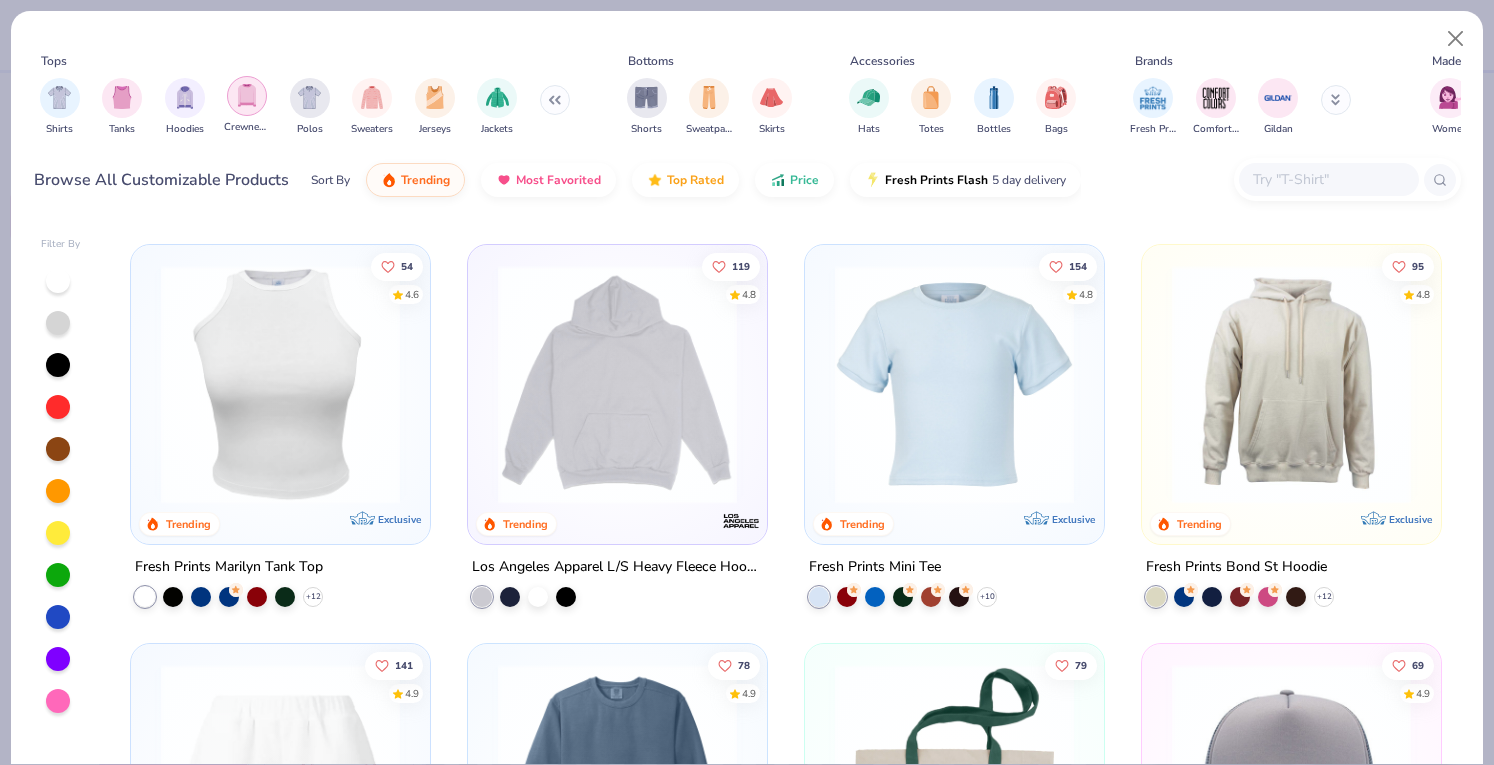 click at bounding box center (247, 95) 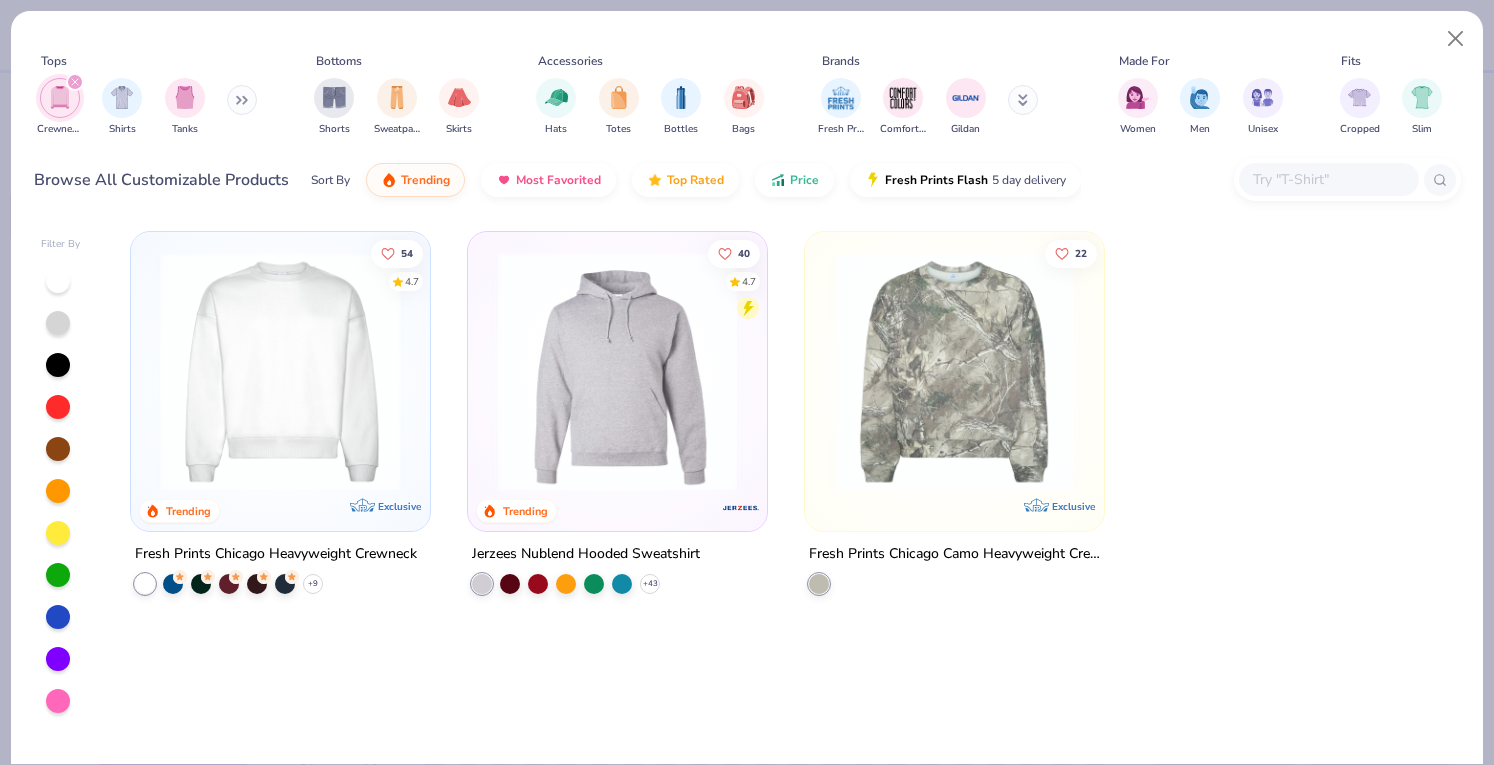 click at bounding box center [21, 371] 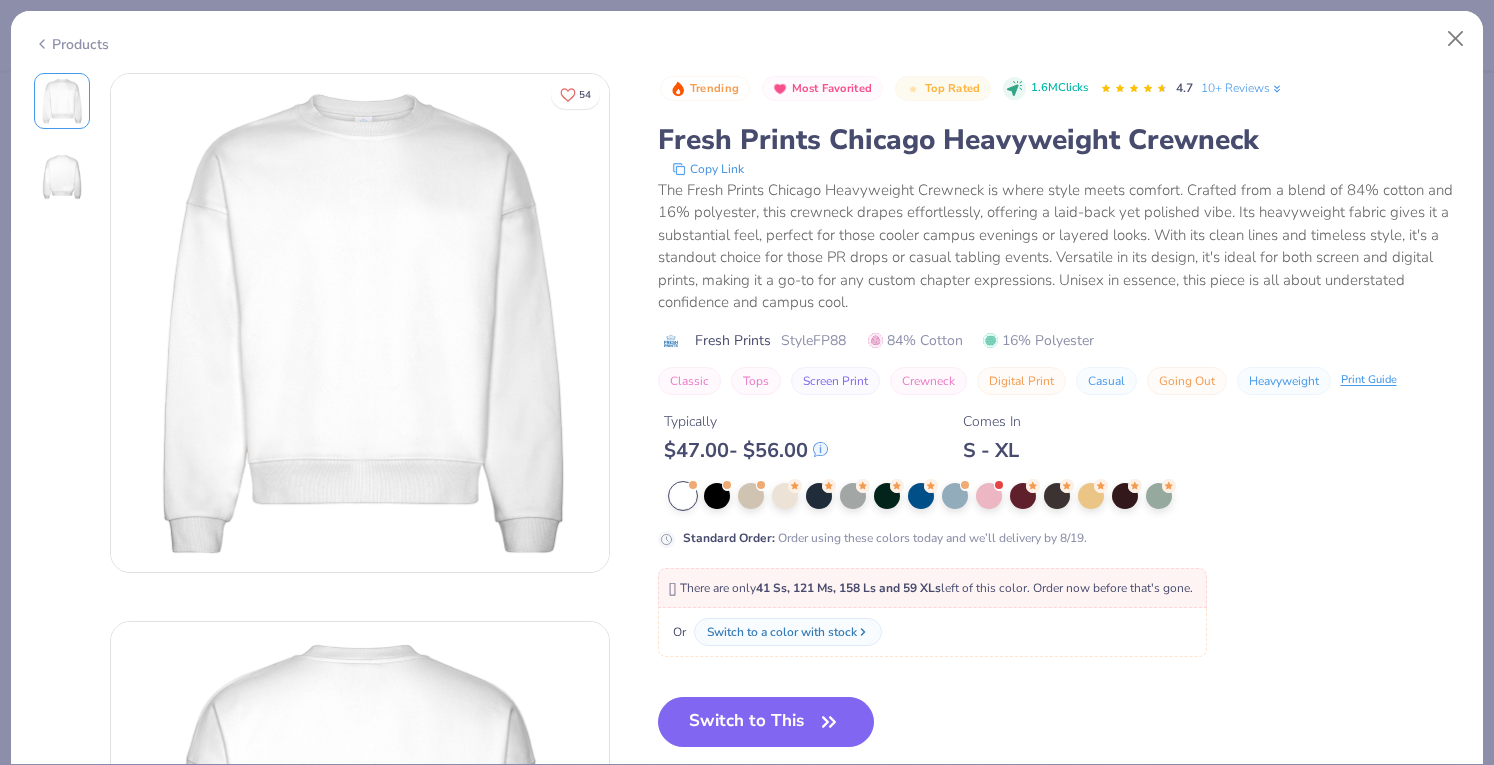 click 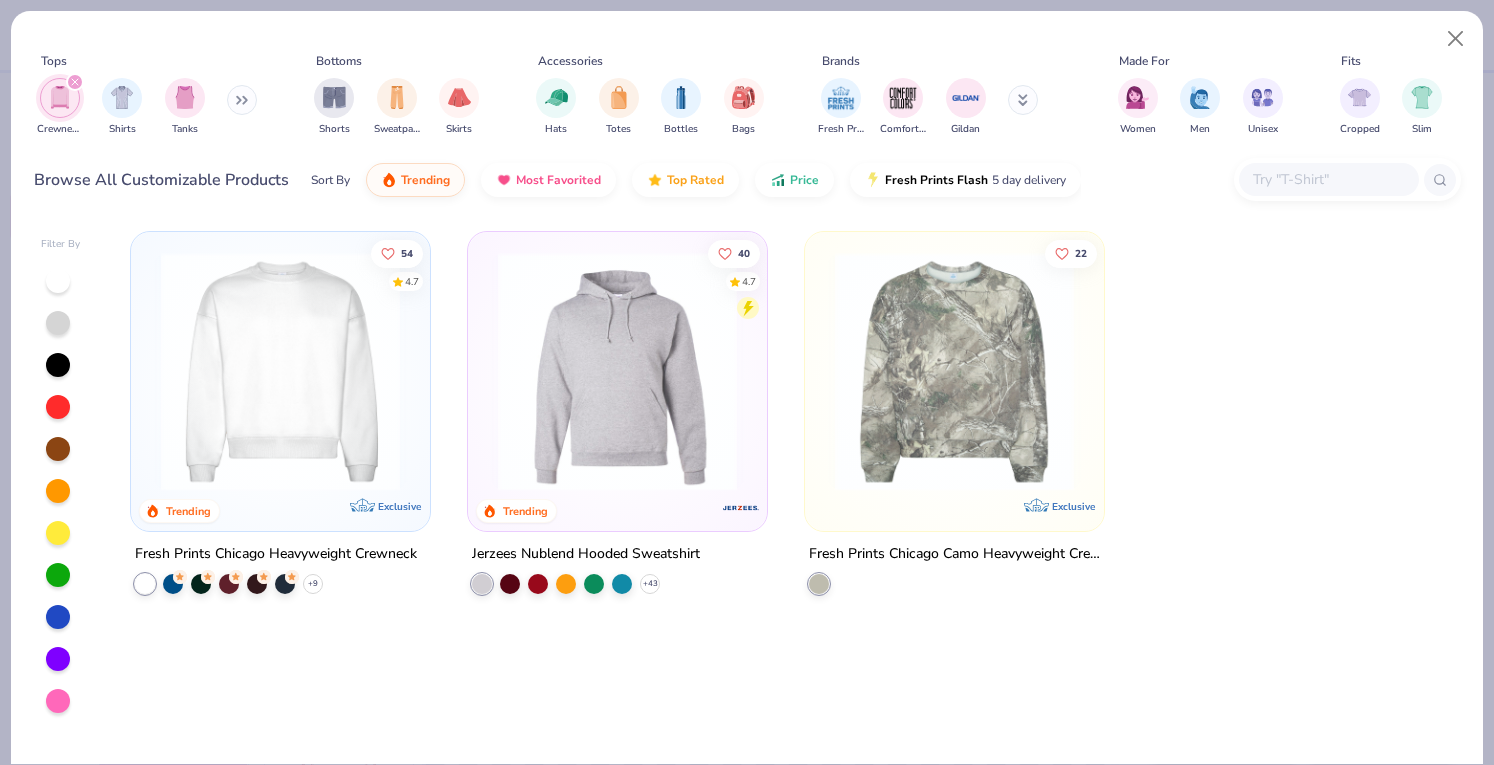 click at bounding box center [75, 82] 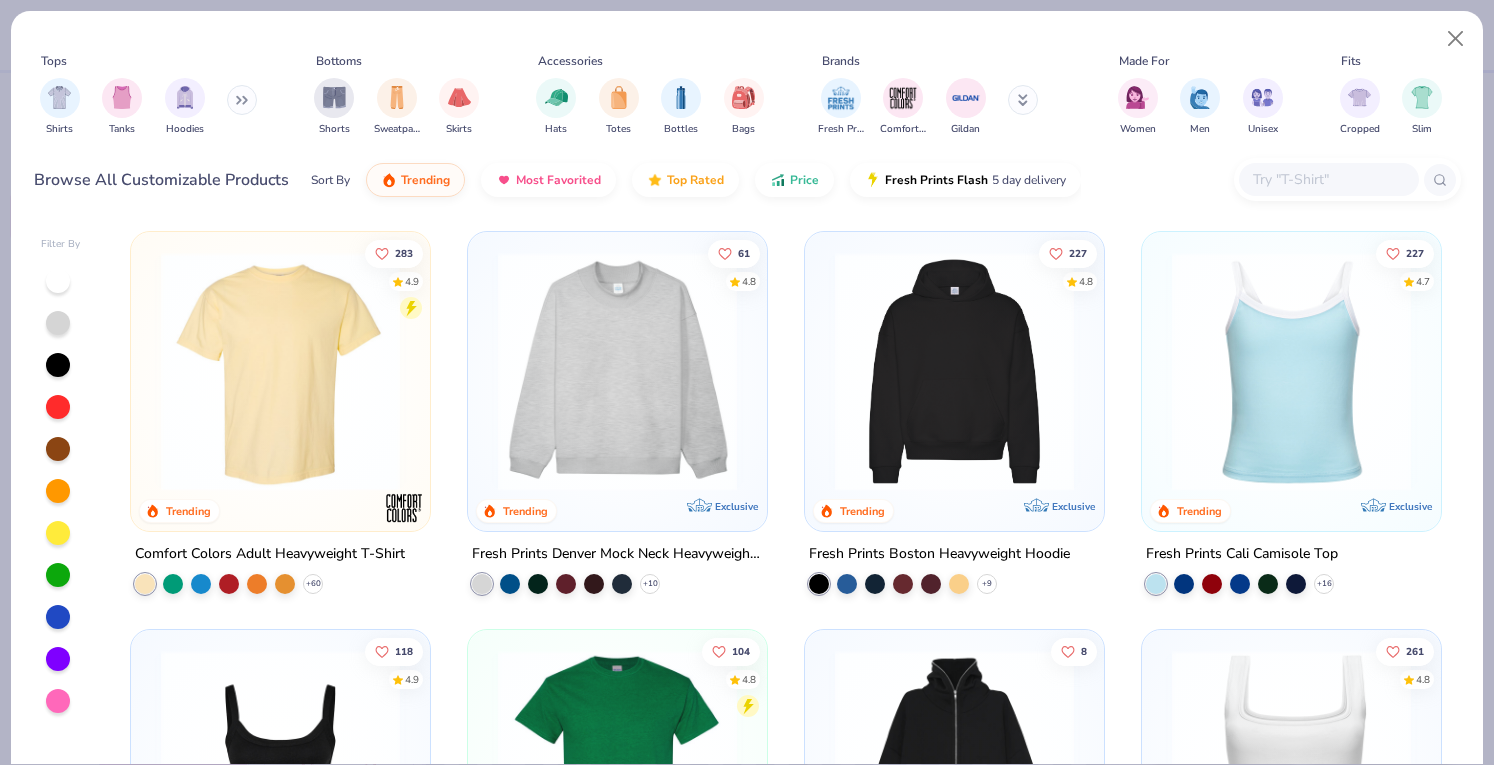 click at bounding box center (617, 371) 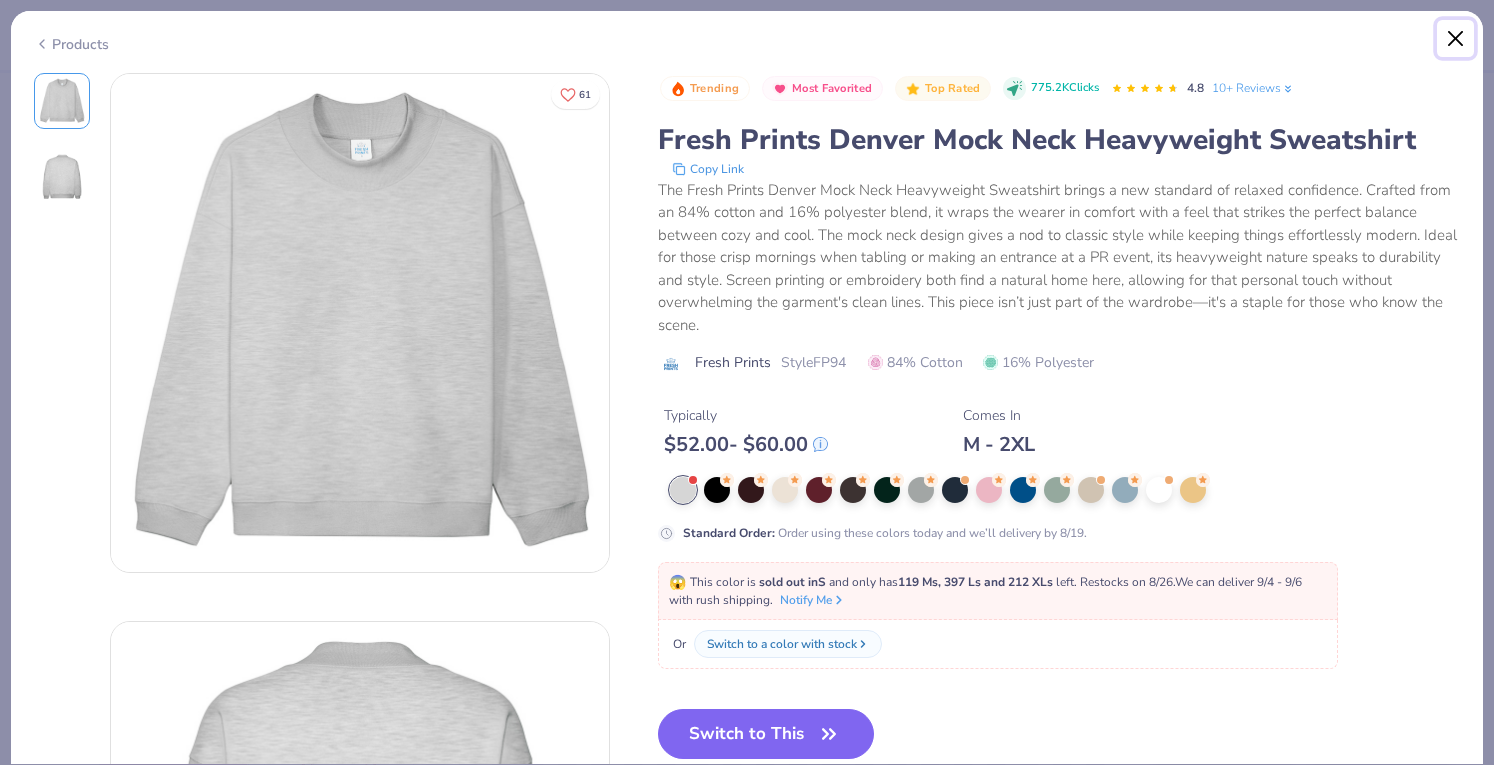 click at bounding box center [1456, 39] 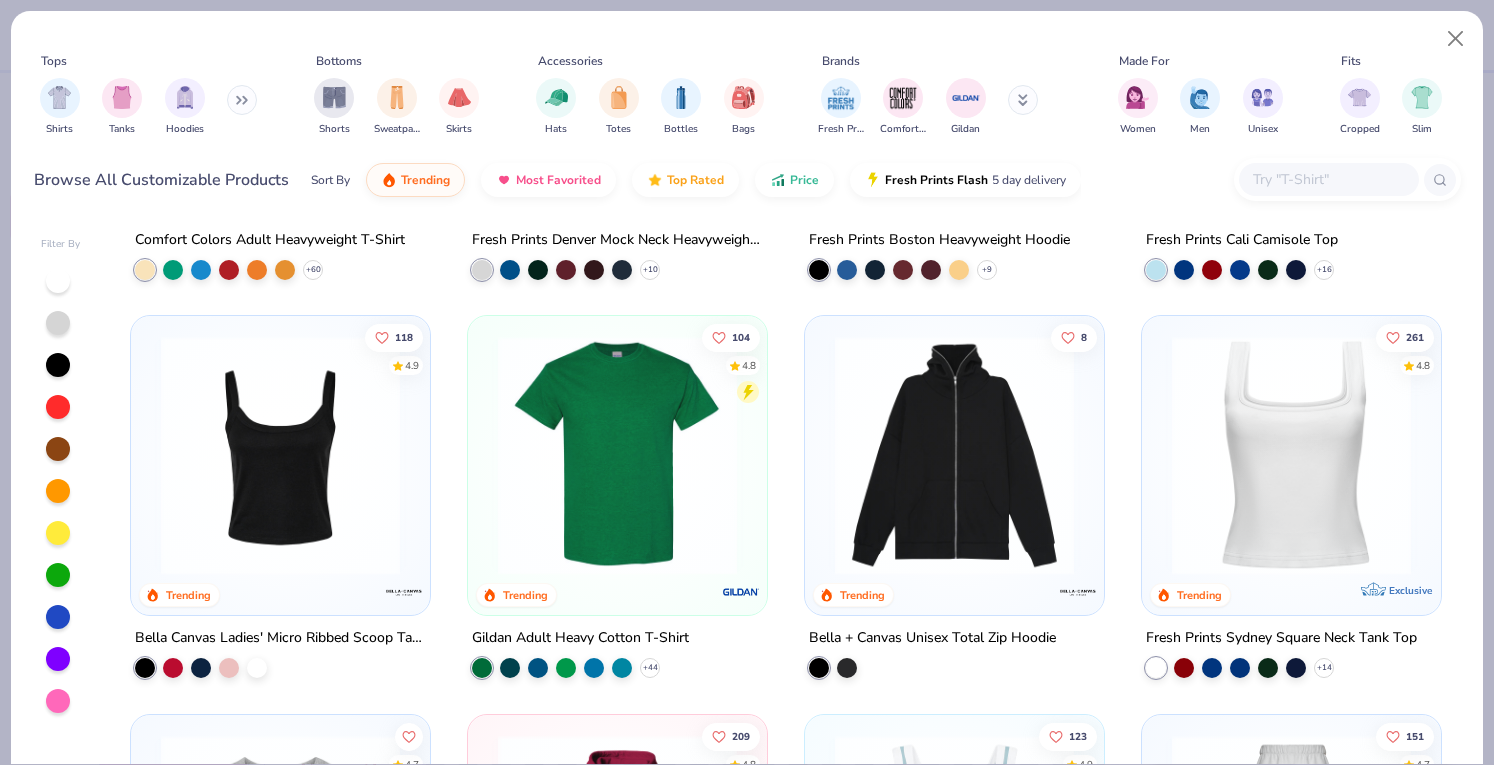 scroll, scrollTop: 0, scrollLeft: 0, axis: both 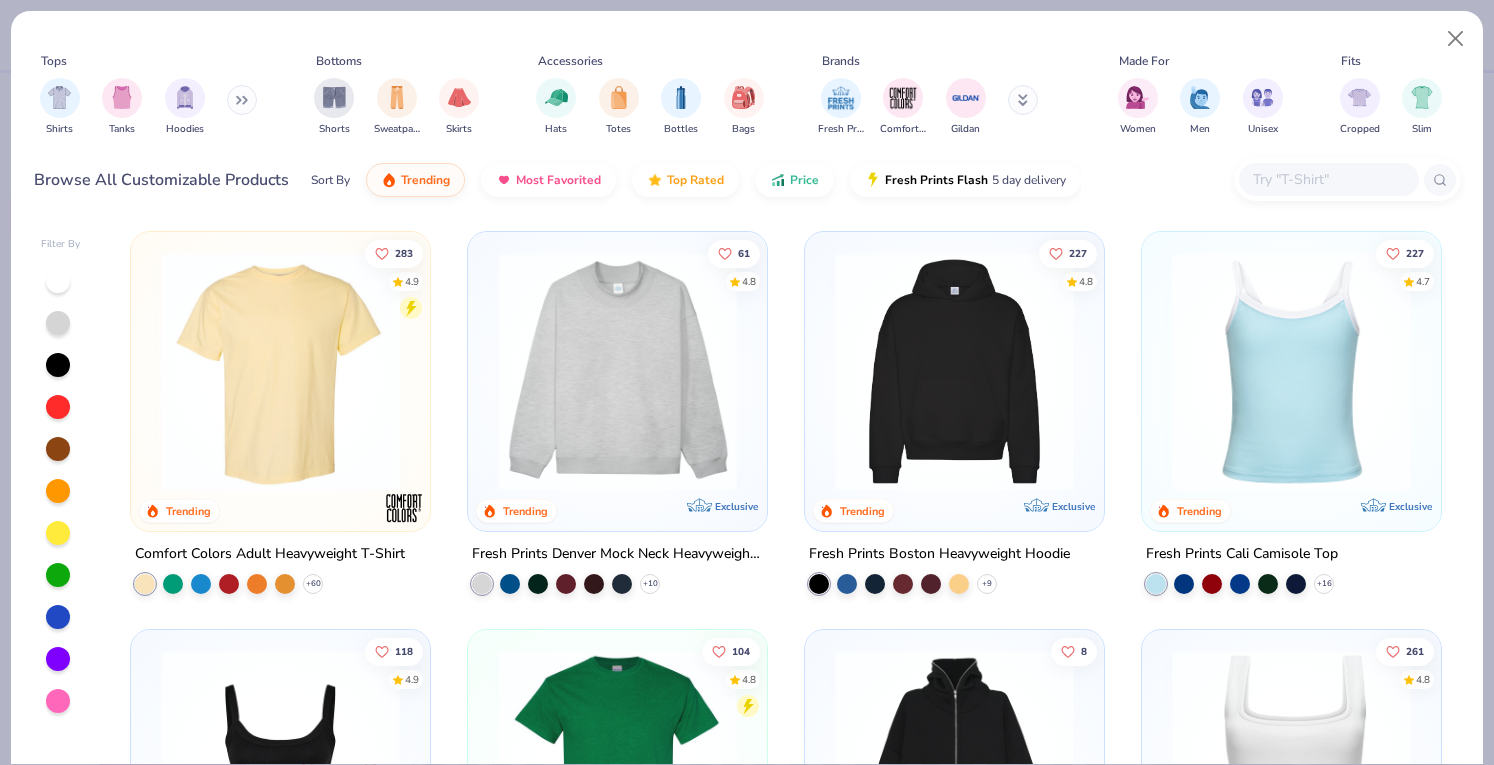 click at bounding box center (242, 100) 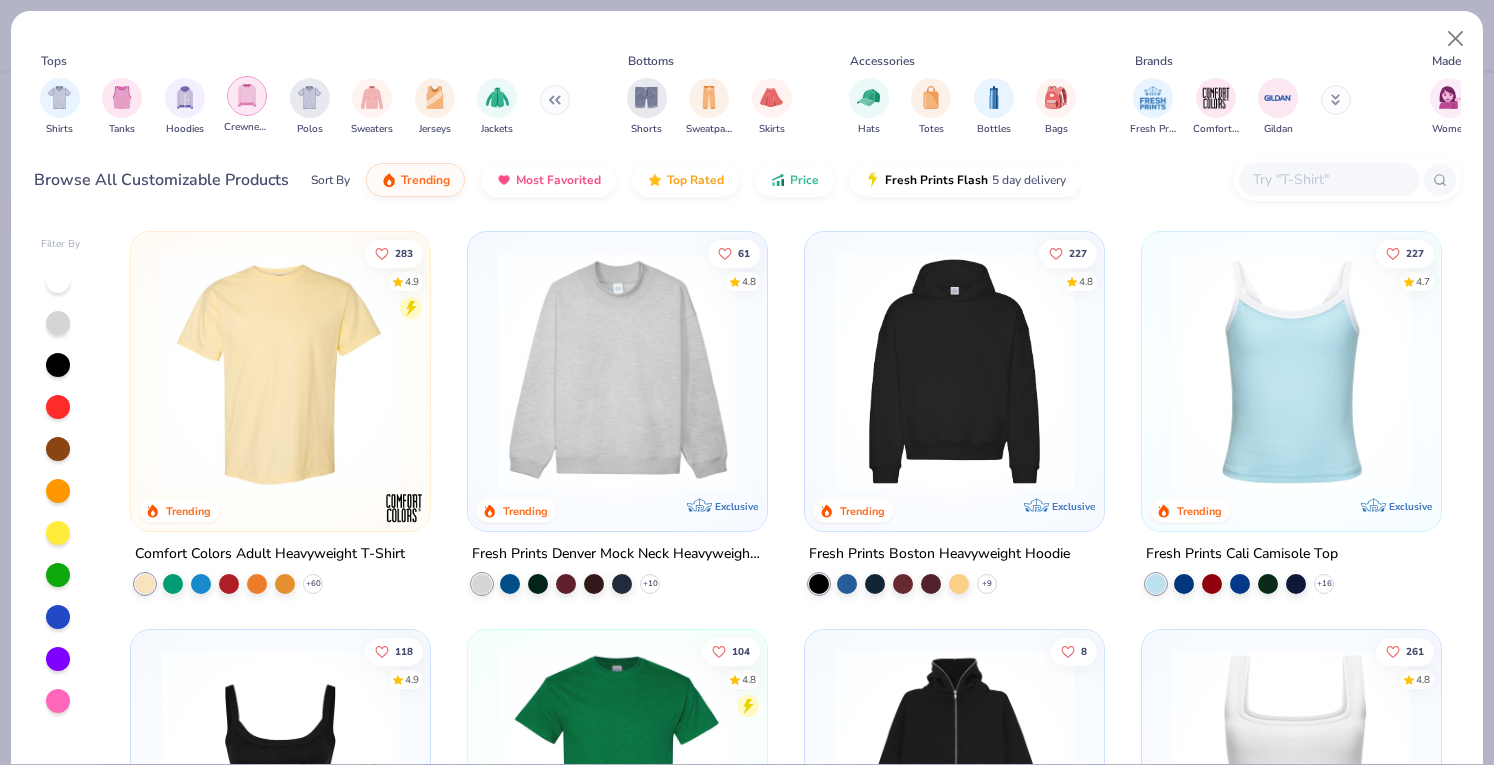 click at bounding box center (247, 95) 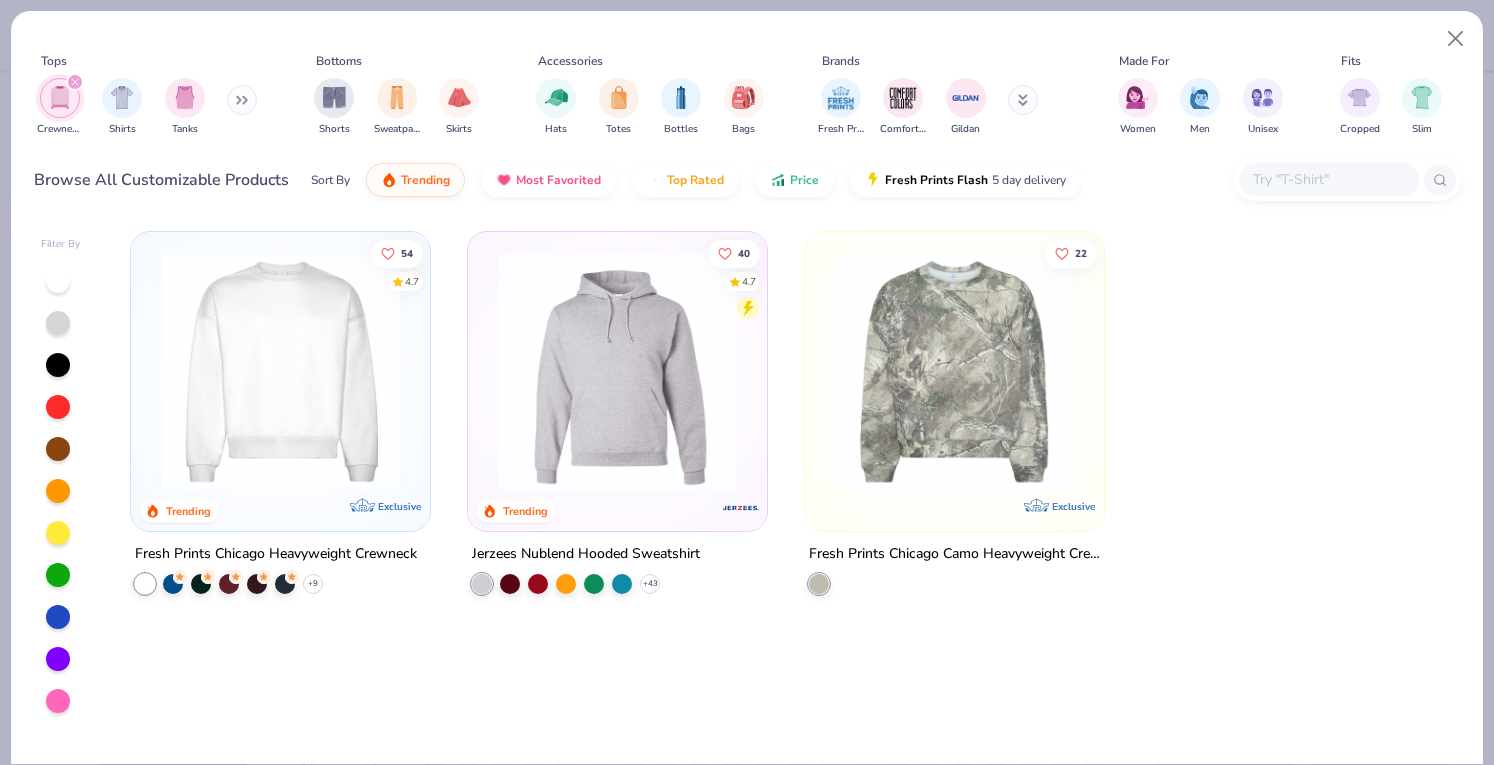 click at bounding box center (280, 371) 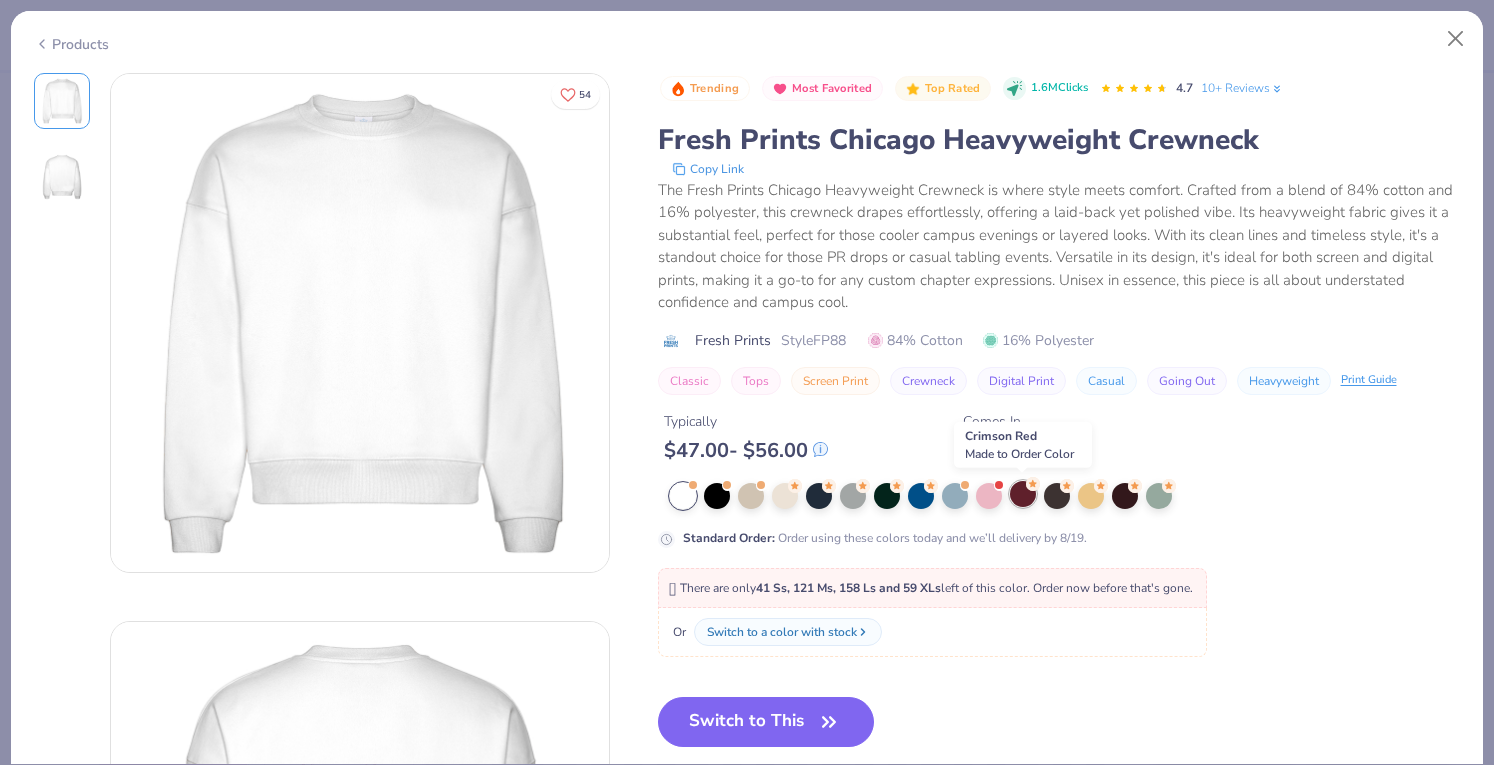 click at bounding box center [1023, 494] 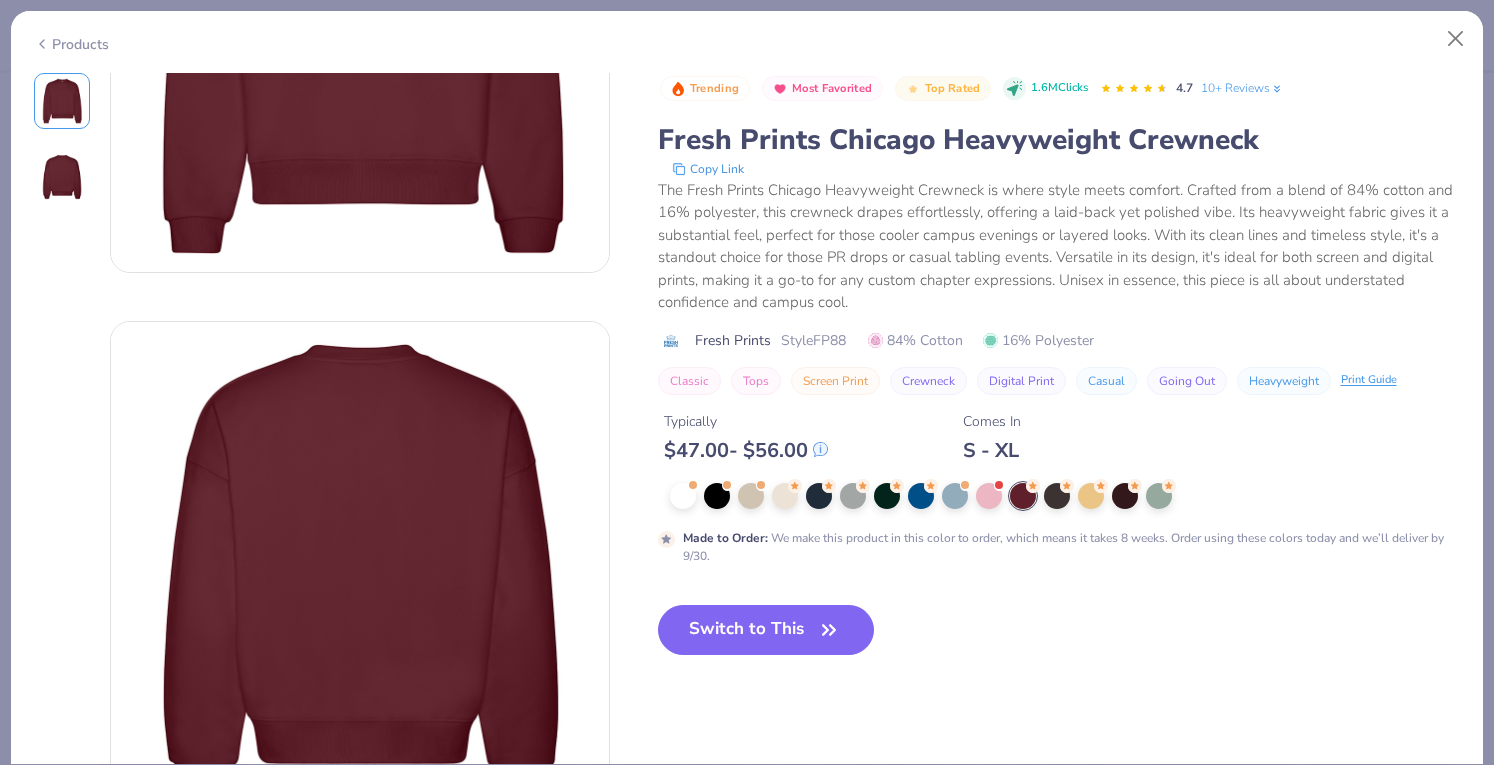 scroll, scrollTop: 299, scrollLeft: 0, axis: vertical 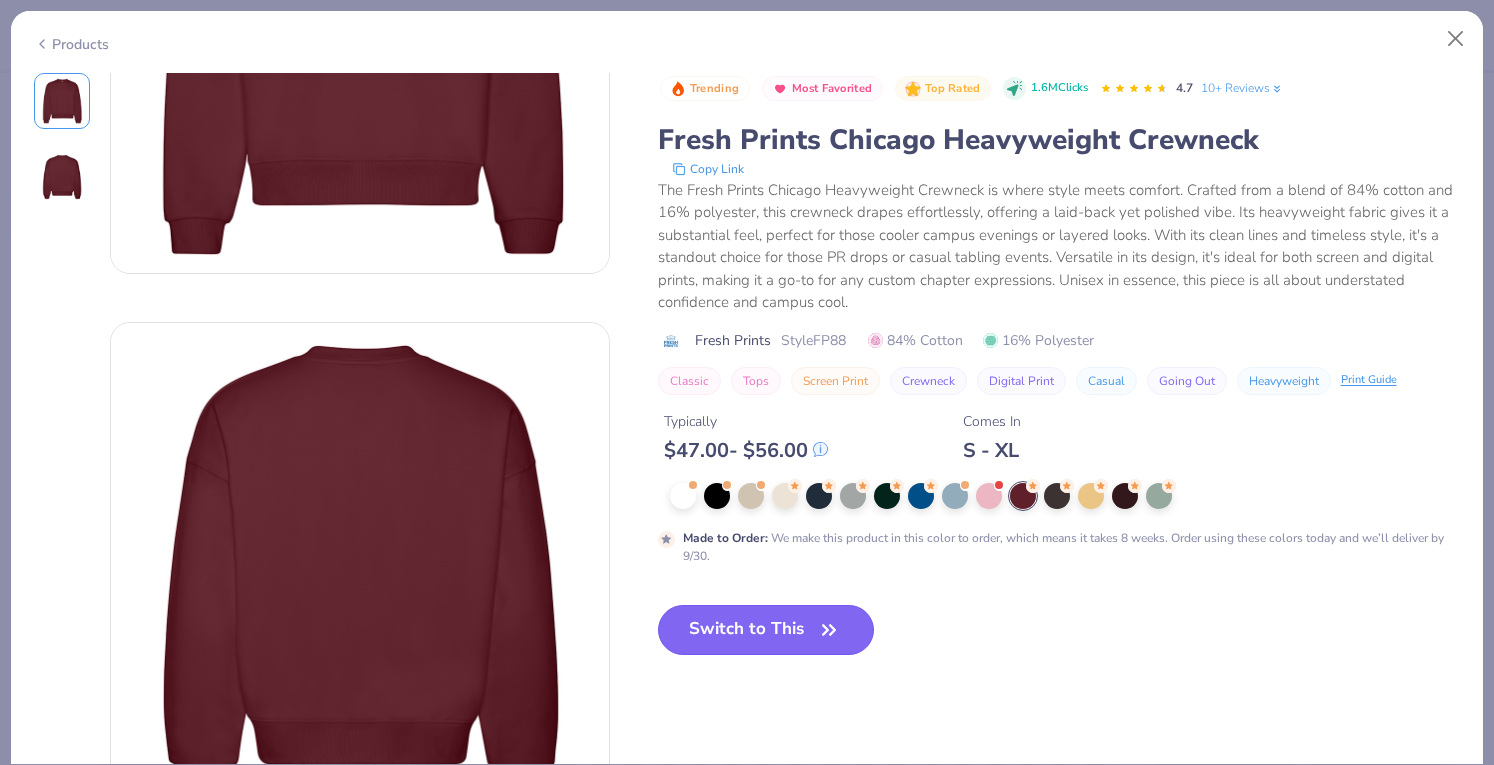 click on "Switch to This" at bounding box center (766, 630) 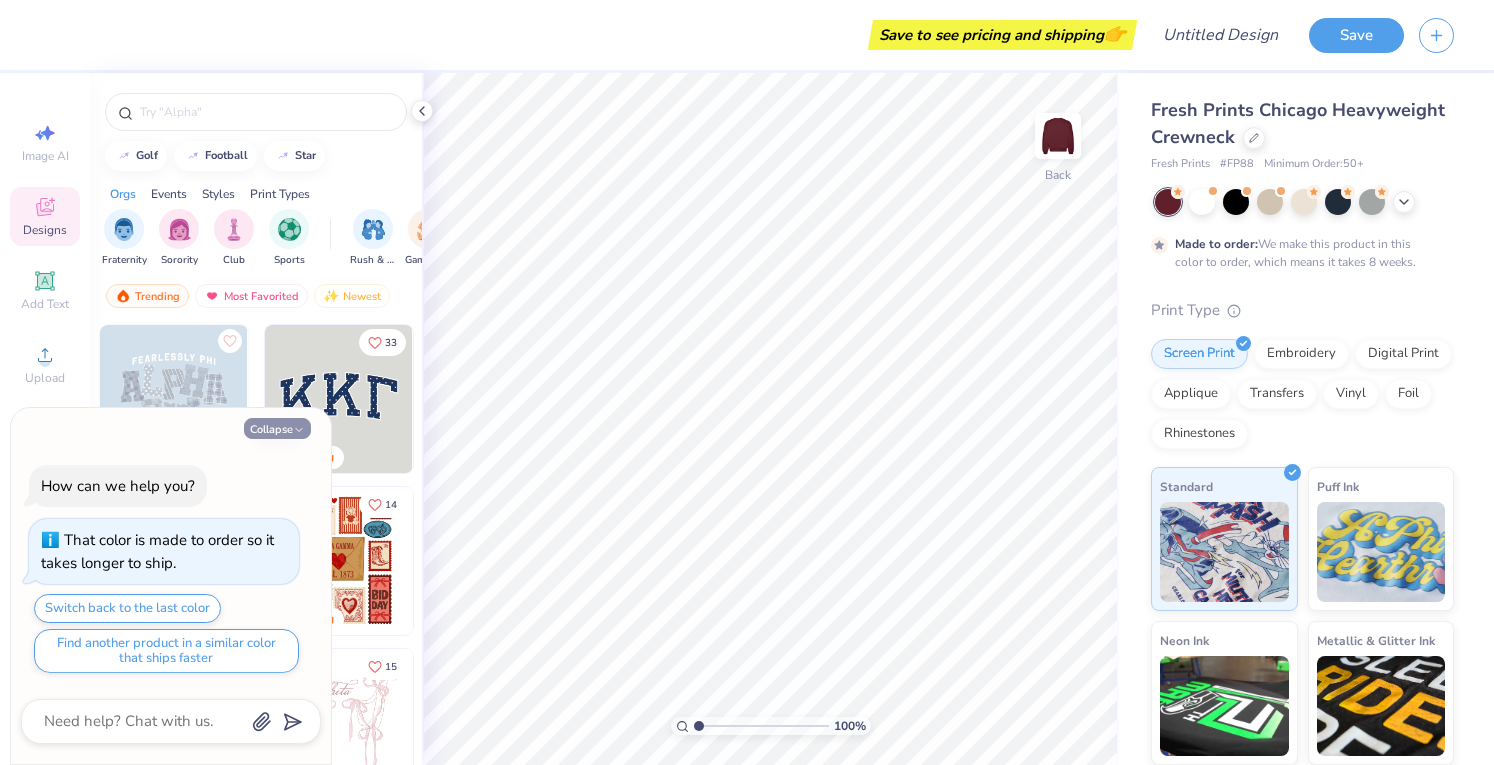 click on "Collapse" at bounding box center (277, 428) 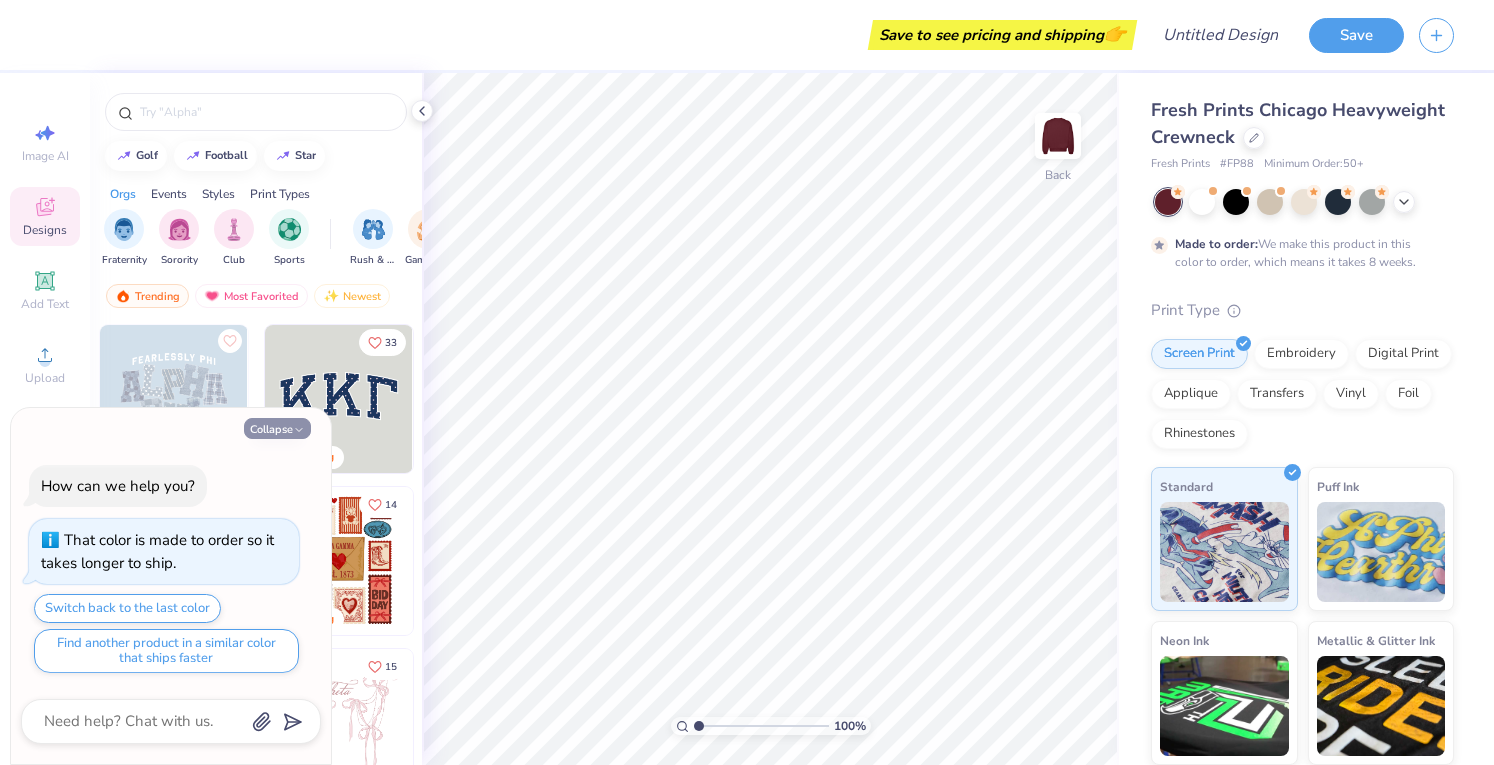 type on "x" 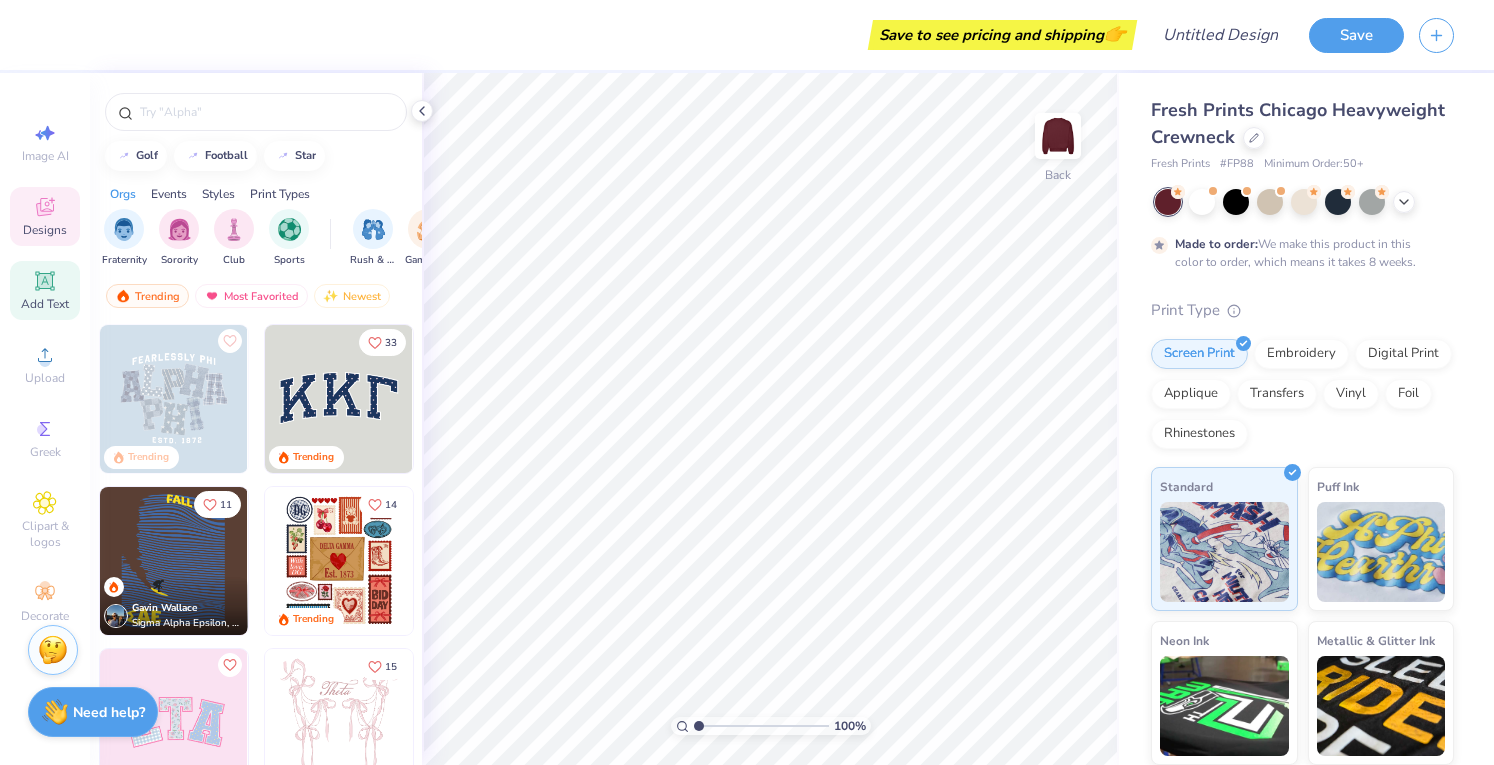 click 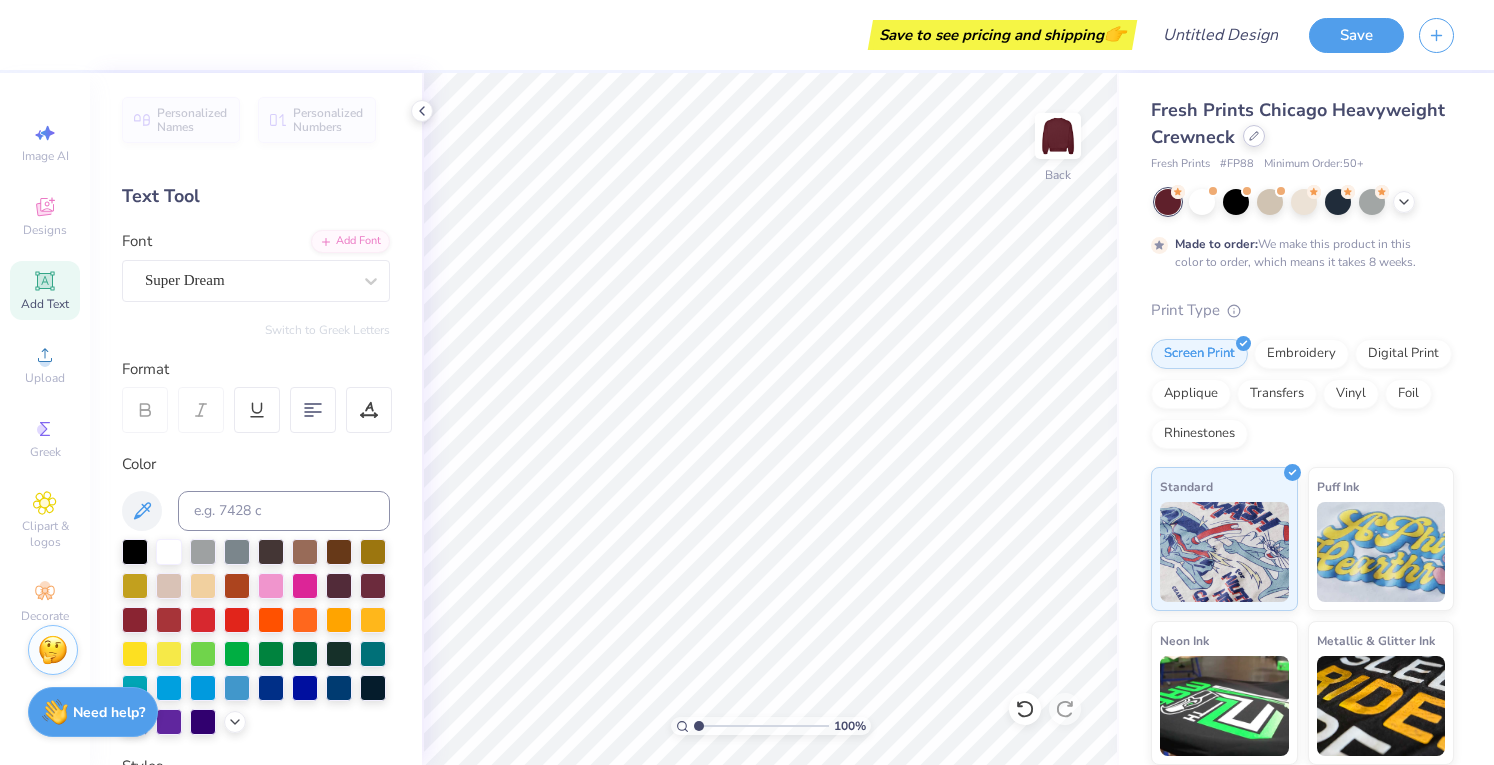click 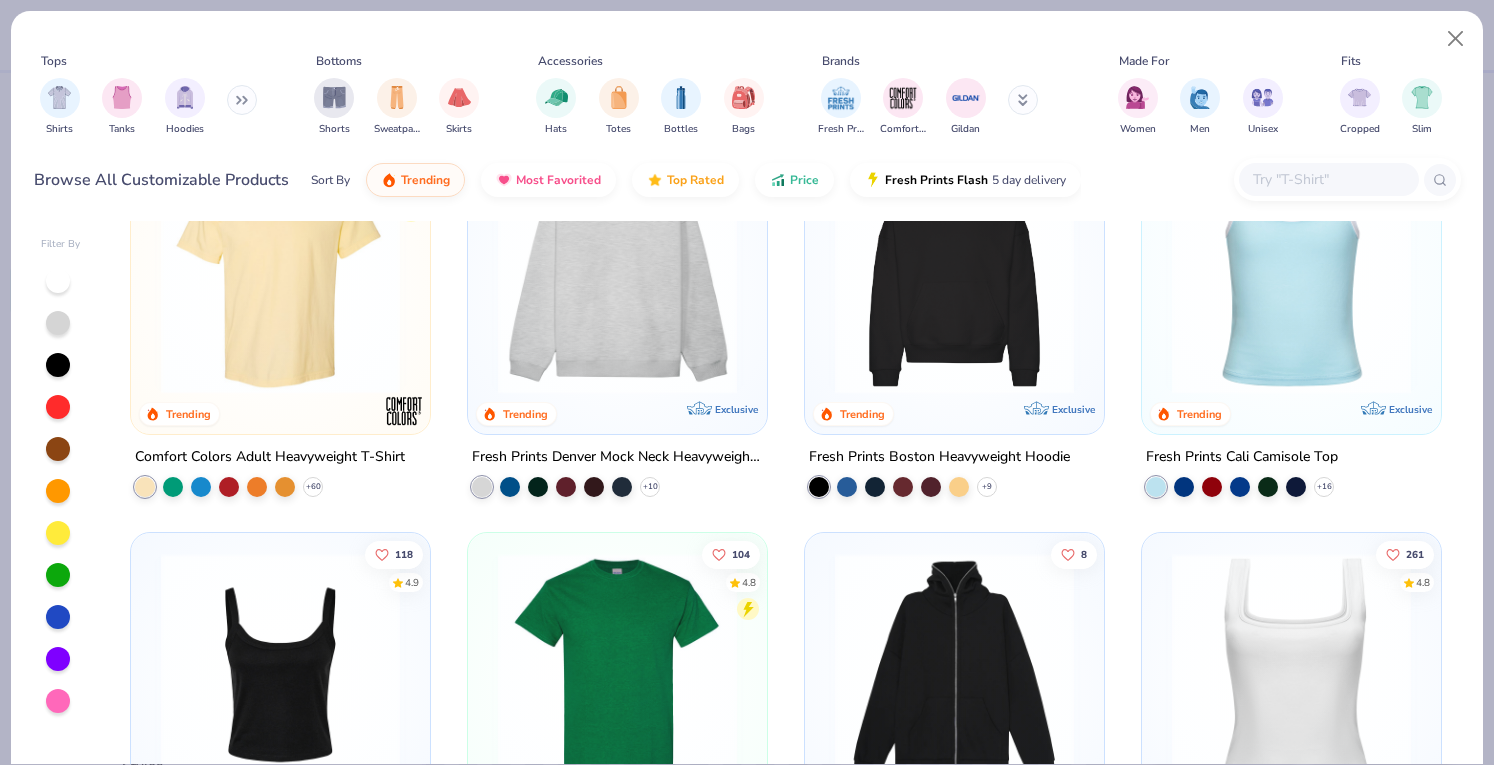 scroll, scrollTop: 0, scrollLeft: 0, axis: both 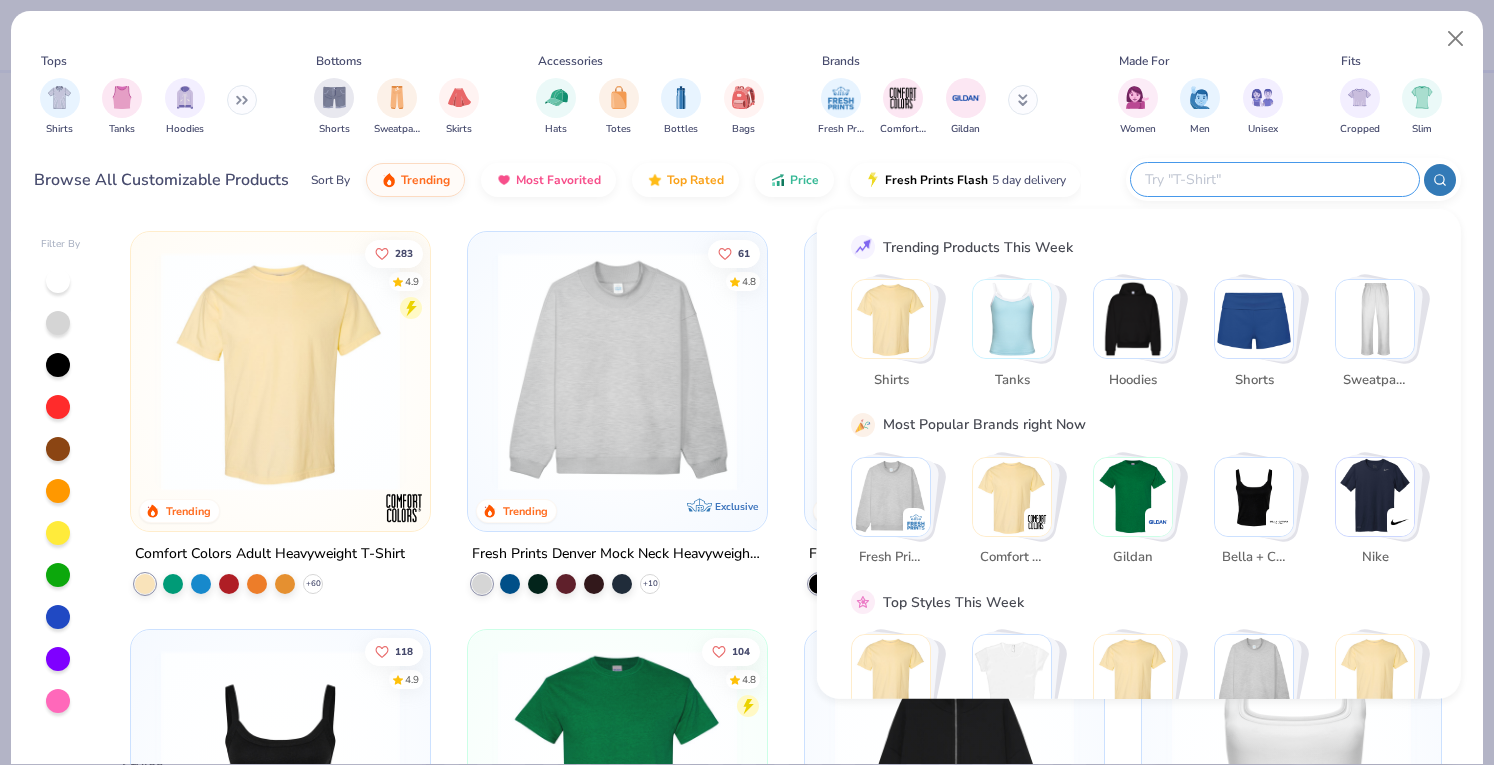 click at bounding box center [1274, 179] 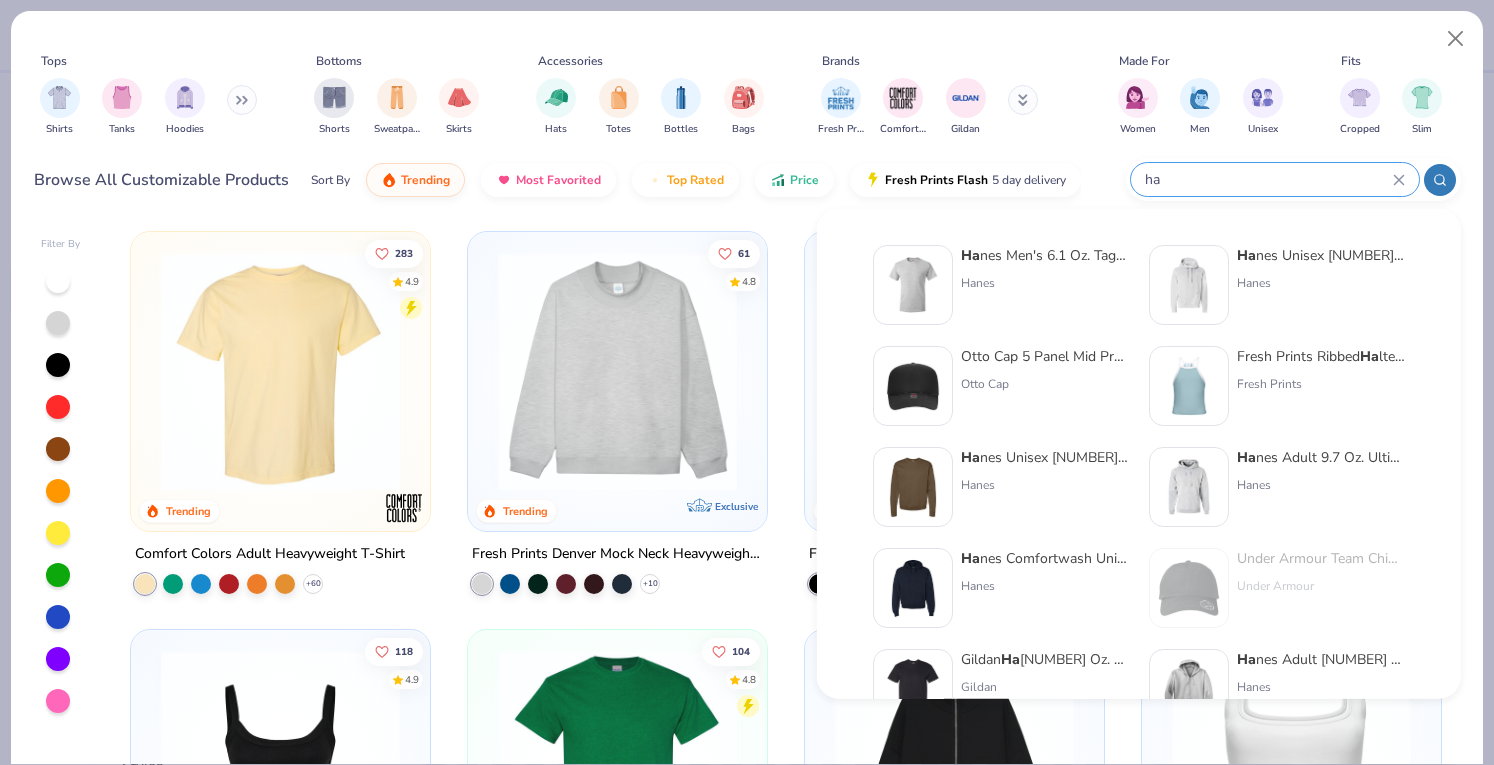 type on "ha" 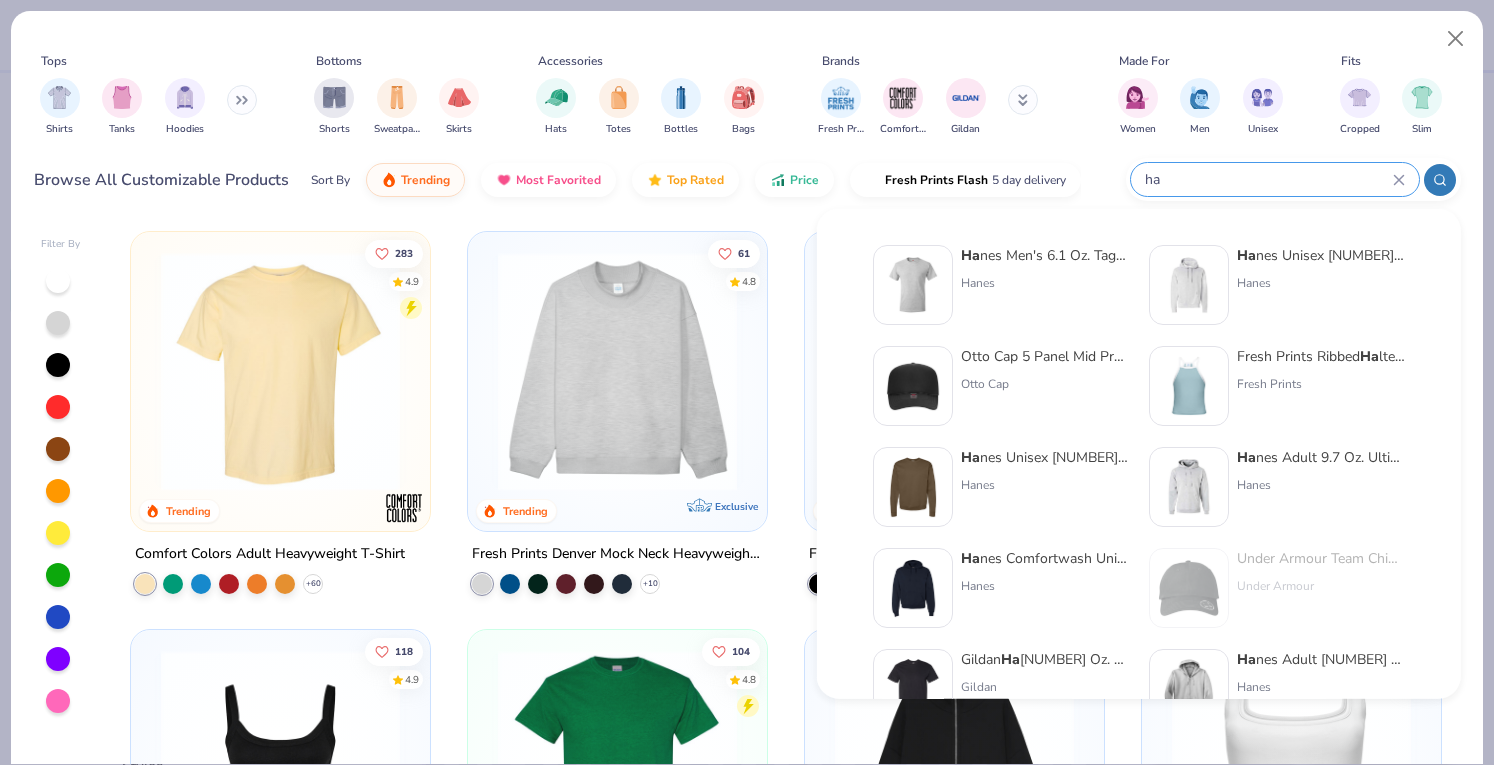 click on "Ha nes Unisex 7.8 Oz. Ecosmart 50/50 Pullover Hooded Sweatshirt" at bounding box center (1321, 255) 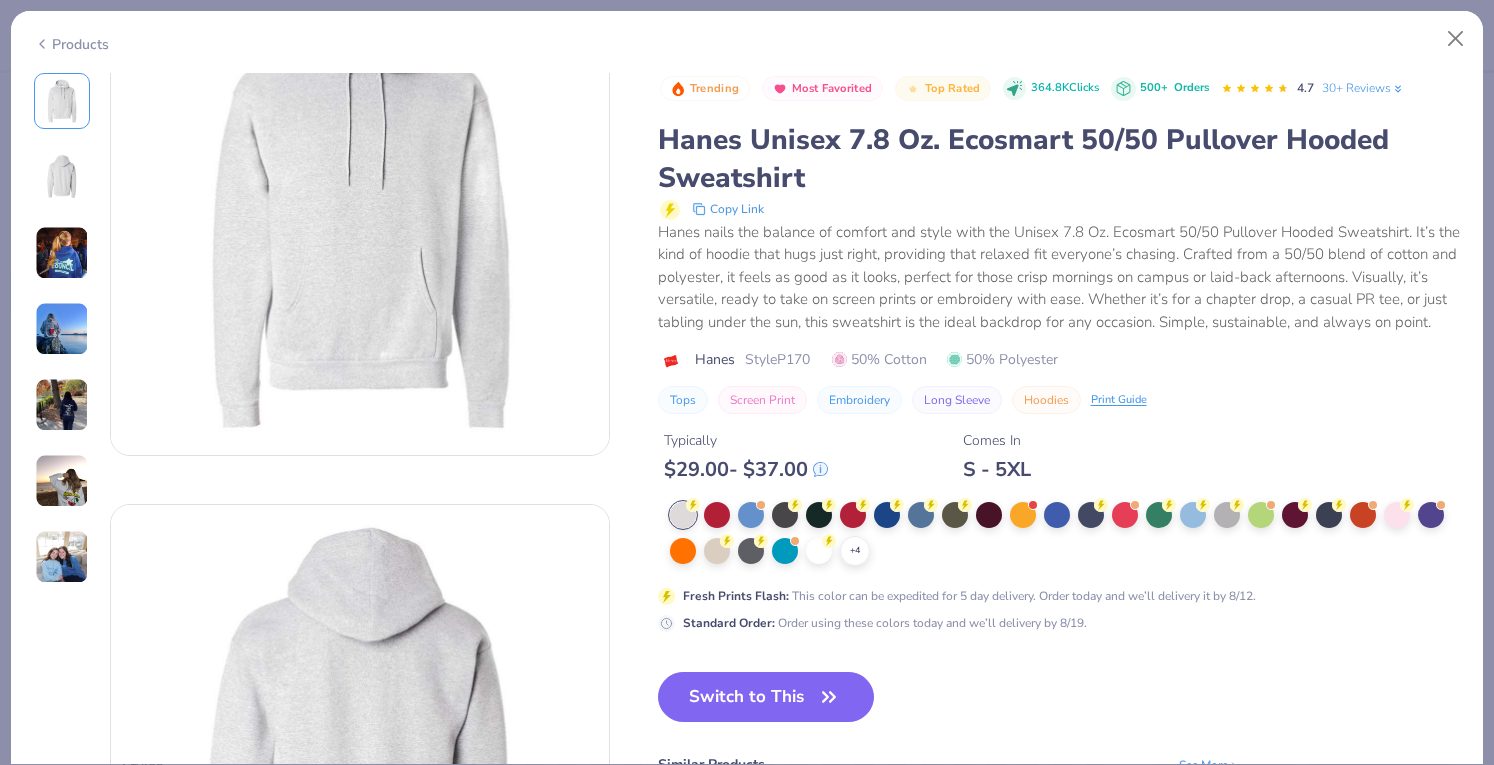 scroll, scrollTop: 0, scrollLeft: 0, axis: both 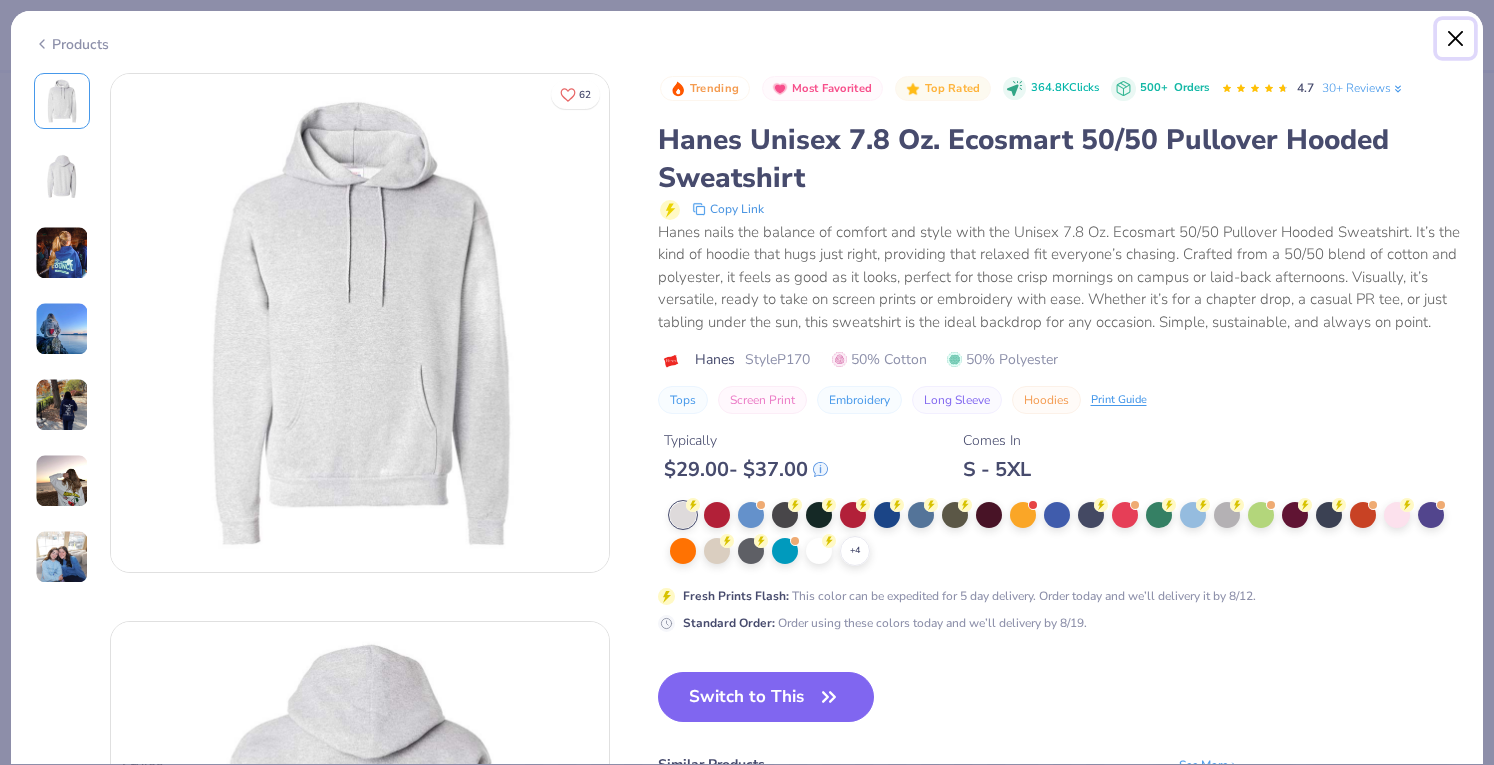 click at bounding box center (1456, 39) 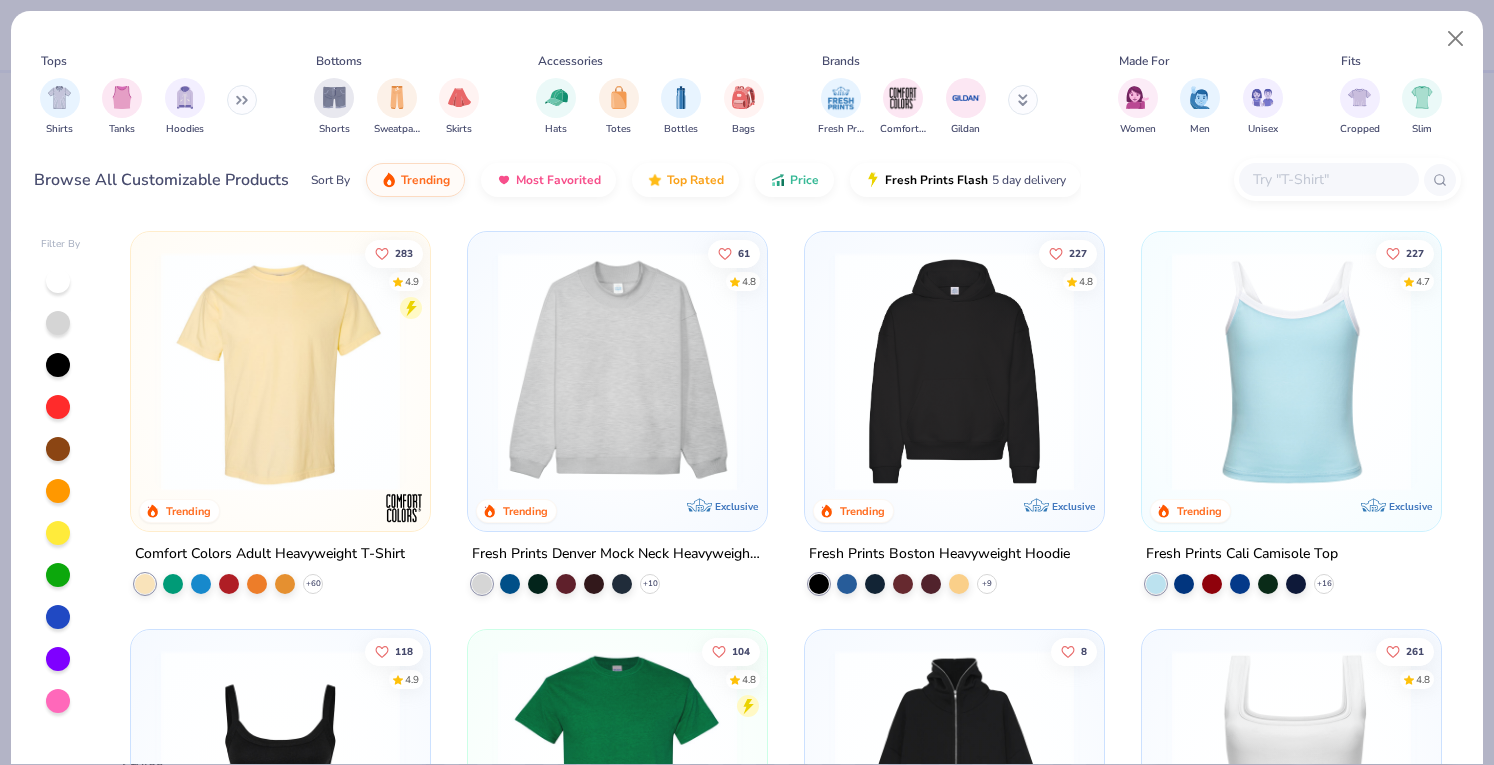 click at bounding box center (1329, 179) 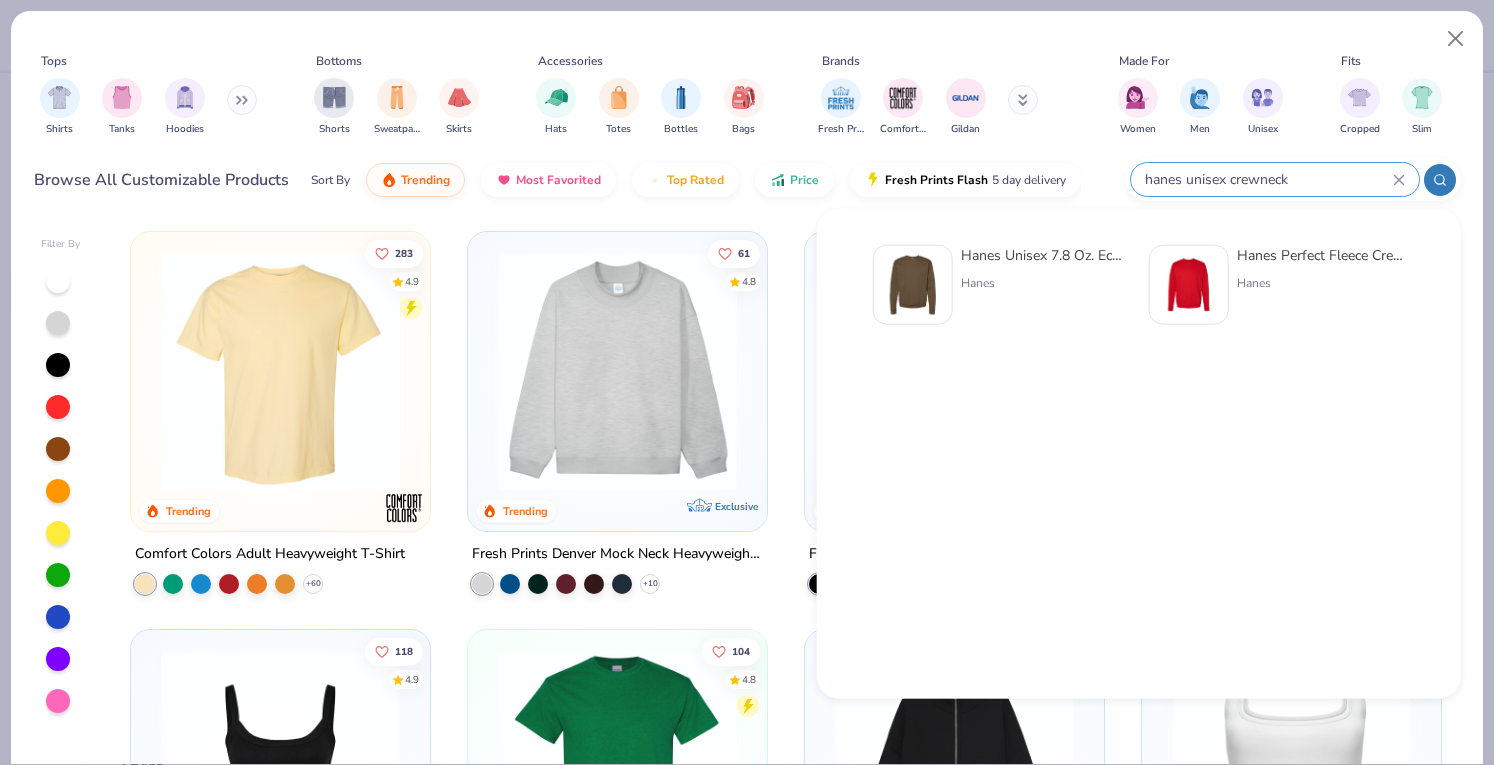 type on "hanes unisex crewneck" 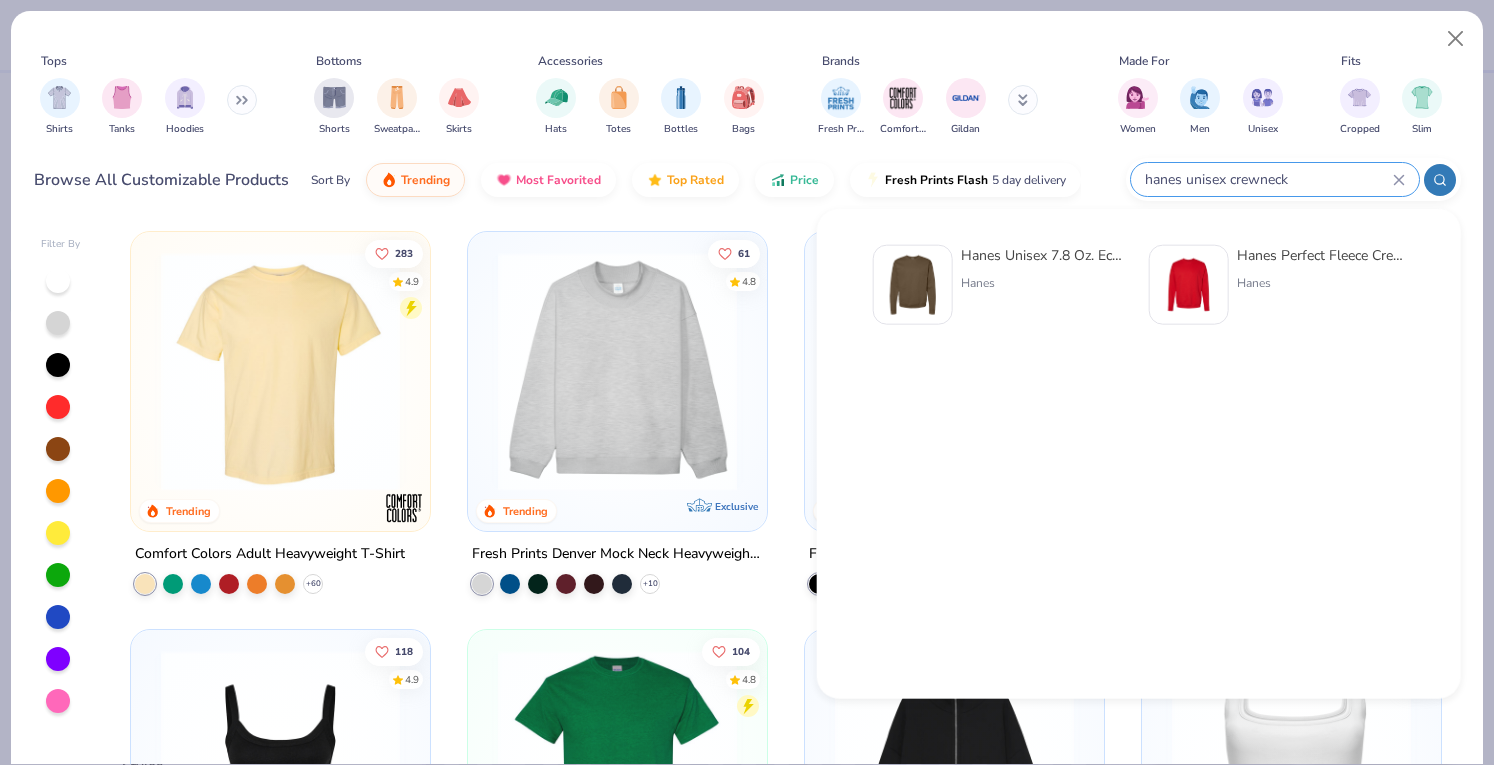 click on "Hanes Unisex 7.8 Oz. Ecosmart 50/50 Crewneck Sweatshirt" at bounding box center (1045, 255) 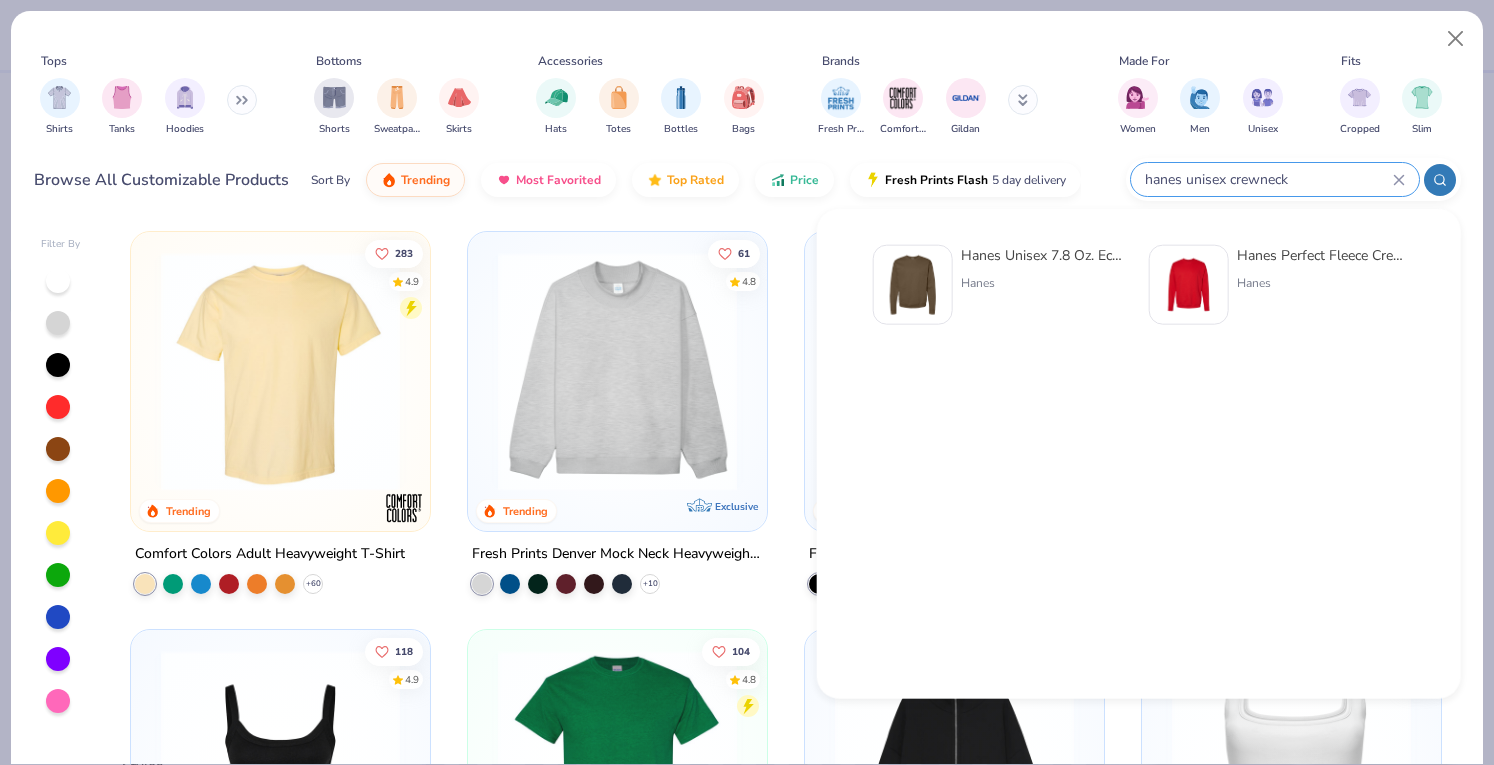 type 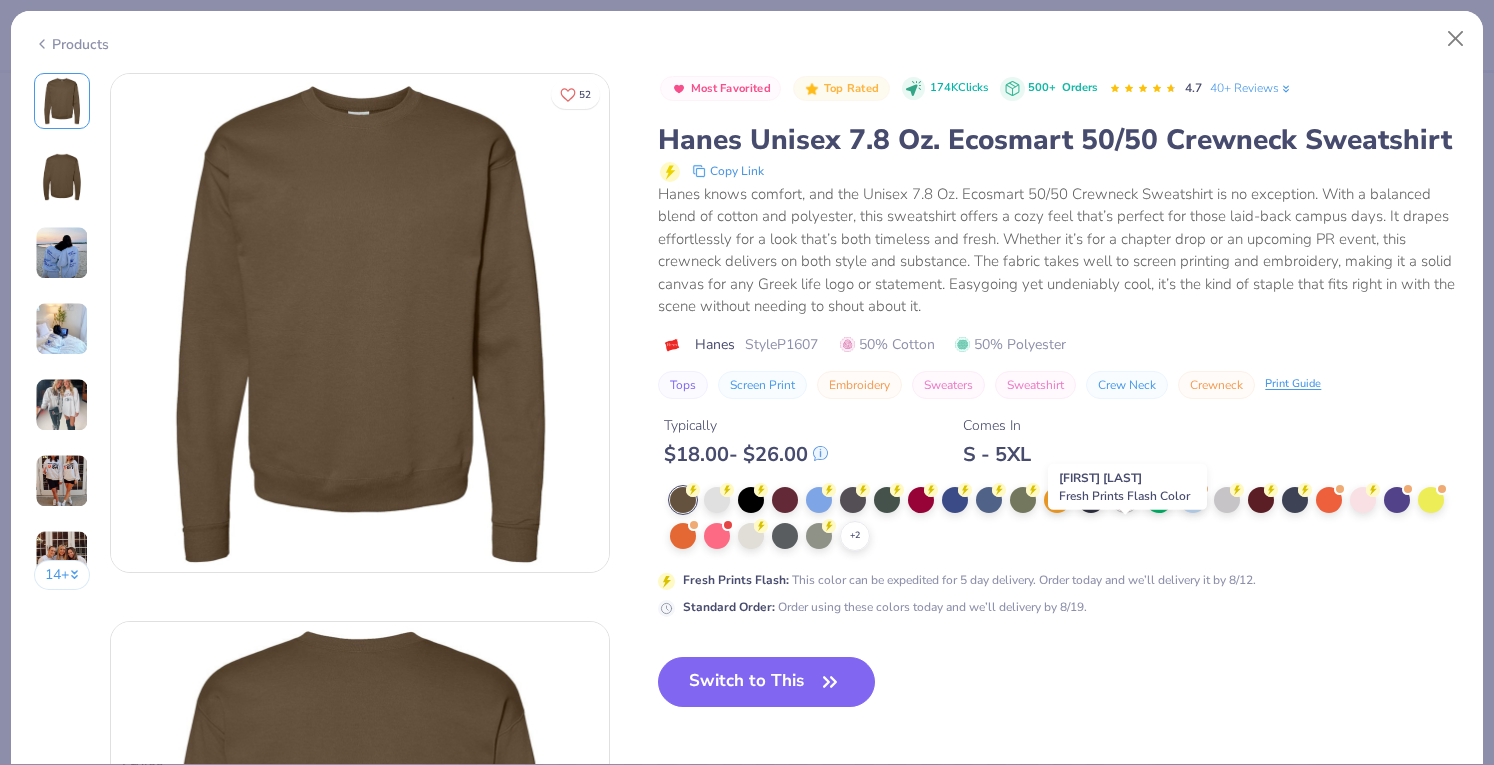 click at bounding box center (1125, 498) 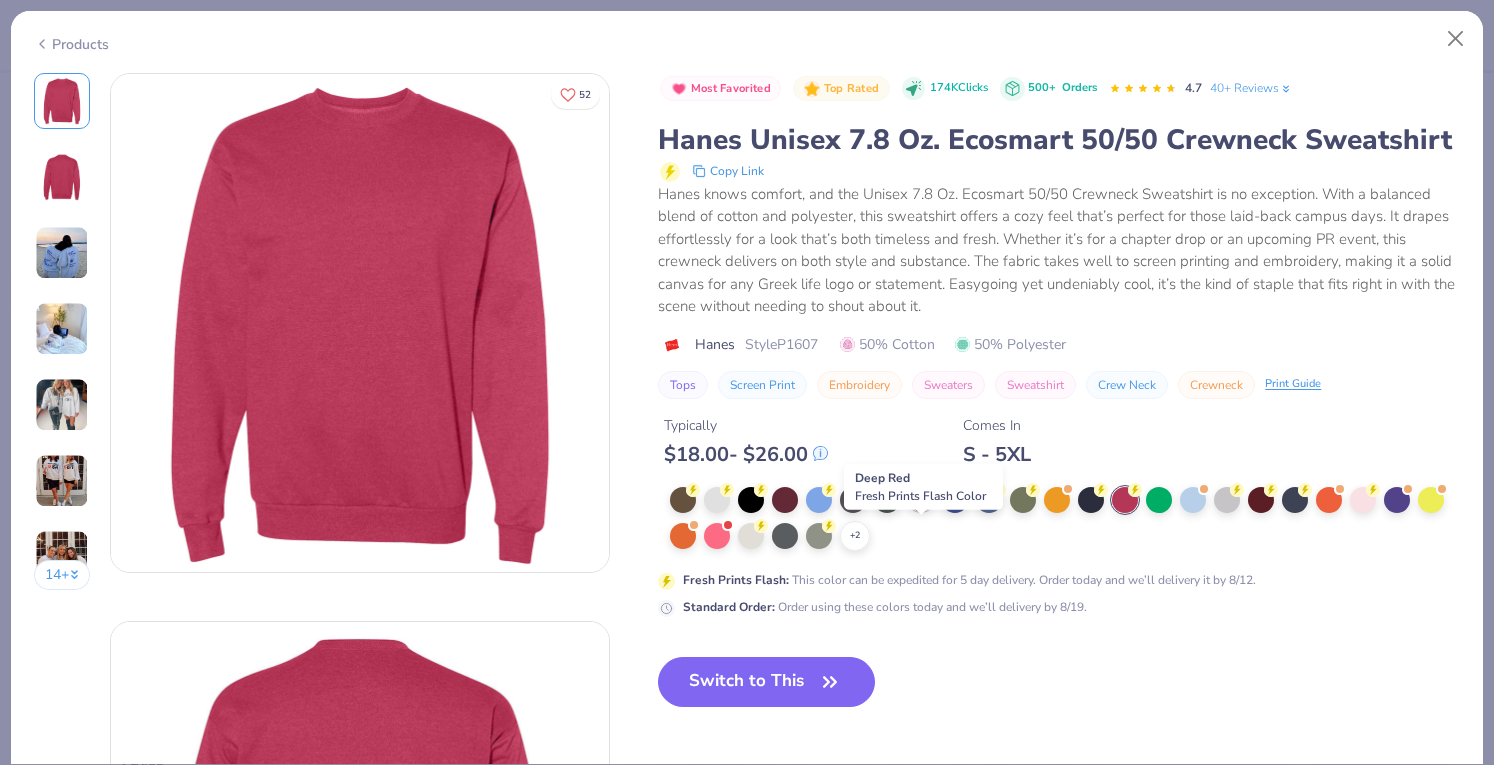 click at bounding box center (921, 498) 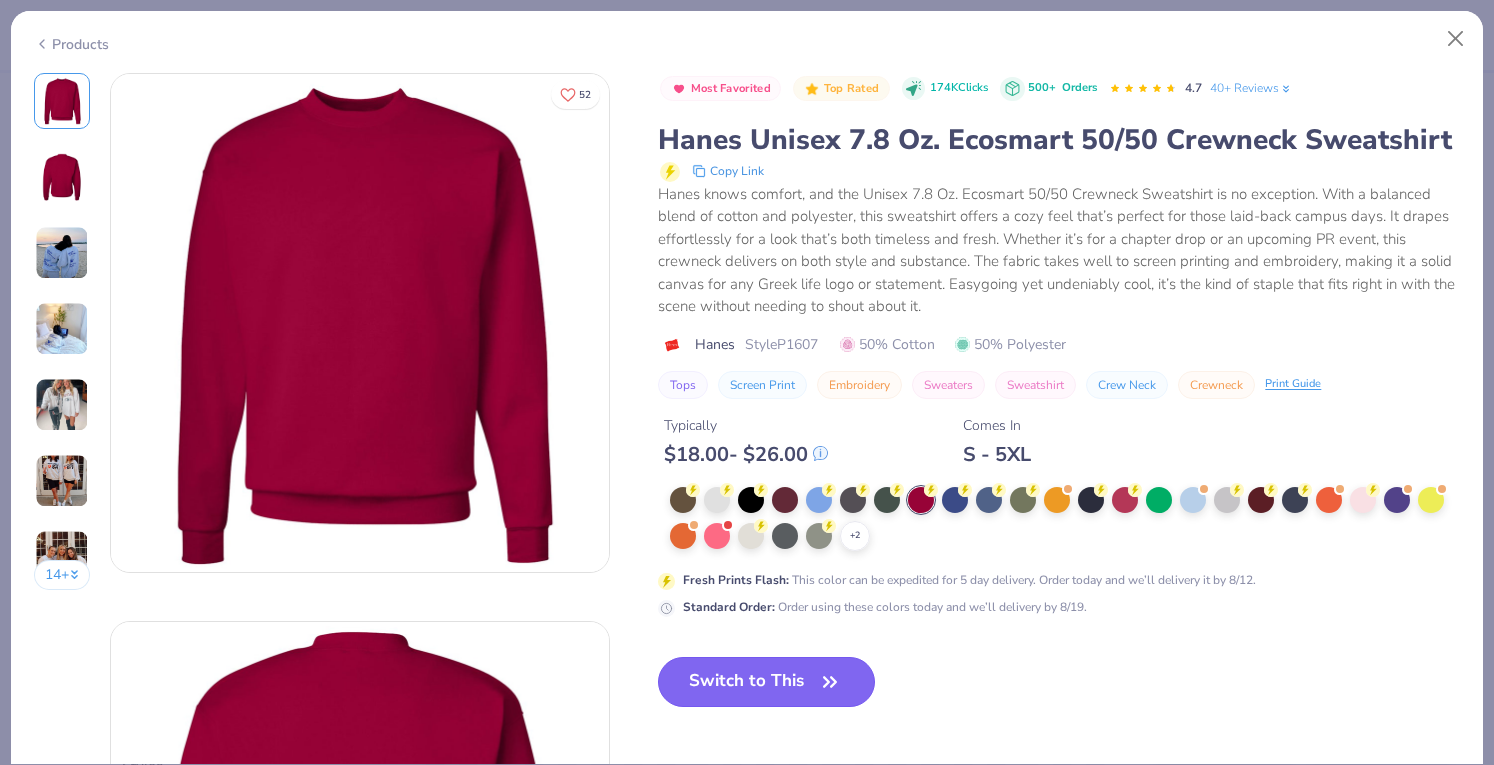 click on "Switch to This" at bounding box center [766, 682] 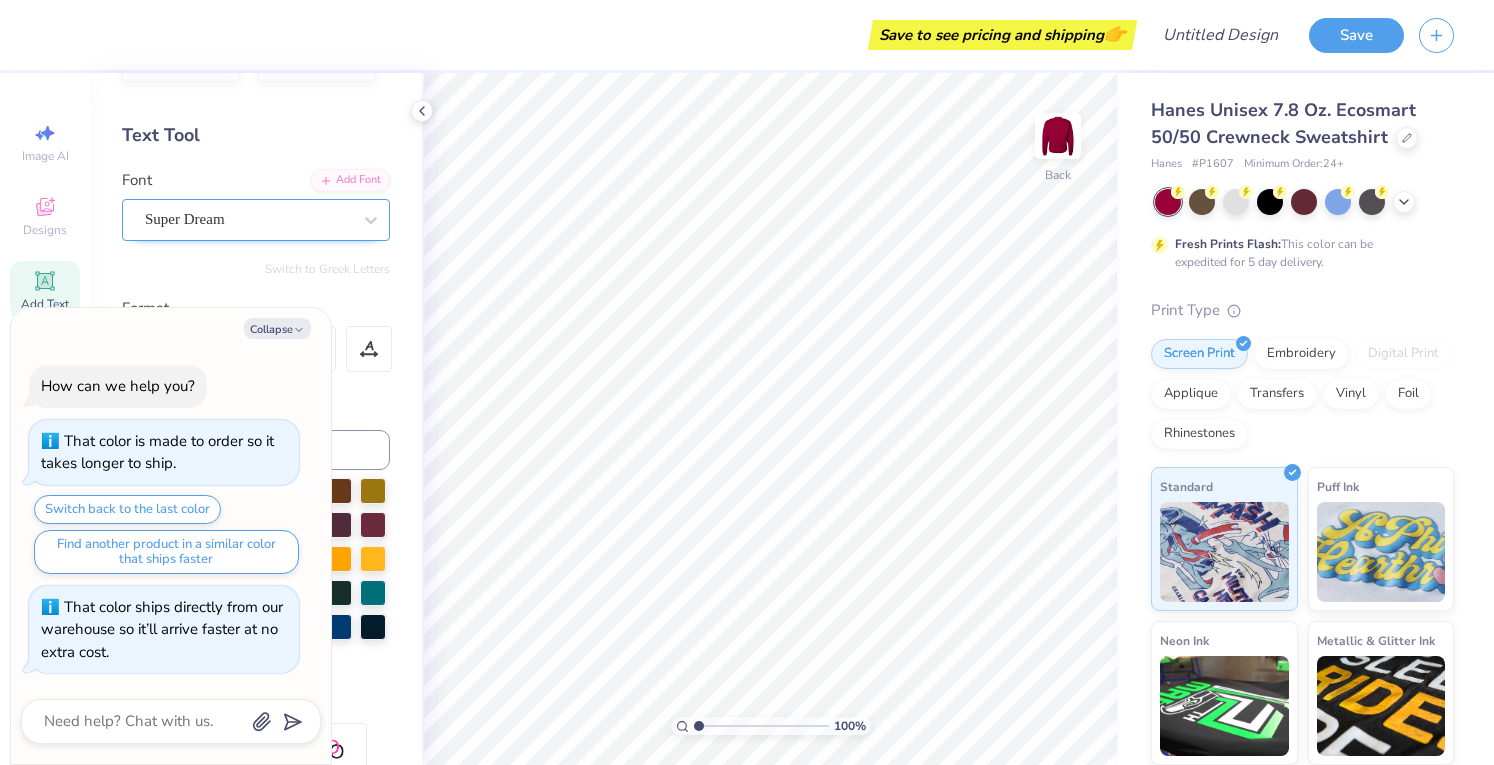 scroll, scrollTop: 62, scrollLeft: 0, axis: vertical 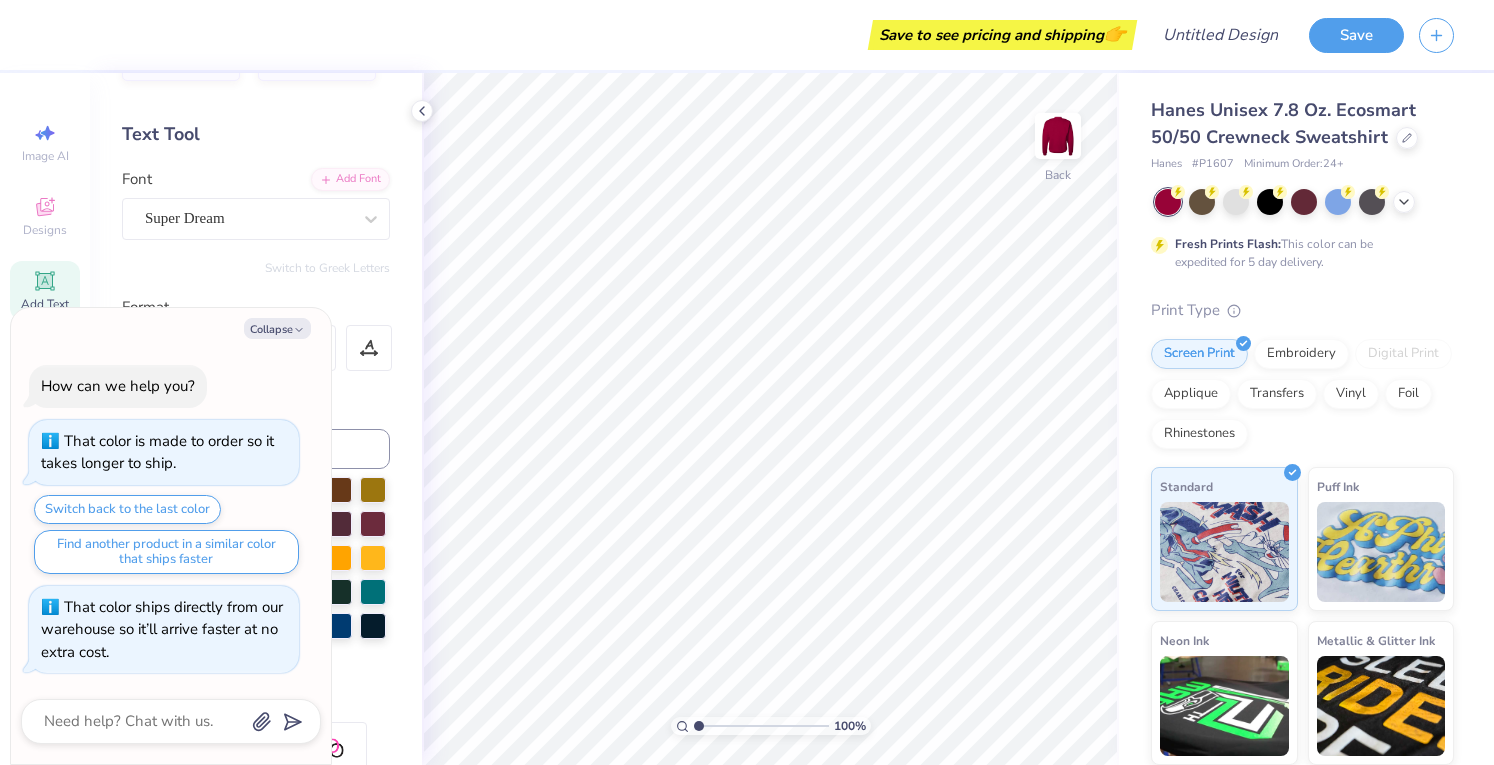 click on "How can we help you? That color is made to order so it takes longer to ship. Switch back to the last color Find another product in a similar color that ships faster That color ships directly from our warehouse so it’ll arrive faster at no extra cost." at bounding box center (171, 519) 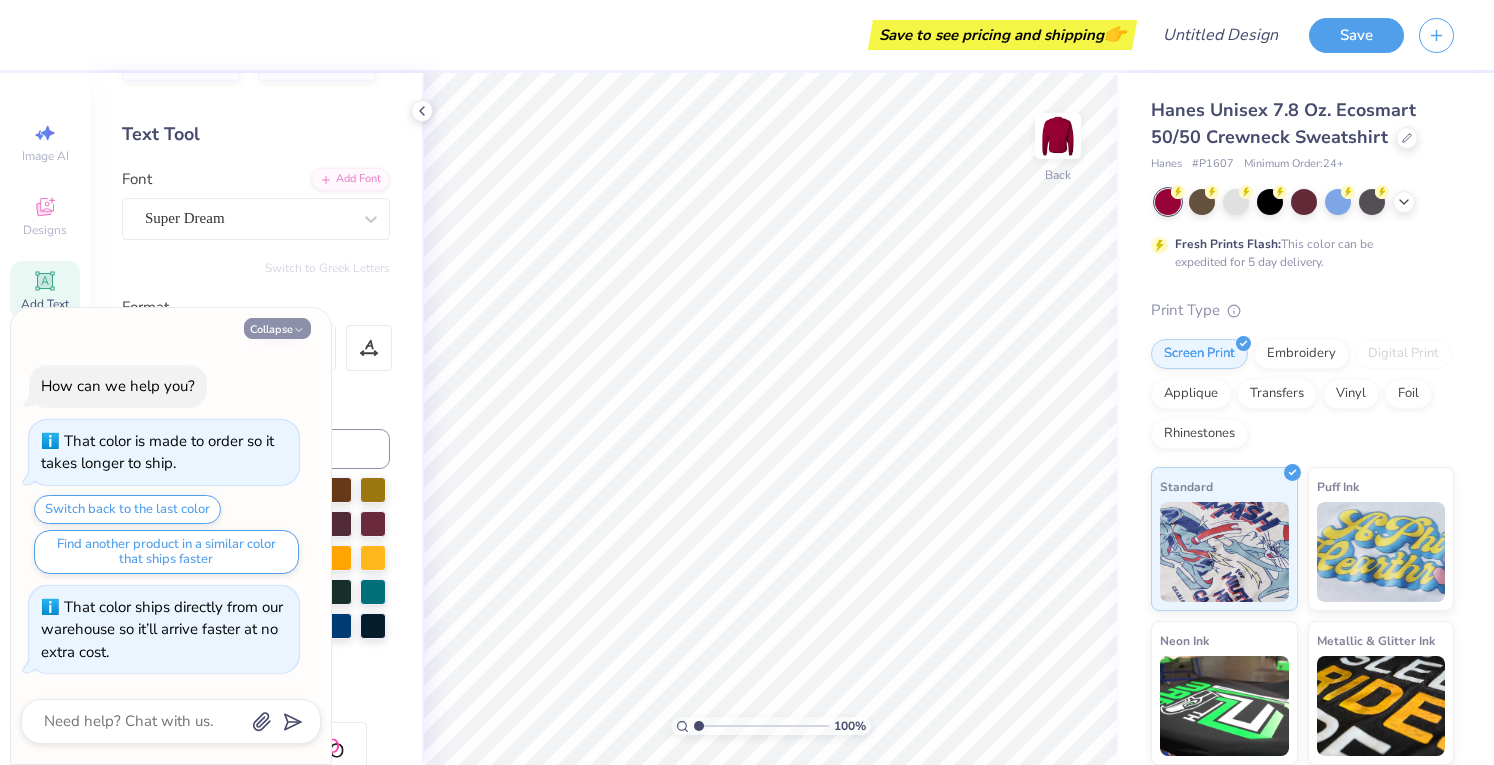 click on "Collapse" at bounding box center (277, 328) 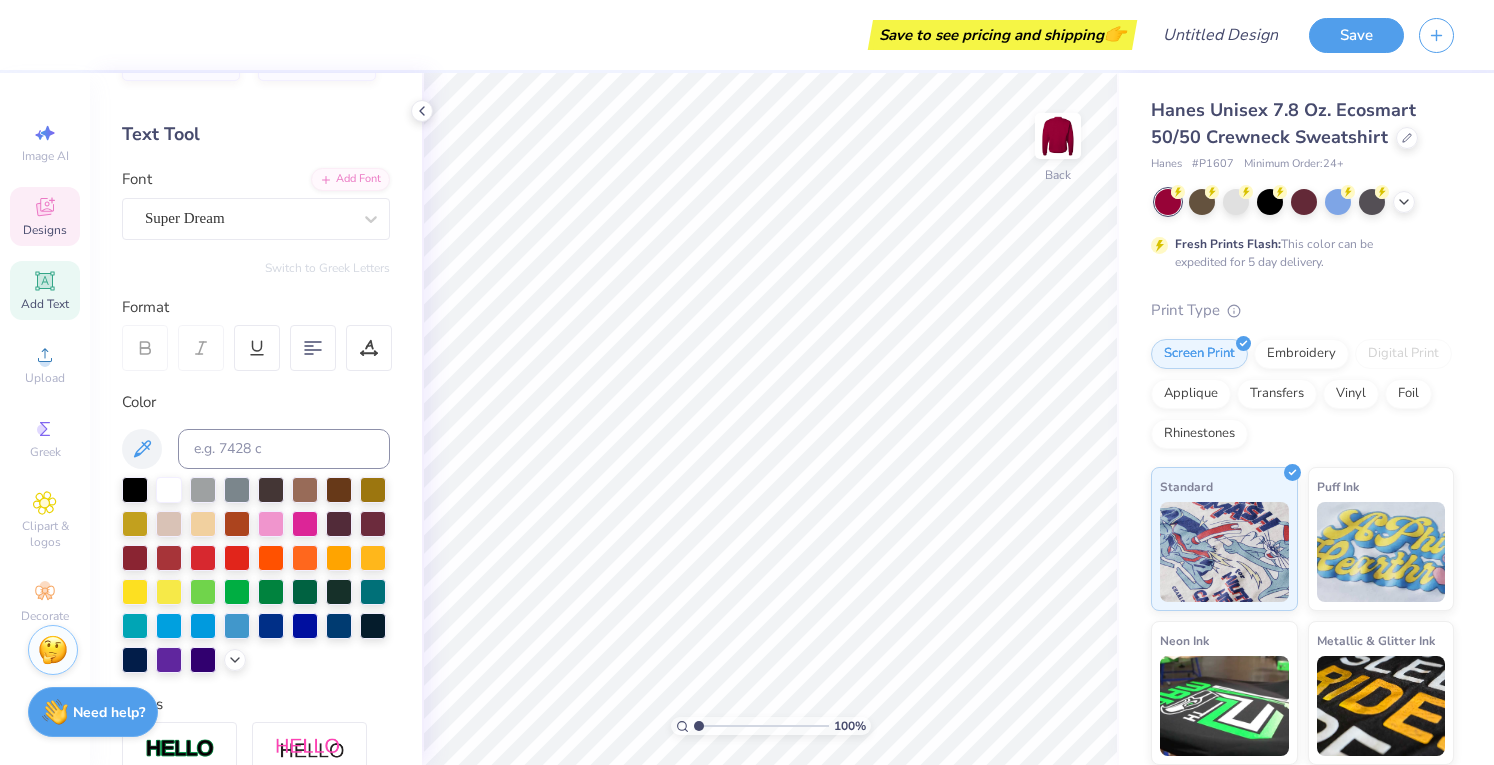 click 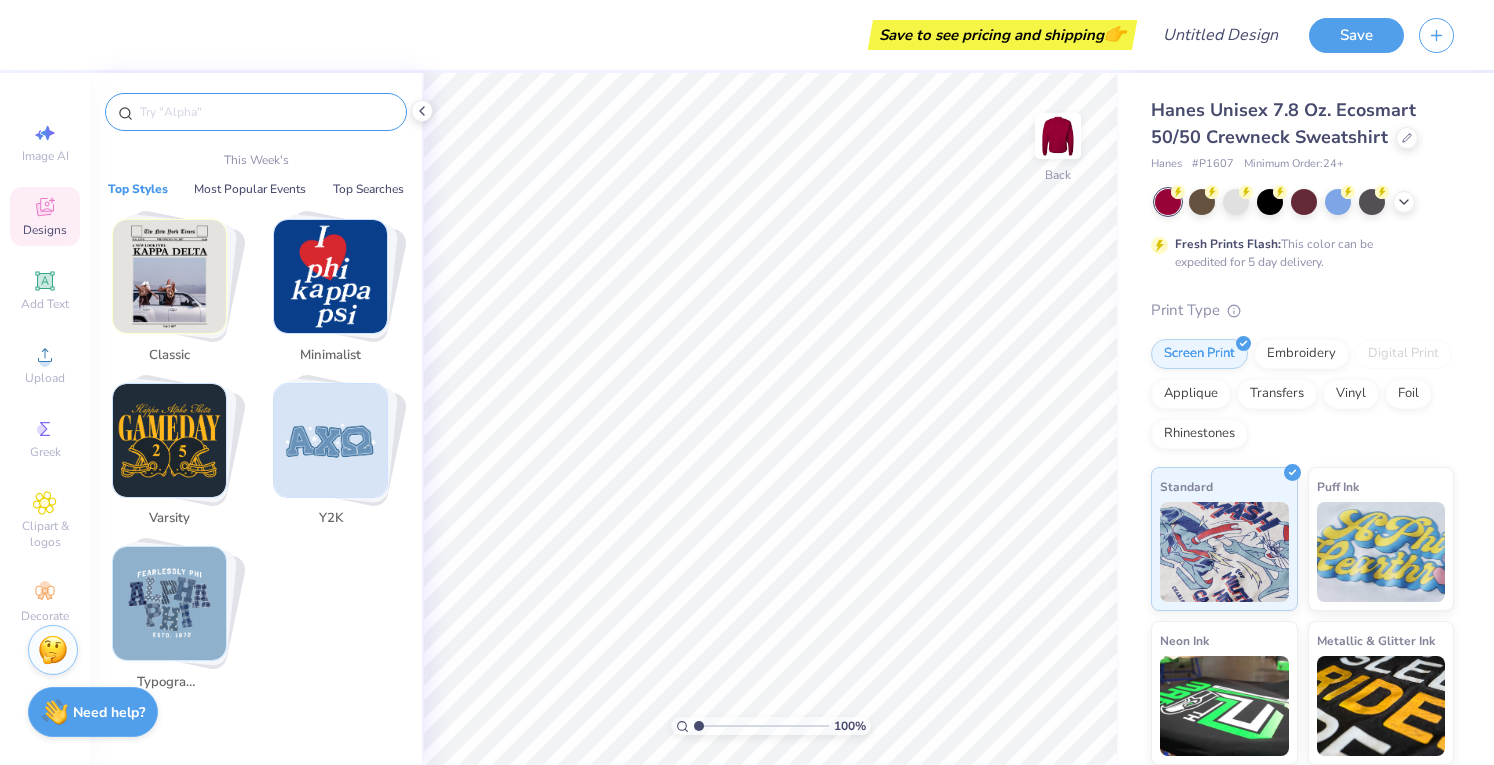 click at bounding box center (266, 112) 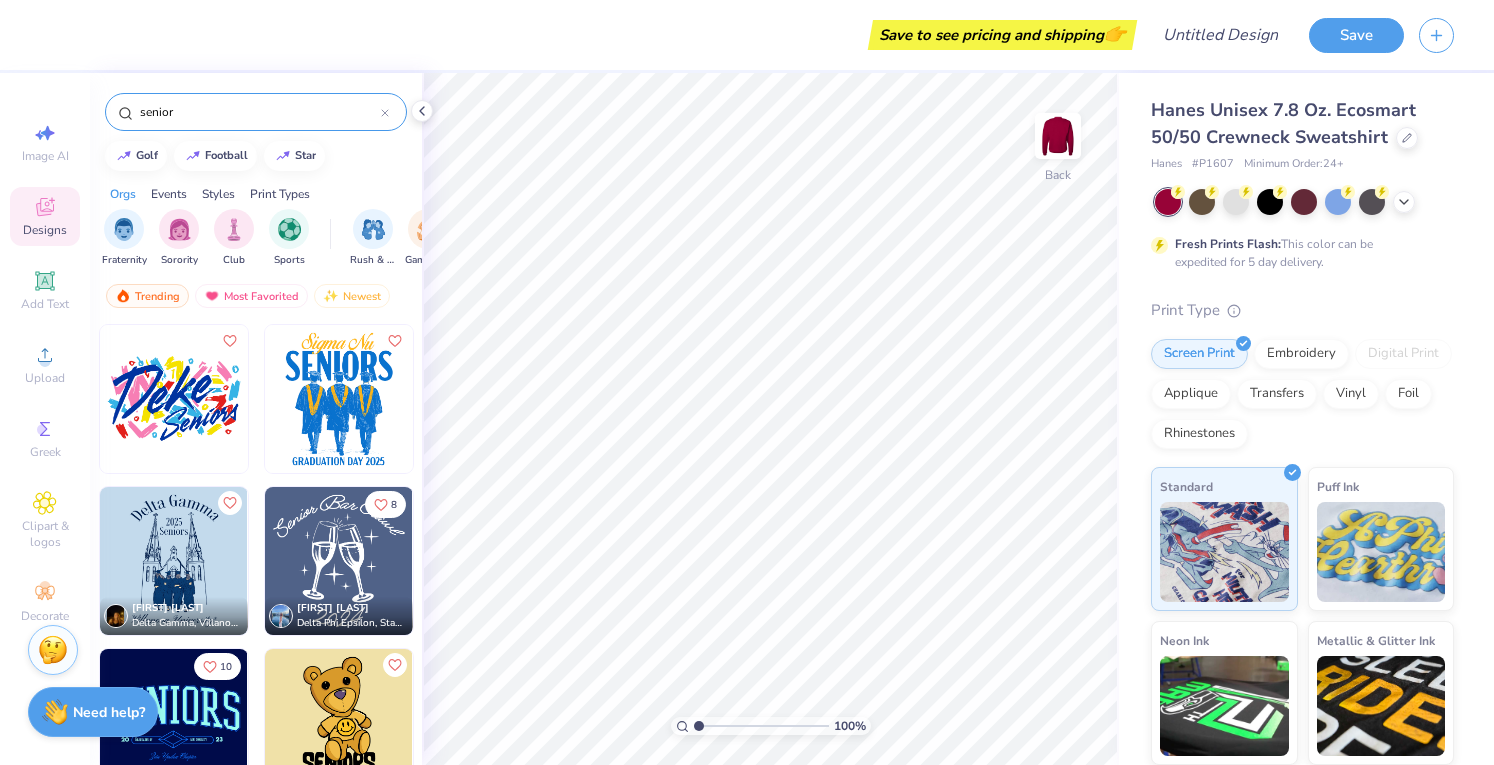 type on "senior" 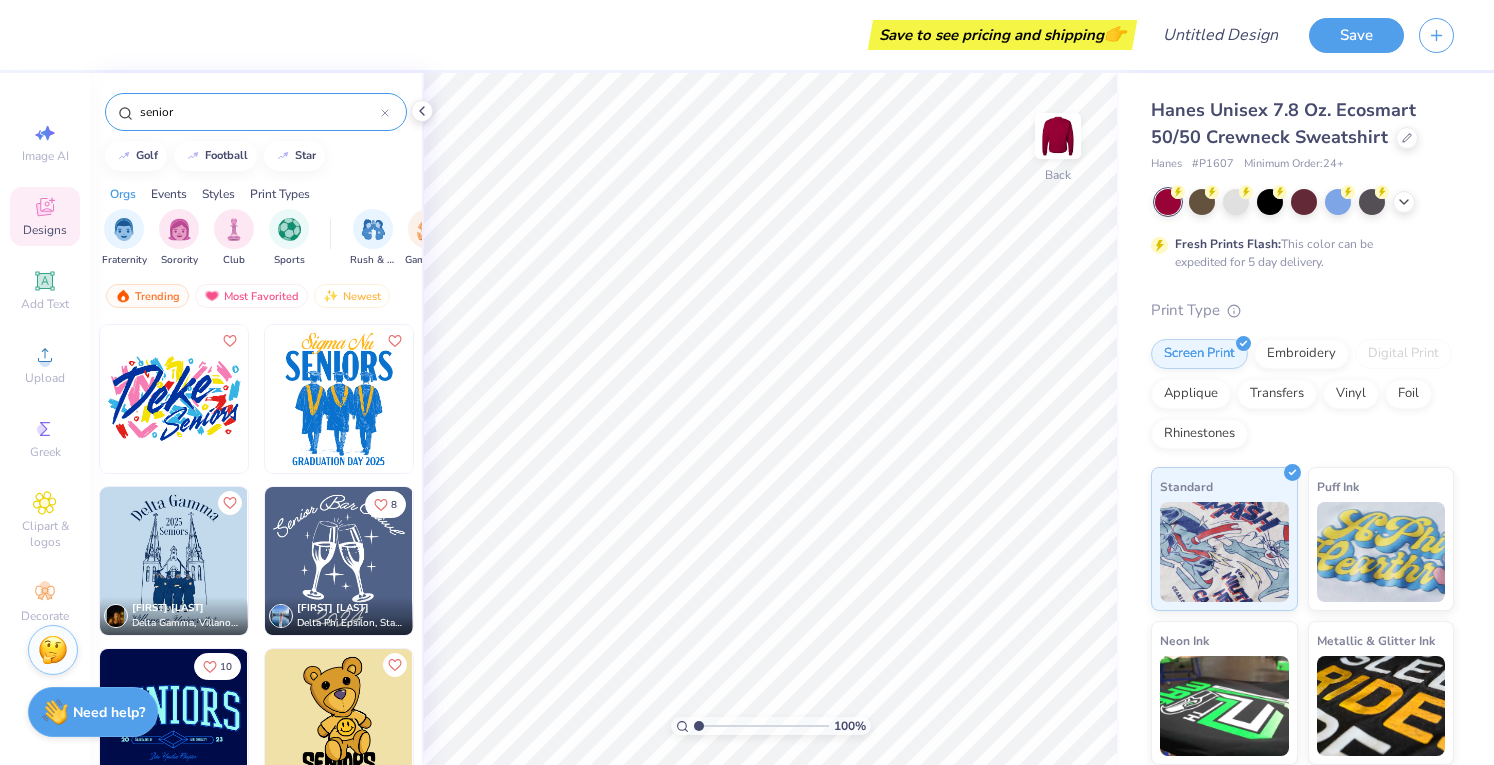click on "[FIRST] [LAST] Delta Gamma, [CITY] [STATE] [NUMBER] [FIRST] [LAST] Delta Phi Epsilon, [STATE] [STATE] [STATE] at Cortland [NUMBER]" at bounding box center [256, 565] 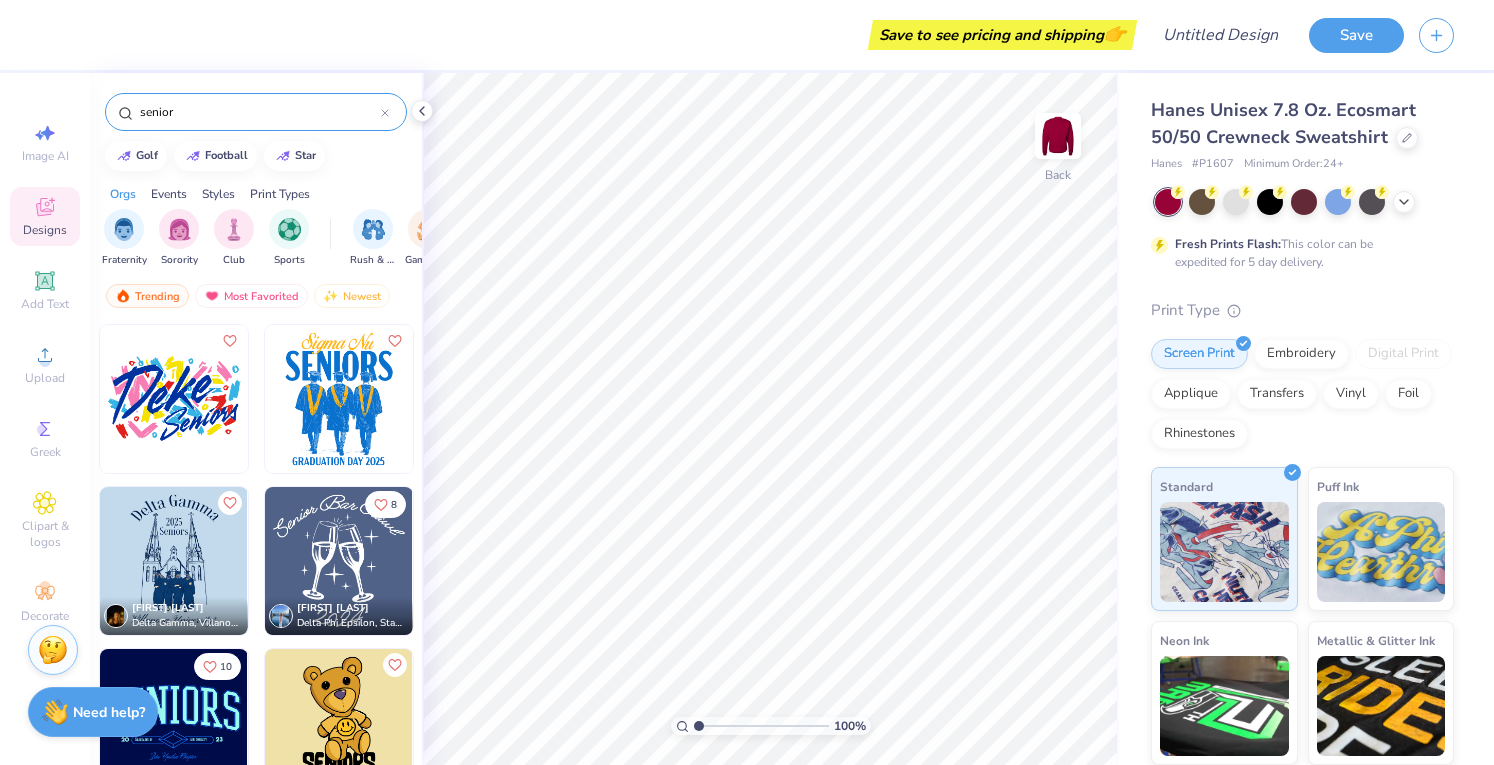 click on "[FIRST] [LAST] Delta Gamma, [CITY] [STATE] [NUMBER] [FIRST] [LAST] Delta Phi Epsilon, [STATE] [STATE] [STATE] at Cortland [NUMBER]" at bounding box center [256, 565] 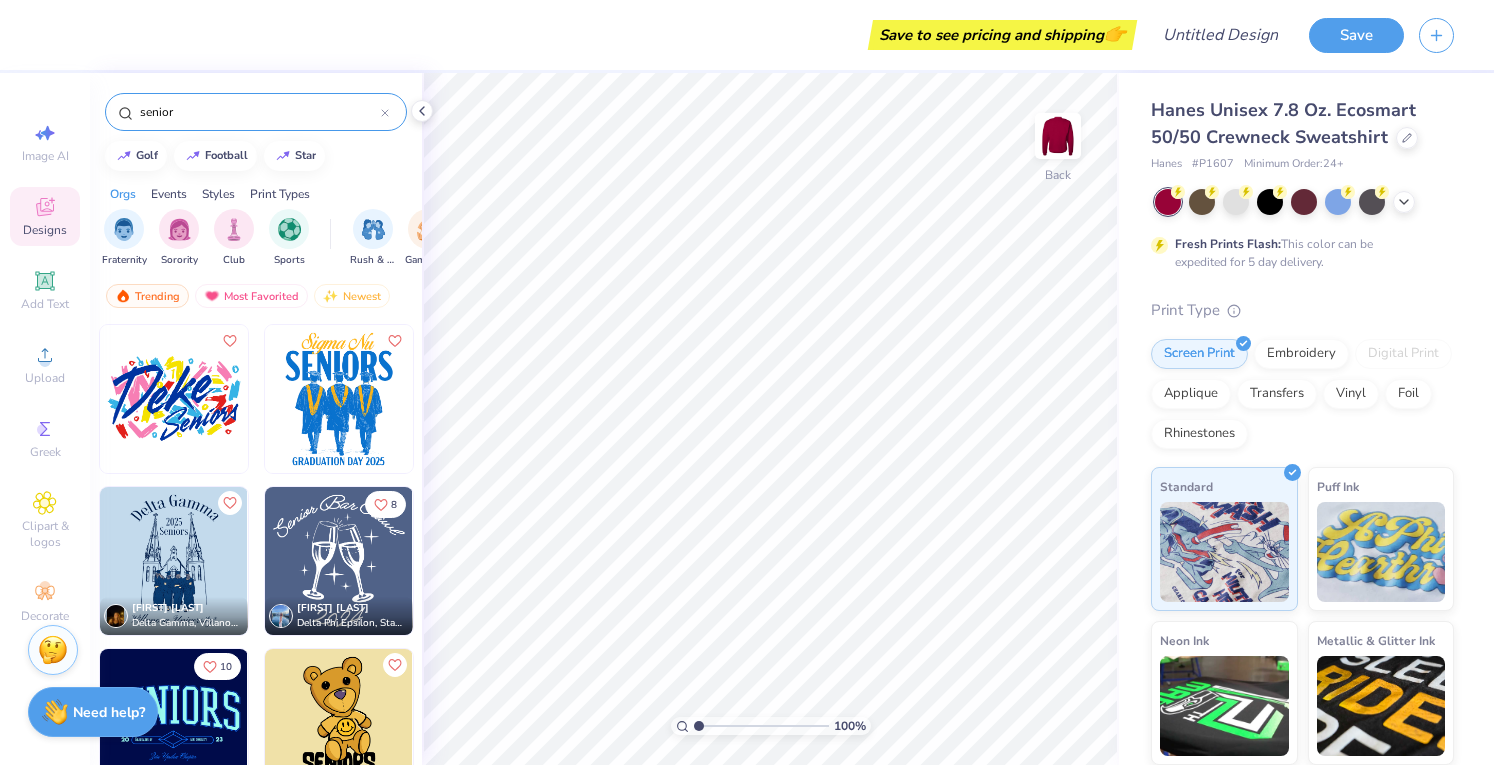 click at bounding box center [174, 399] 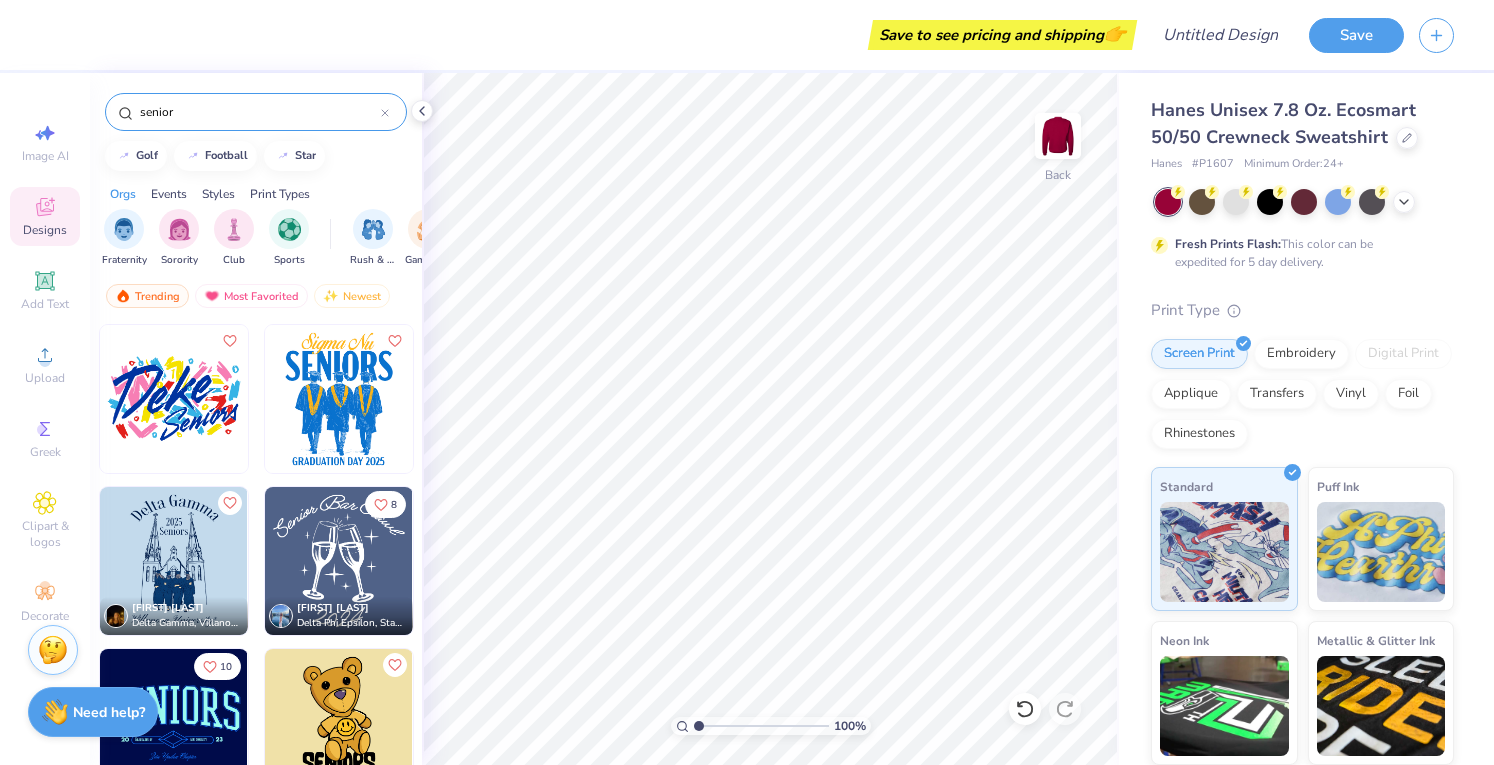 click at bounding box center [174, 723] 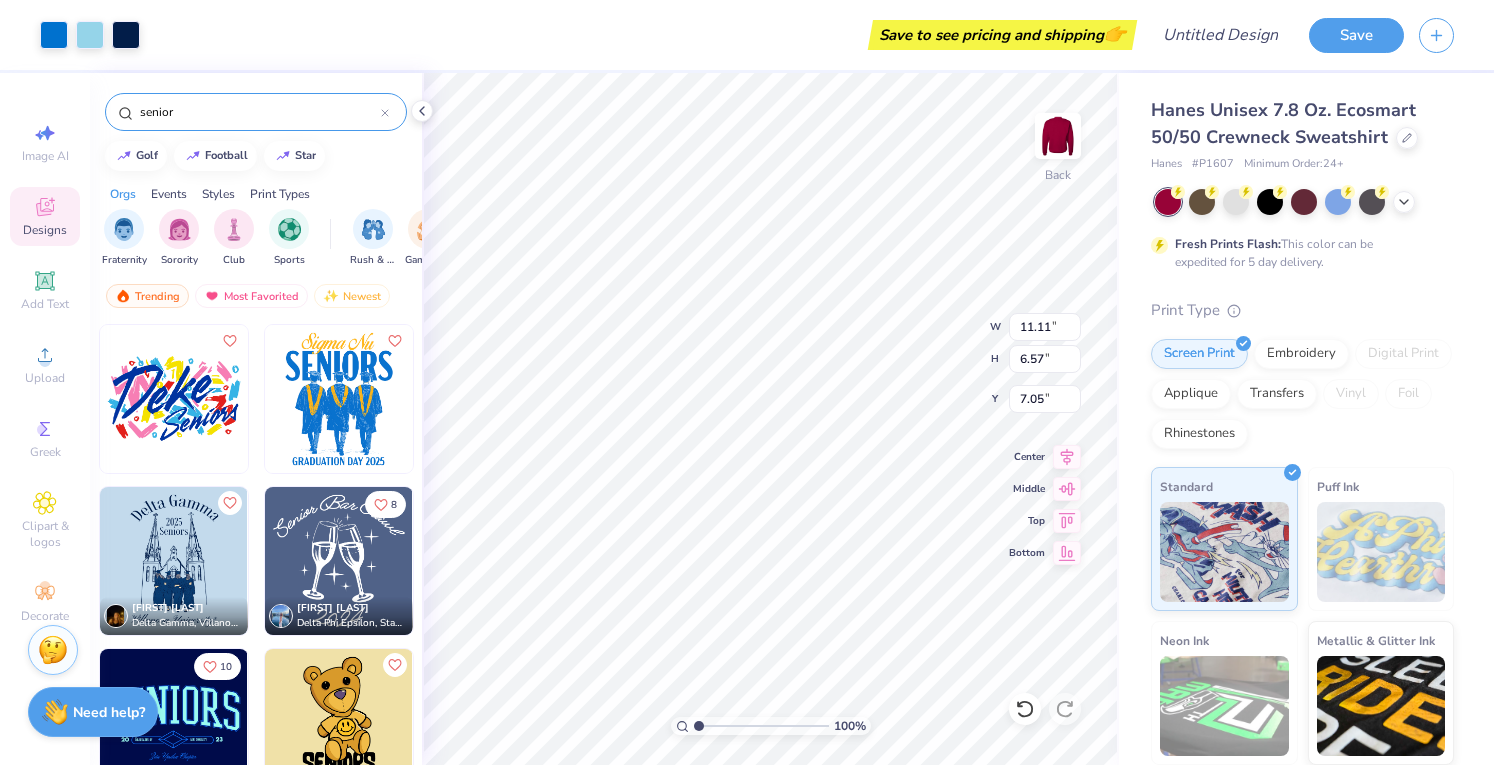 type on "7.05" 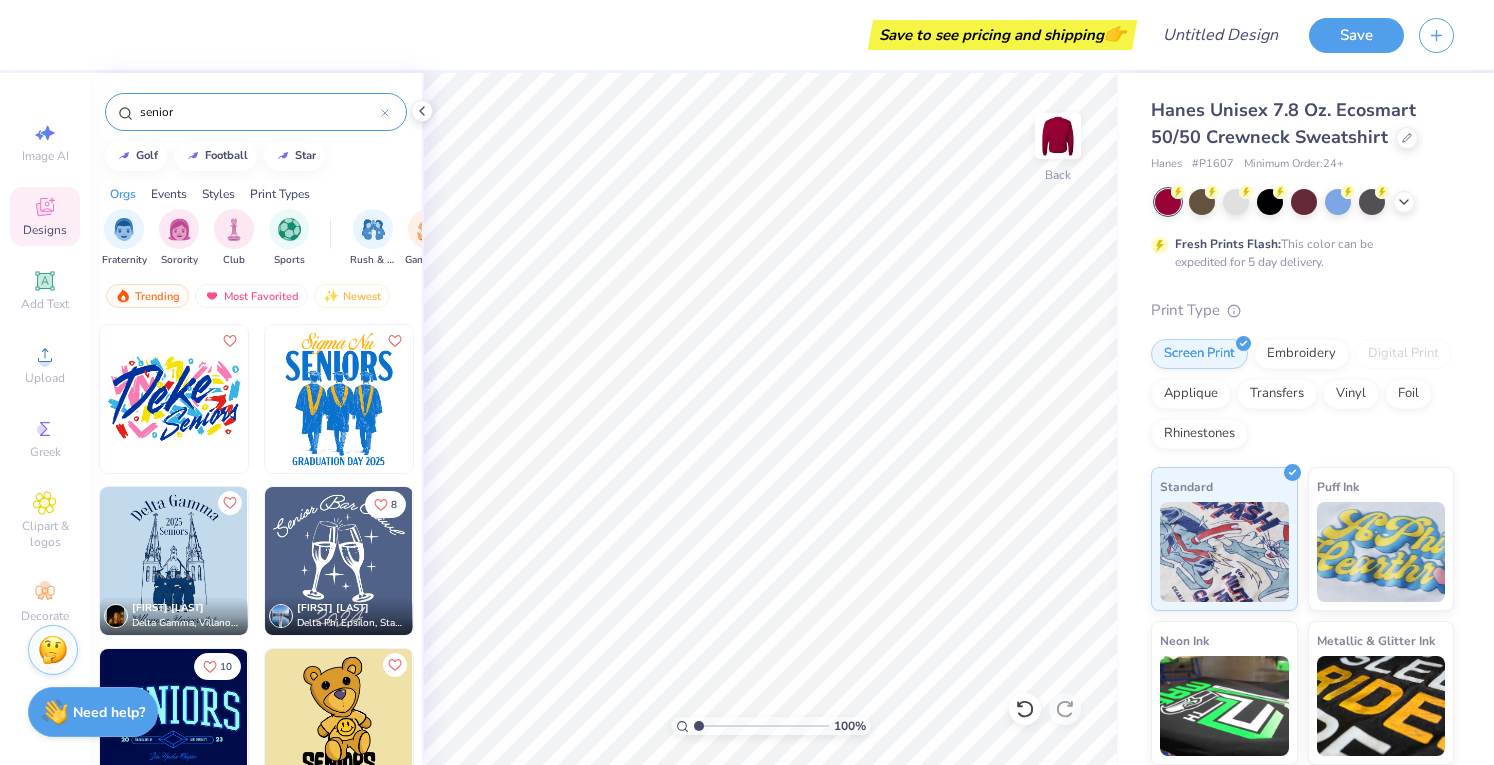 click at bounding box center [339, 404] 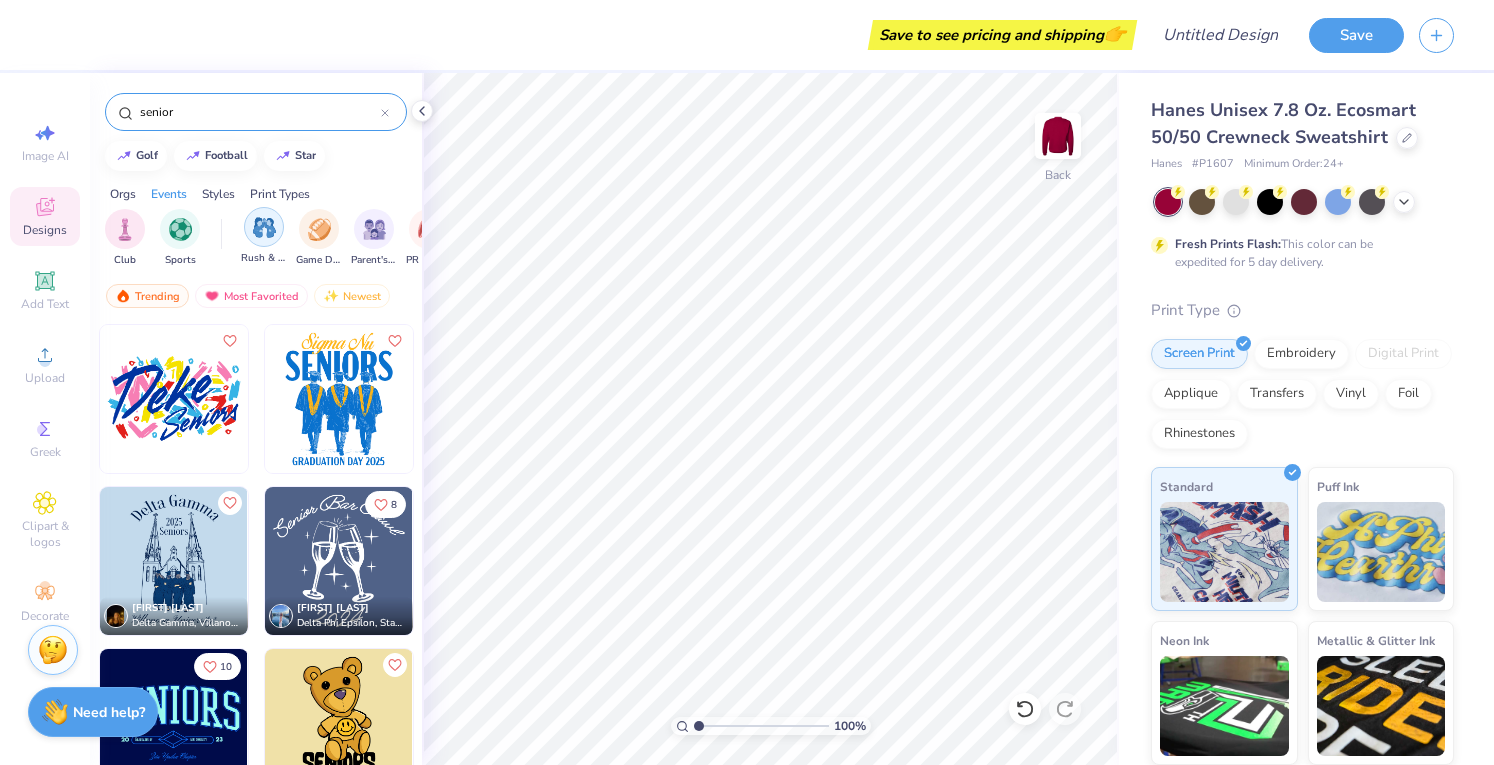 scroll, scrollTop: 0, scrollLeft: 221, axis: horizontal 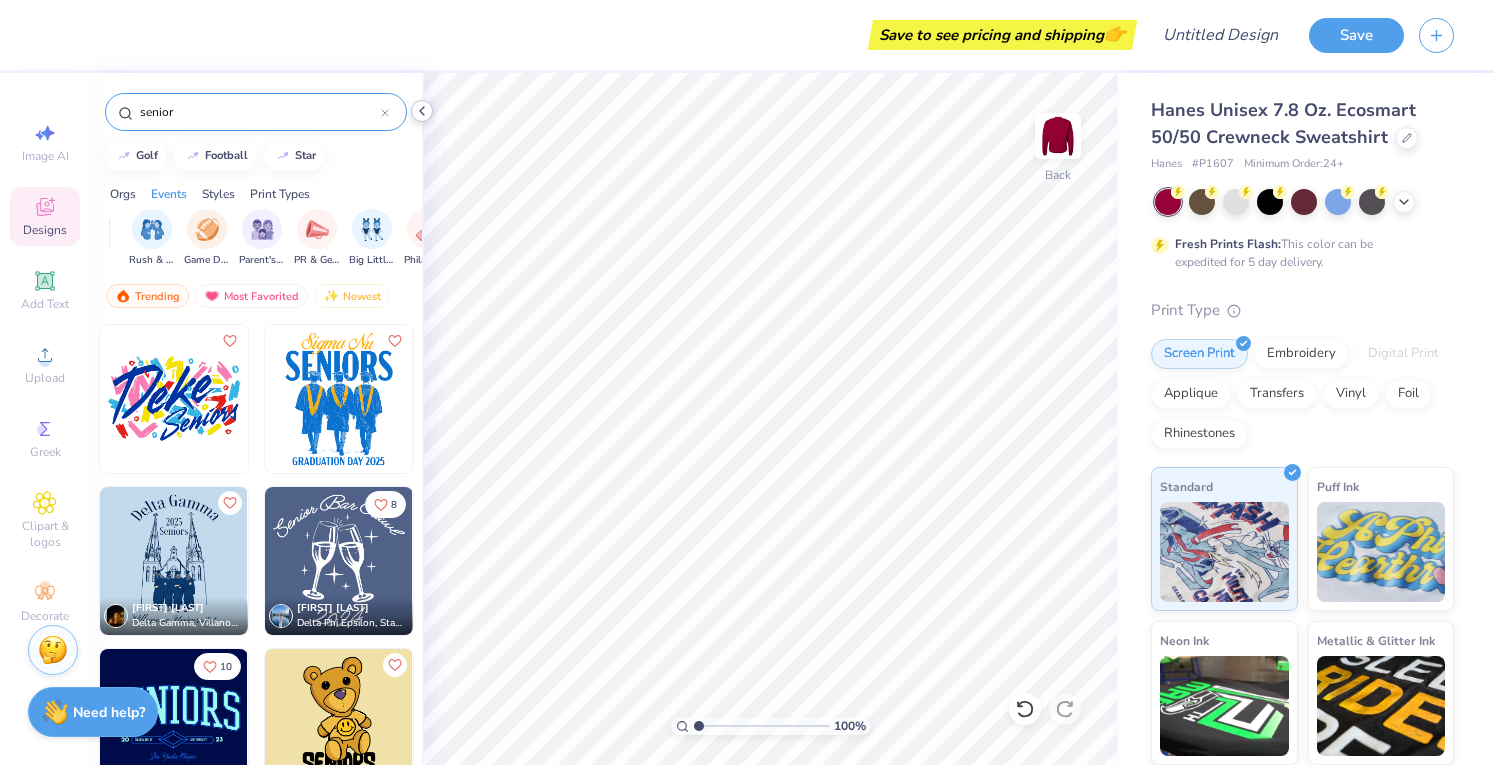 click 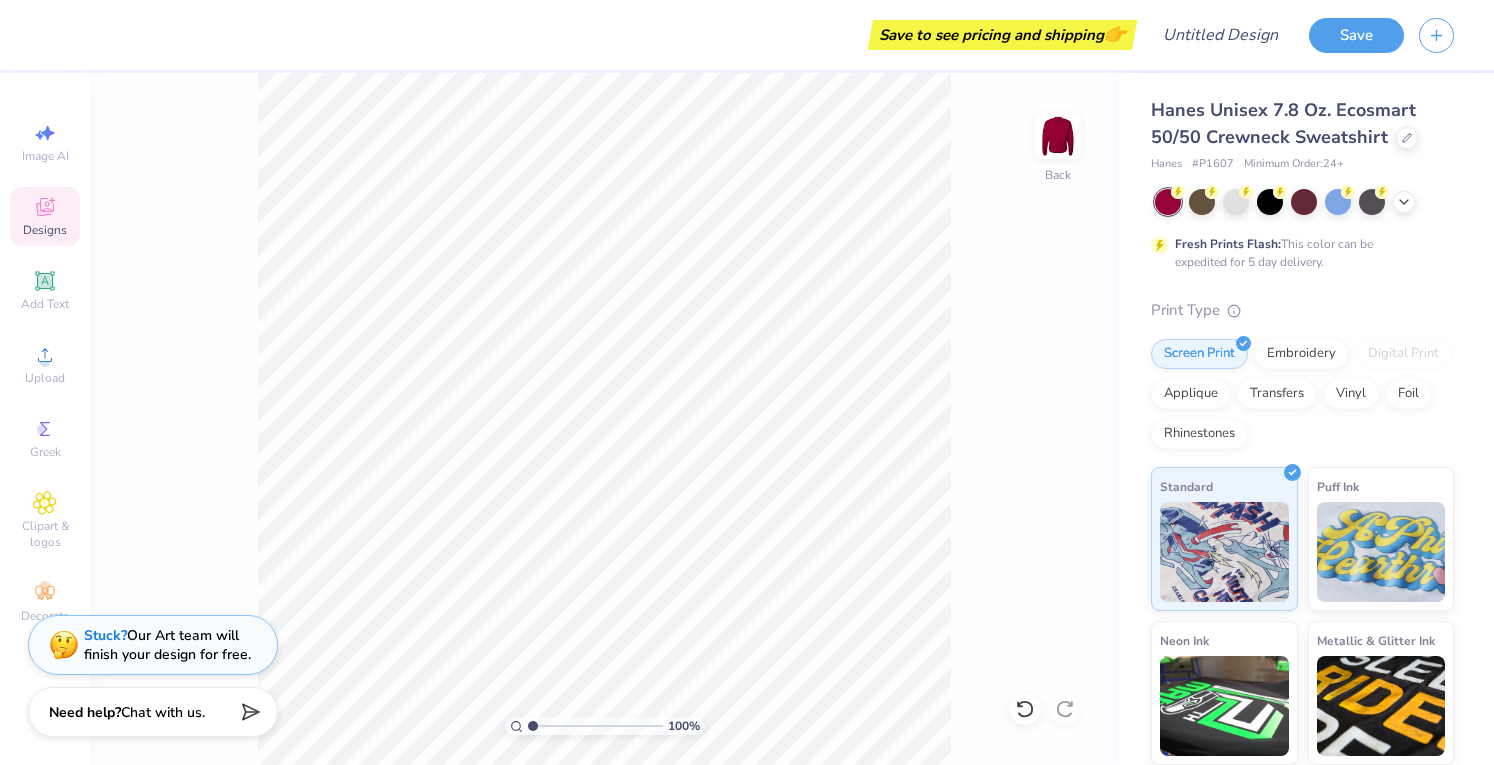 click on "Designs" at bounding box center (45, 216) 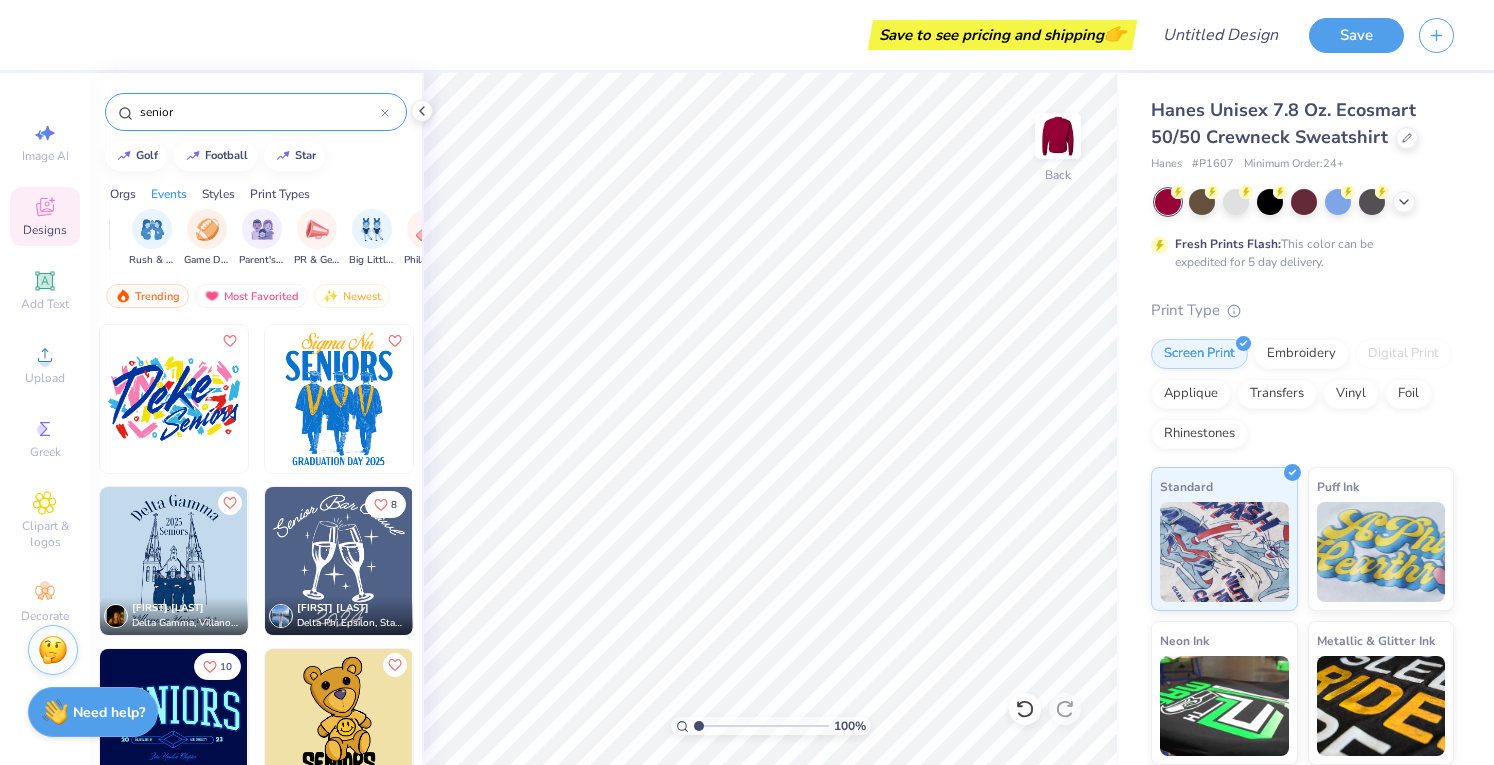 click on "Styles" at bounding box center (218, 194) 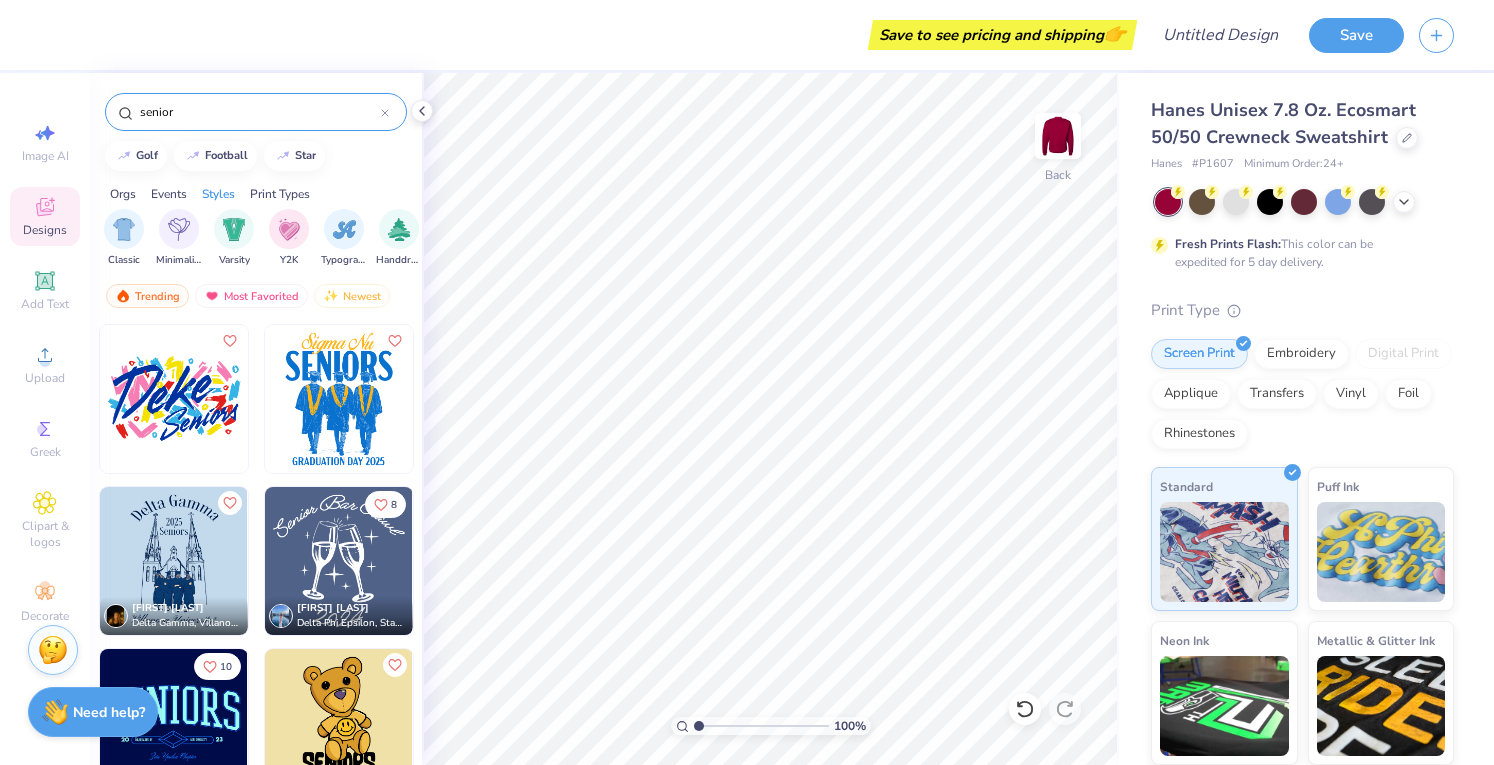 click on "Print Types" at bounding box center (280, 194) 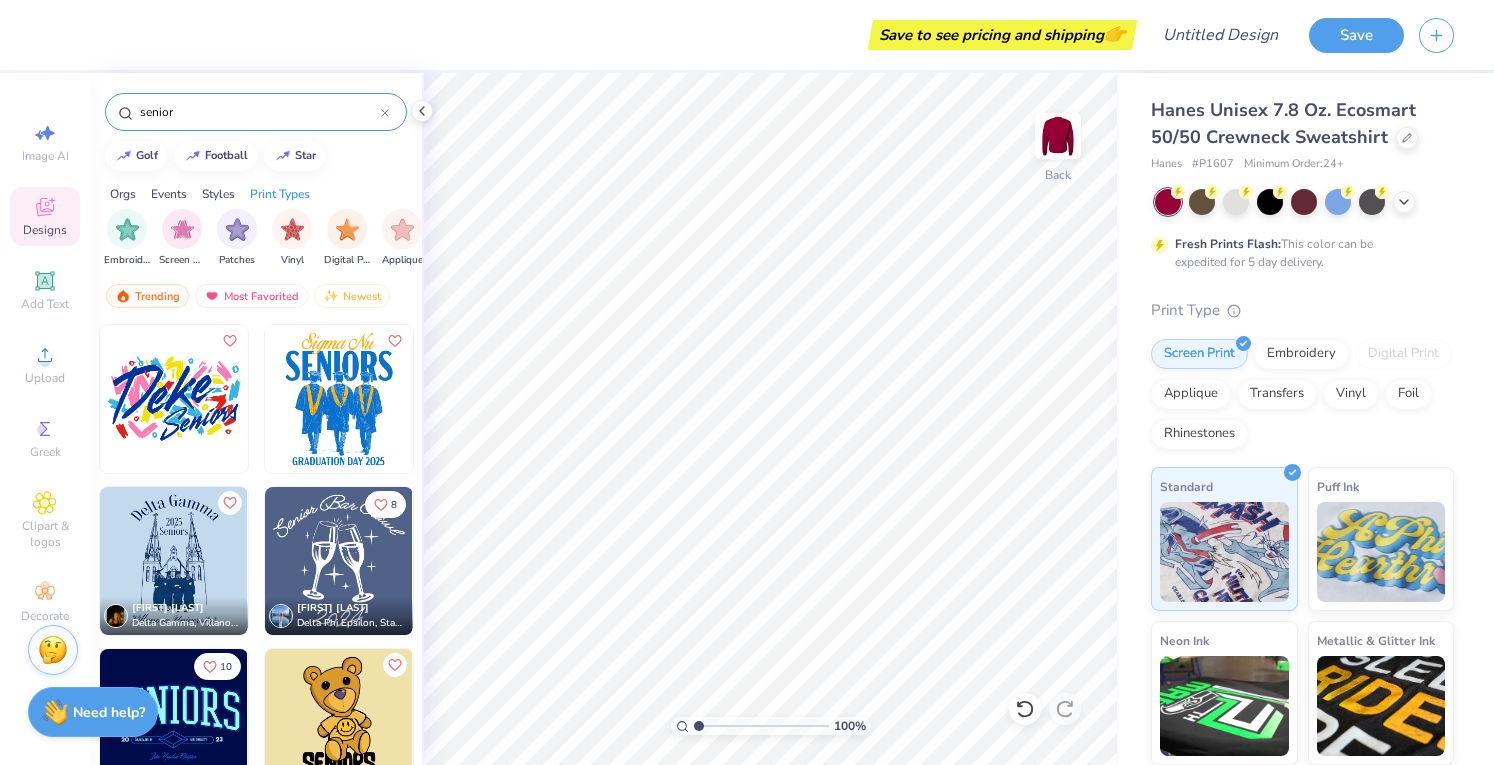 scroll, scrollTop: 0, scrollLeft: 1627, axis: horizontal 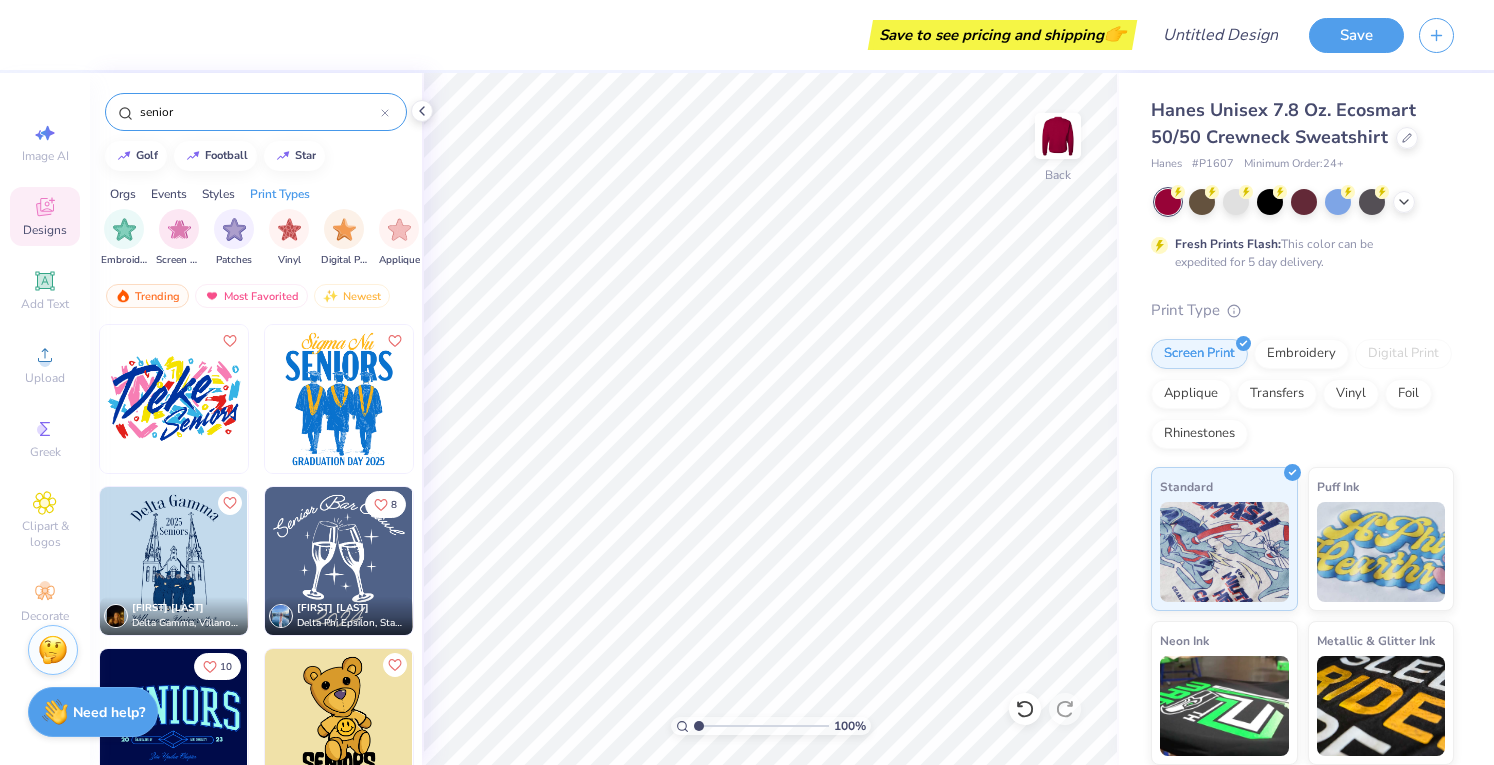 click on "Styles" at bounding box center (218, 194) 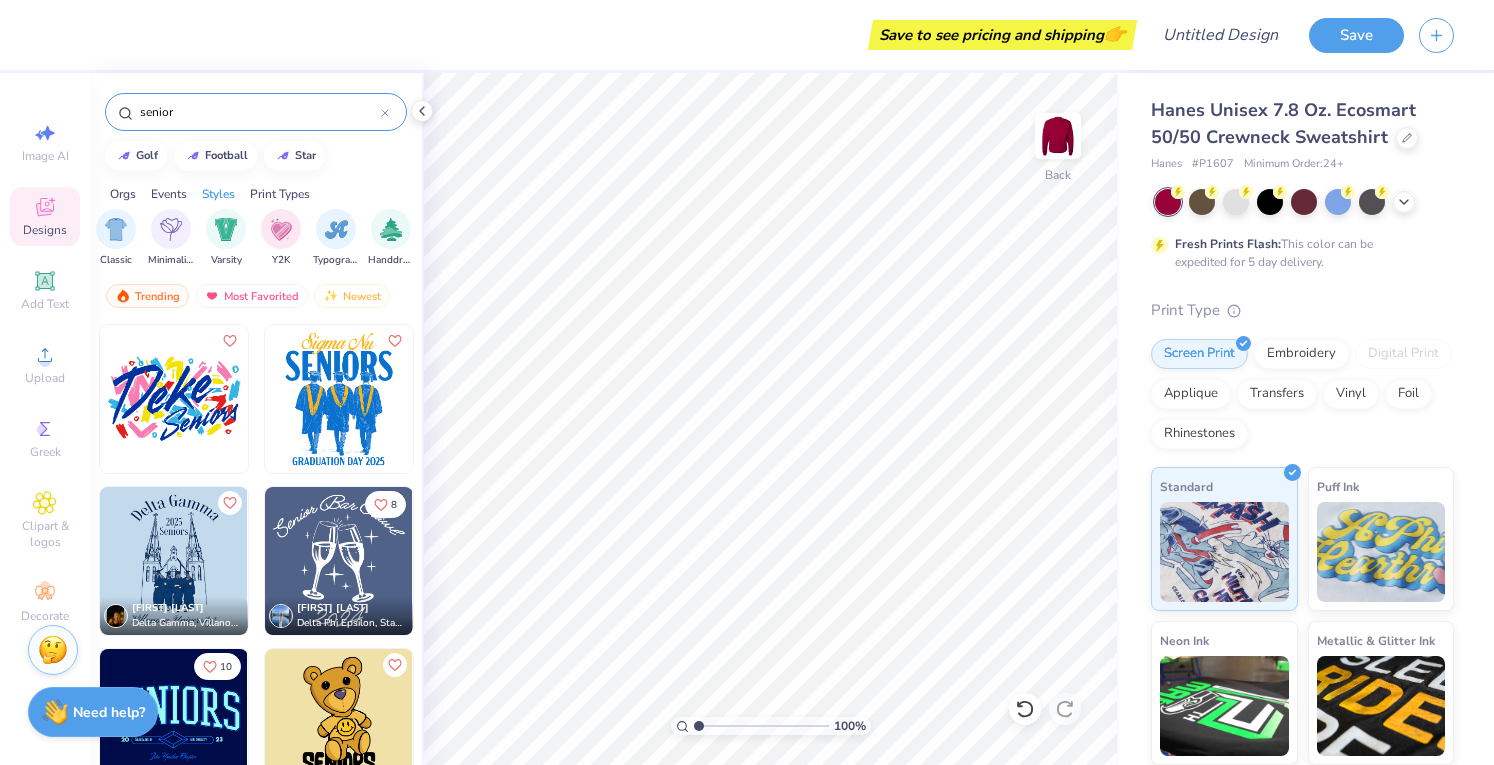 scroll, scrollTop: 0, scrollLeft: 1048, axis: horizontal 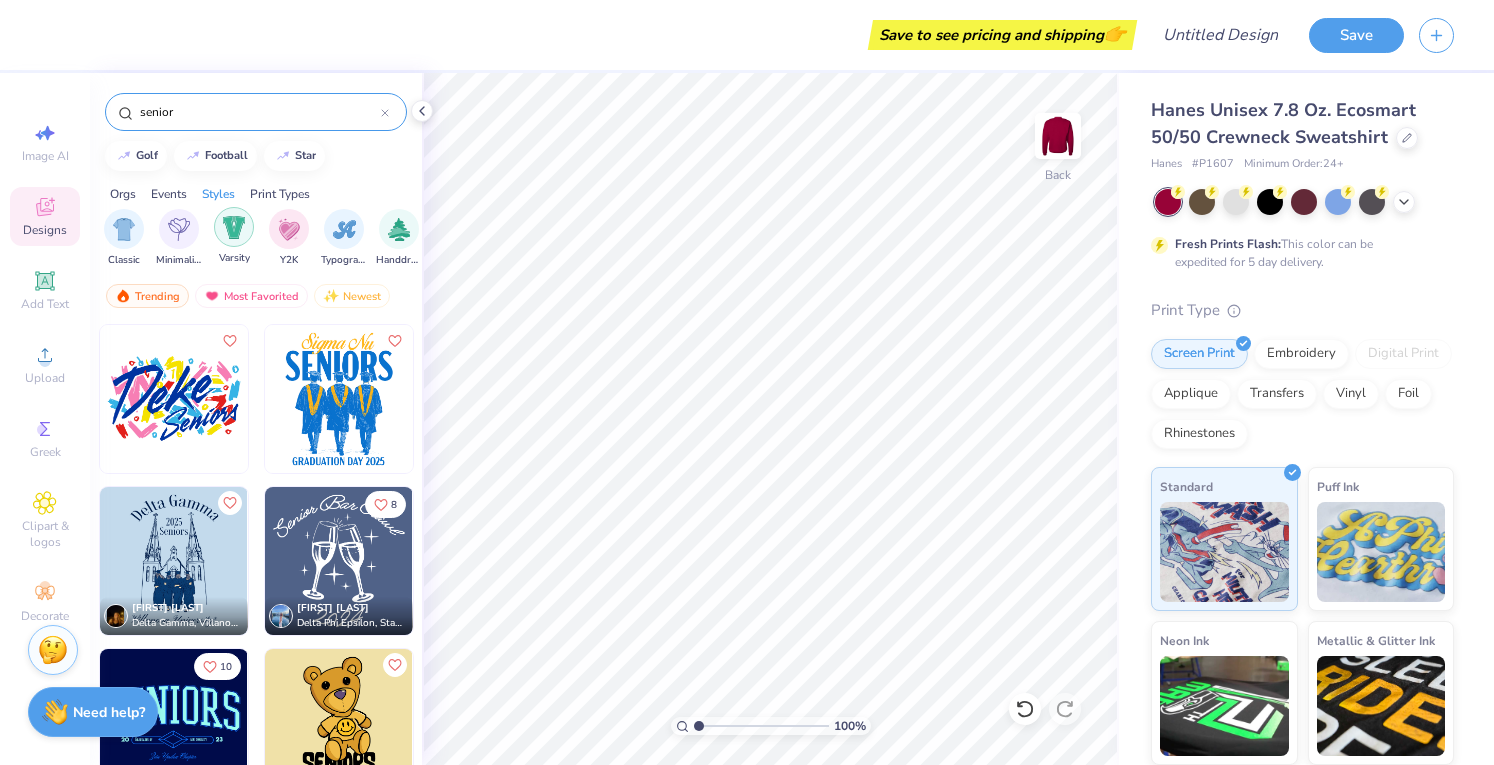 click at bounding box center (234, 227) 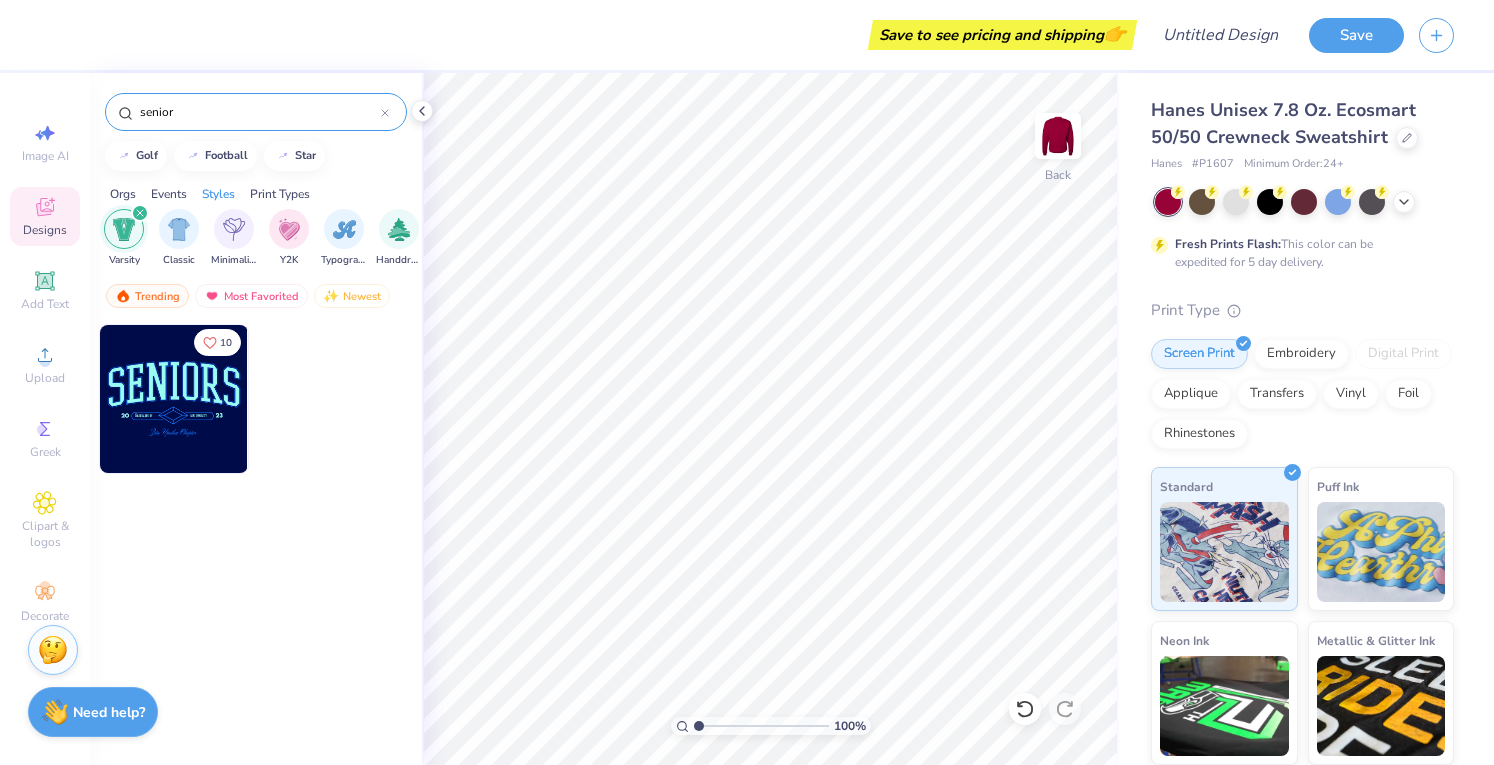 click 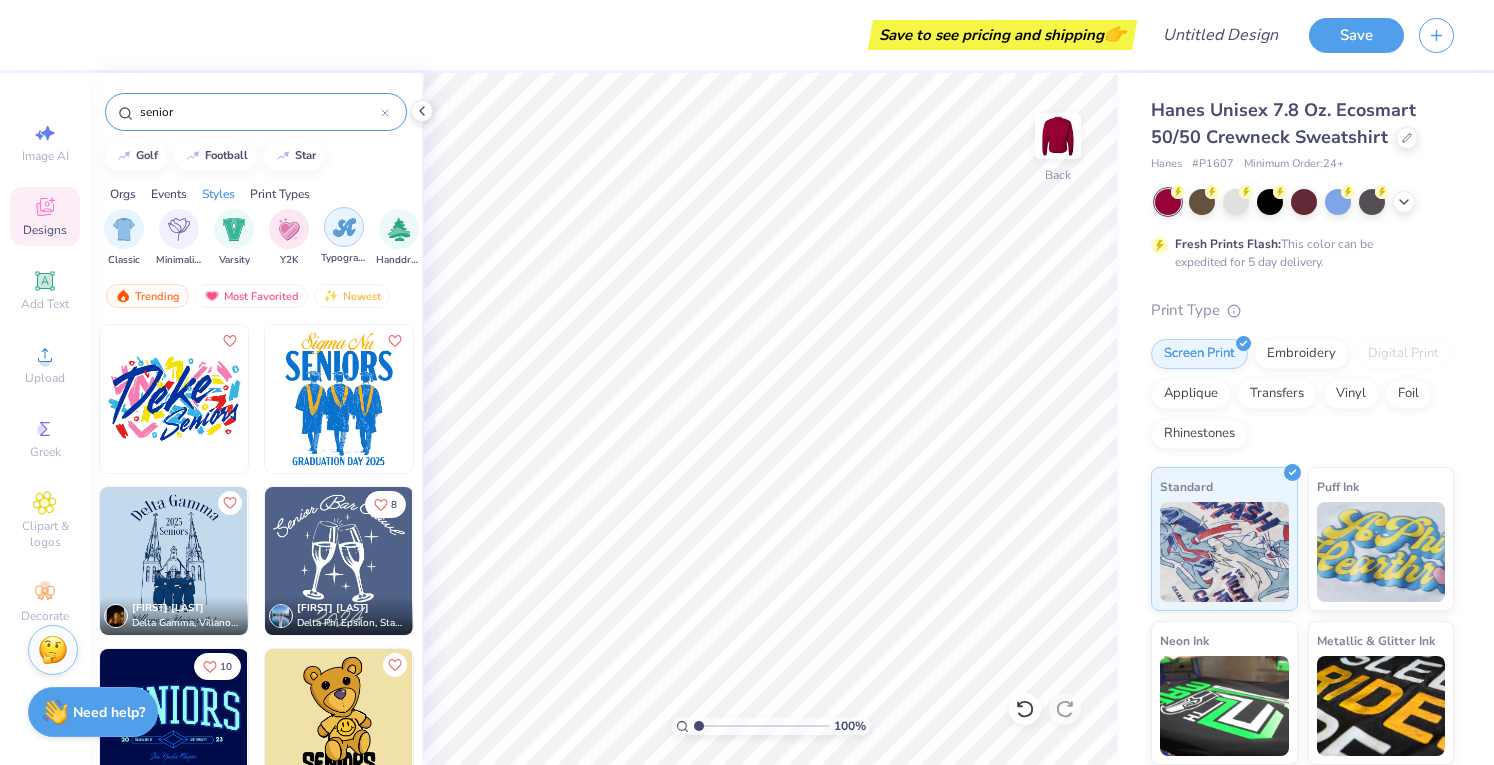 click at bounding box center [344, 227] 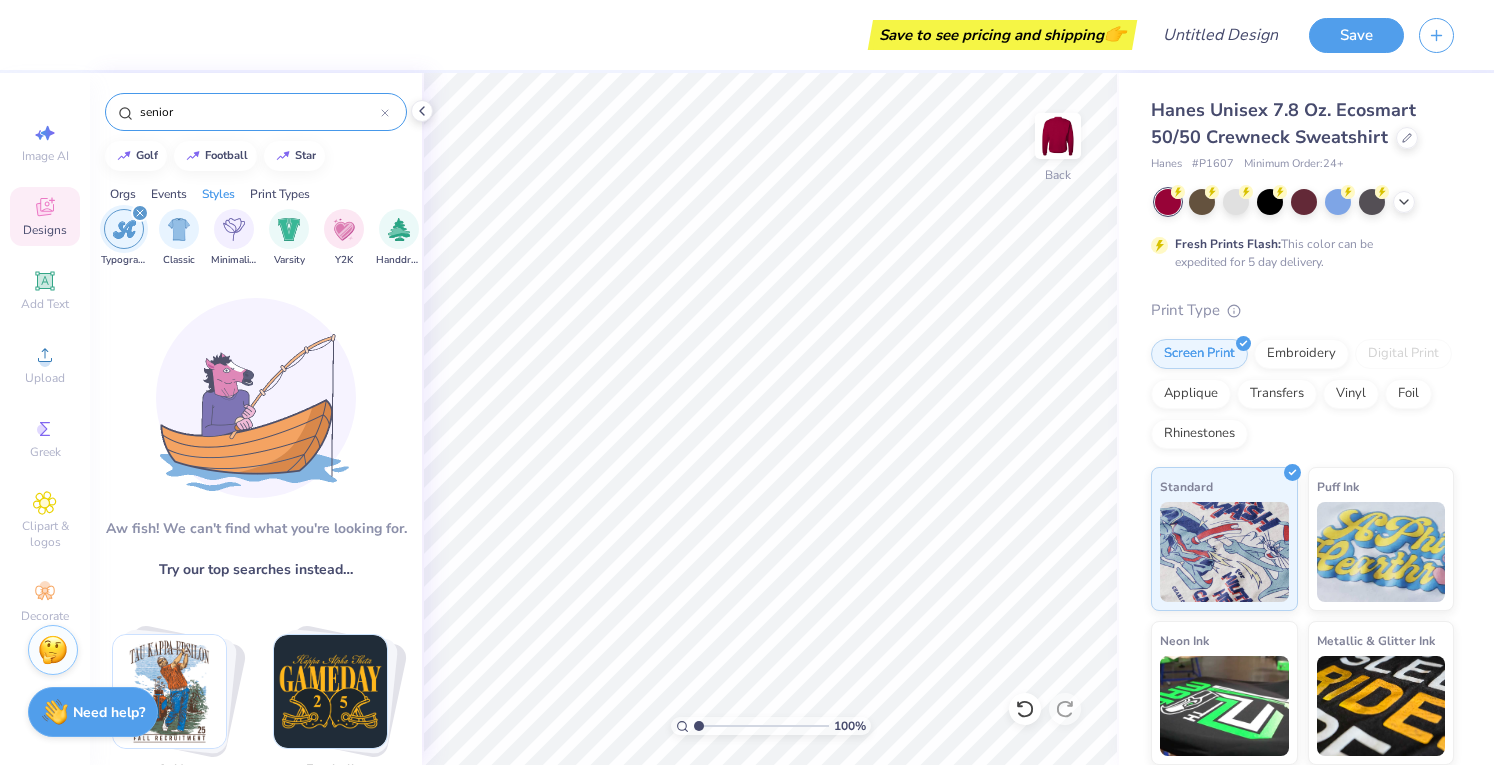 click on "Typography Classic Minimalist Varsity Y2K Handdrawn Cartoons Grunge [NUMBER]s & [NUMBER]s [NUMBER]s & [NUMBER]s" at bounding box center [382, 238] 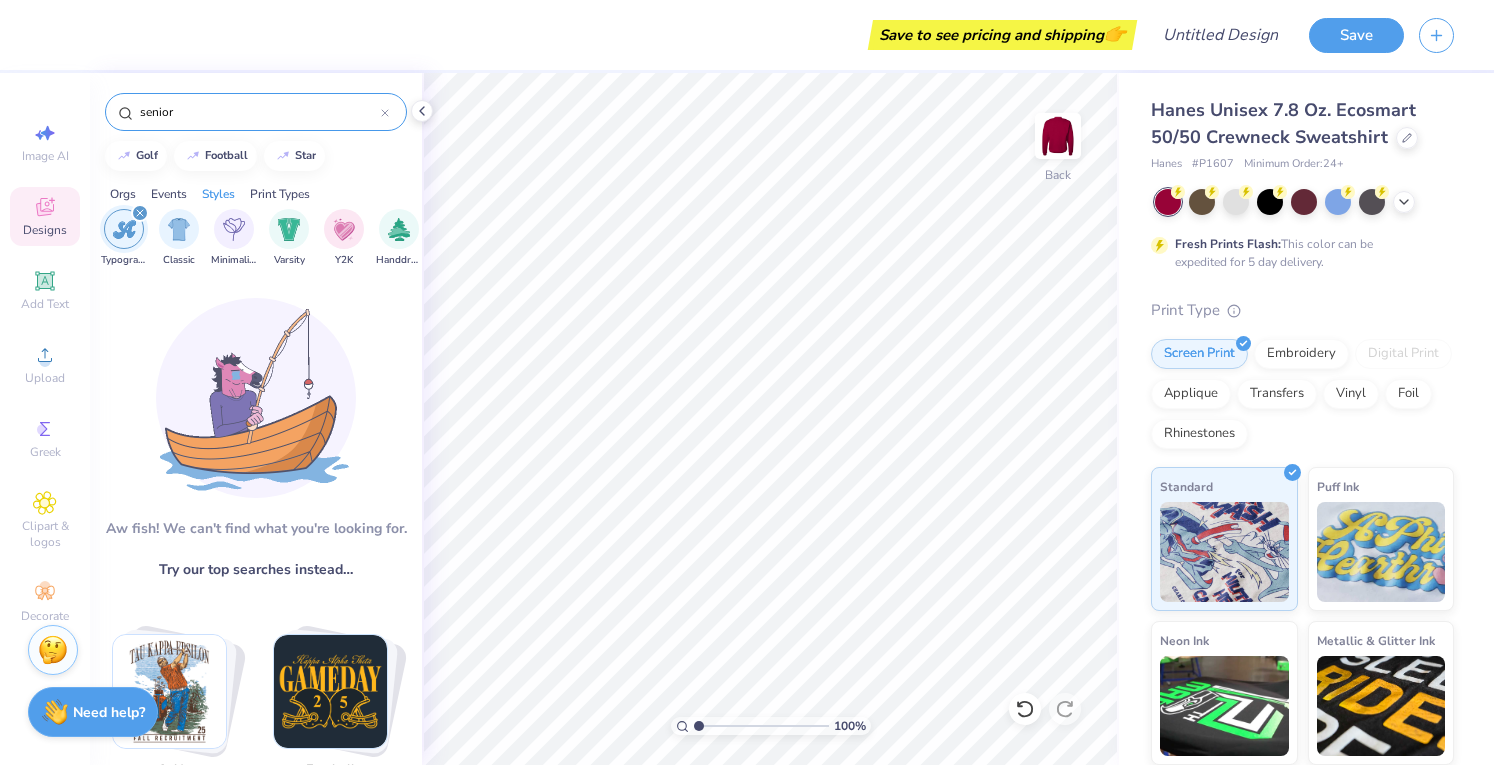 click at bounding box center [124, 229] 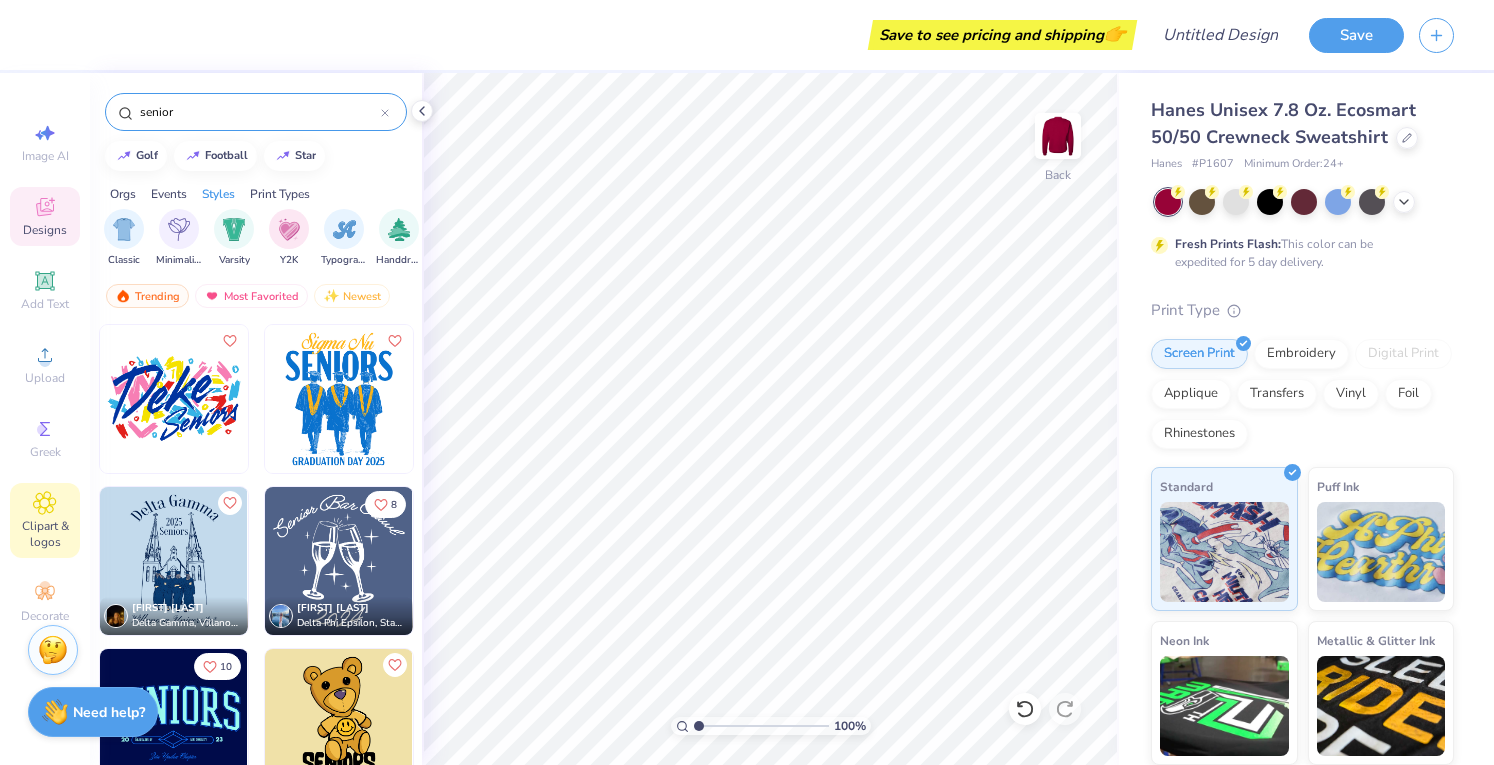 click 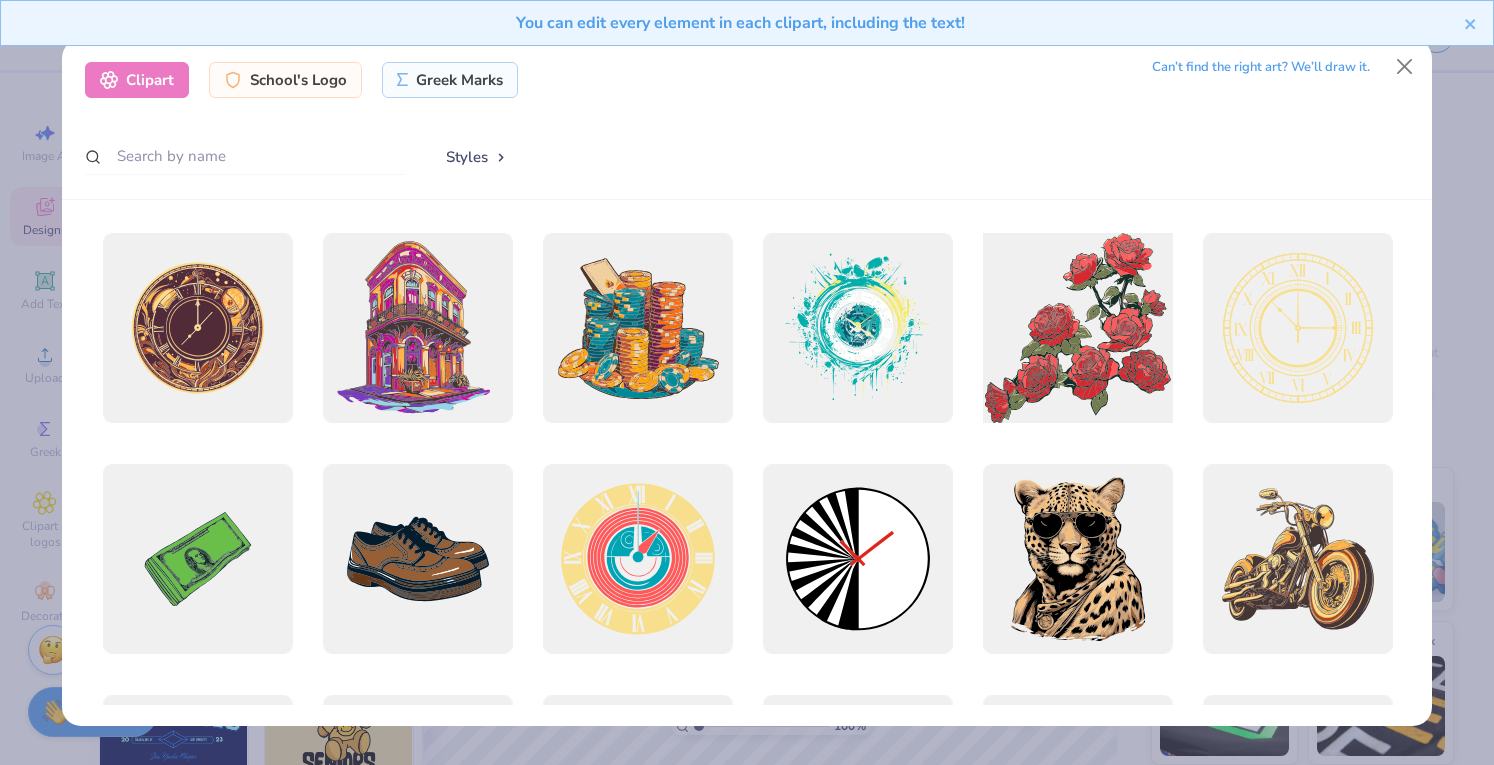 click at bounding box center [1077, 327] 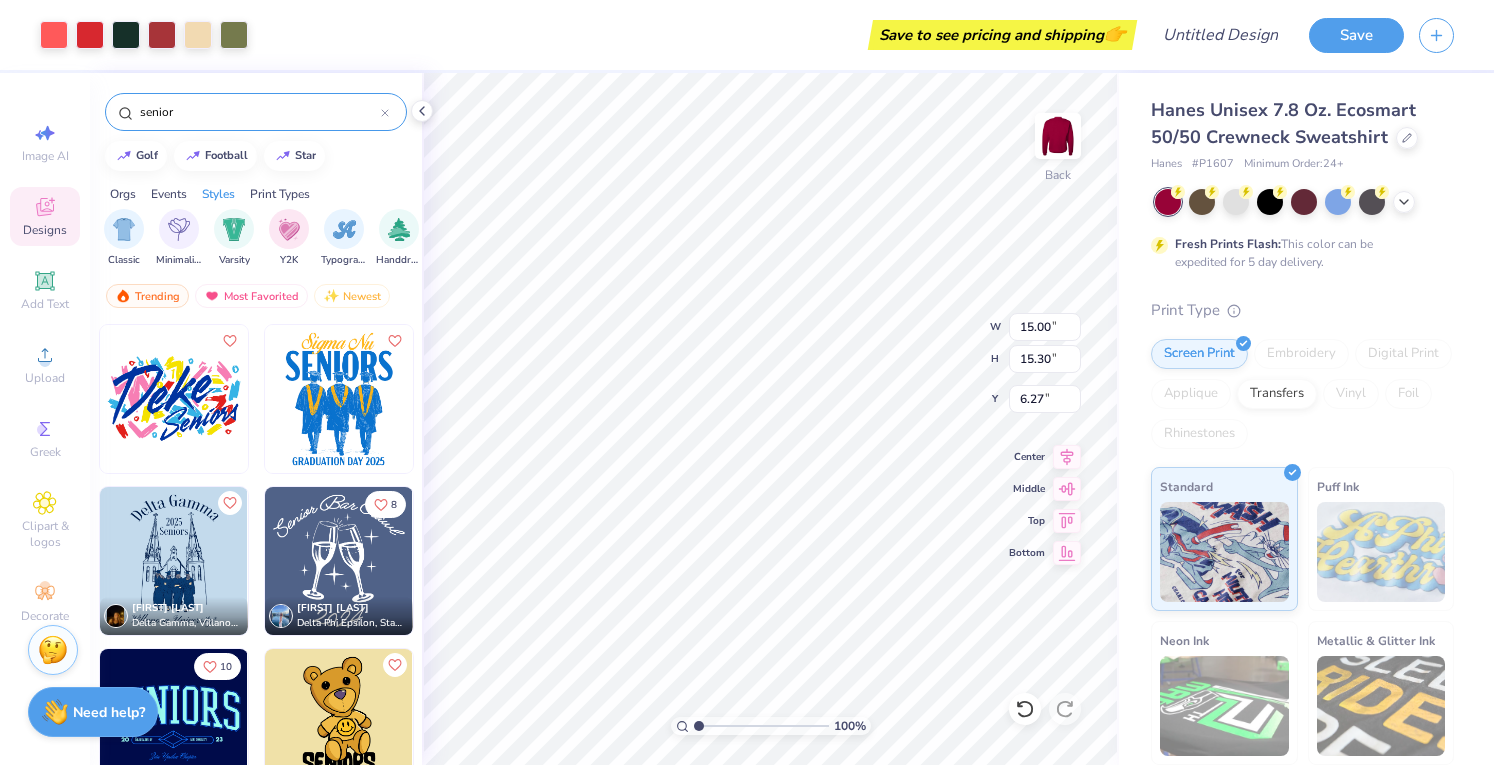 type on "6.27" 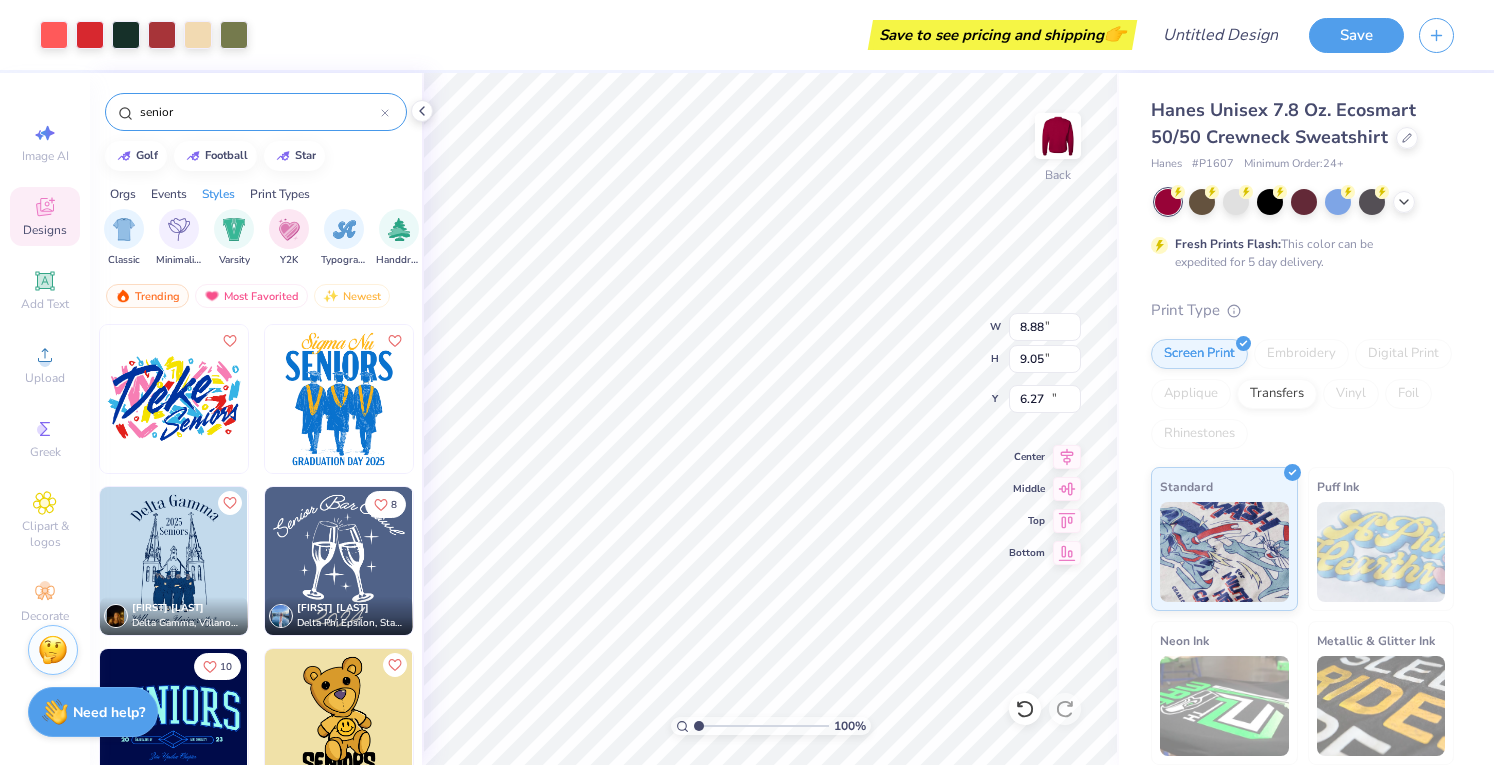 type on "8.88" 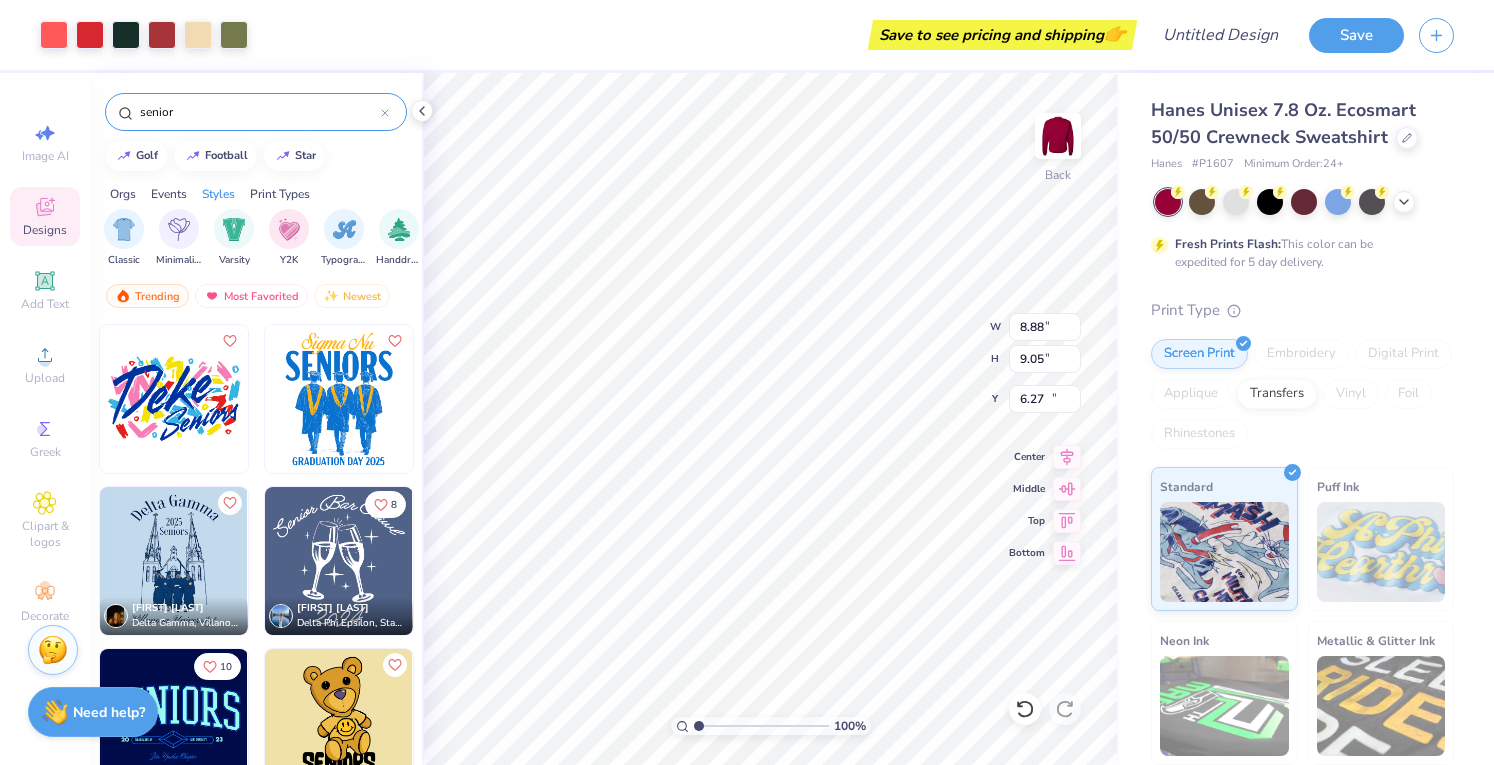 type on "9.05" 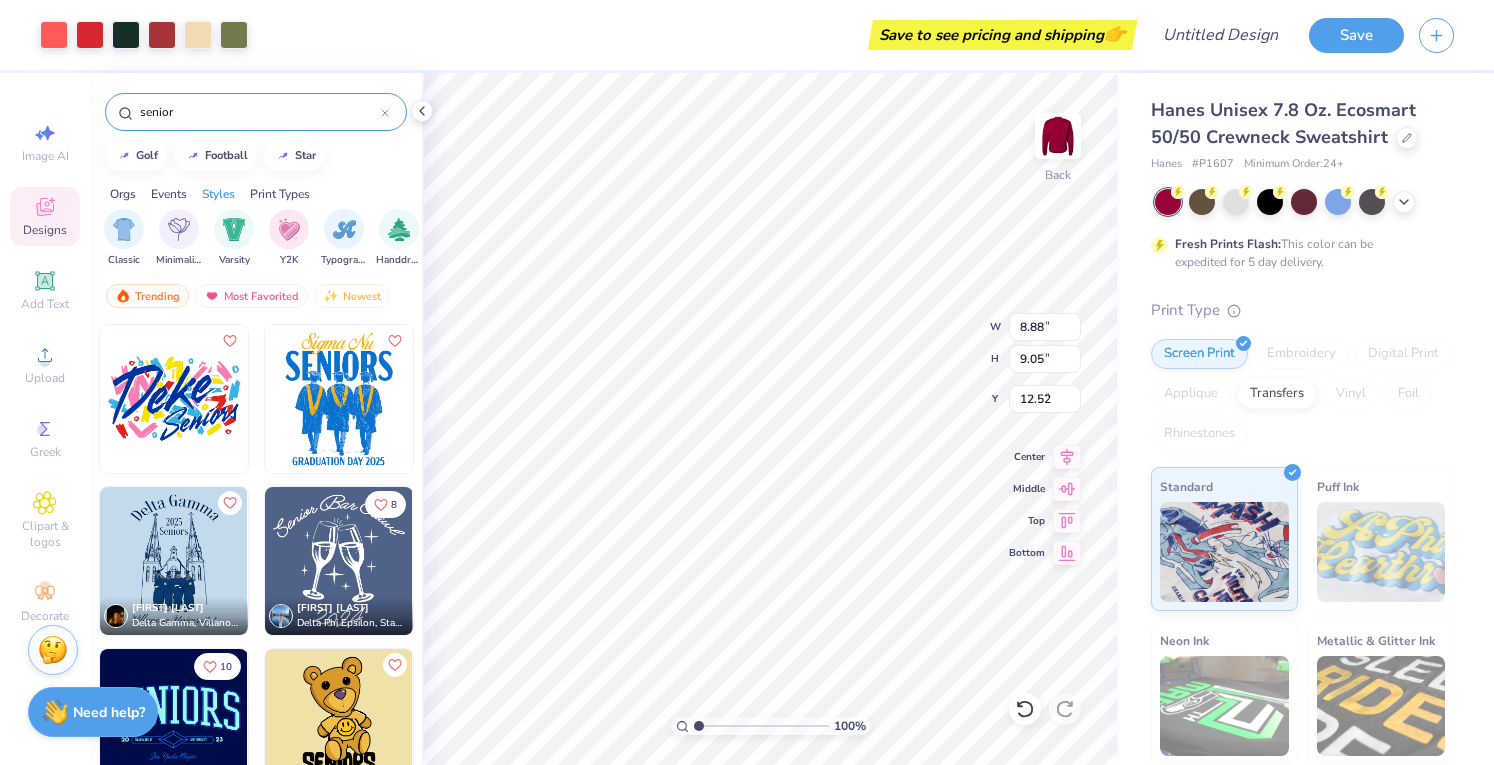 type on "1.57" 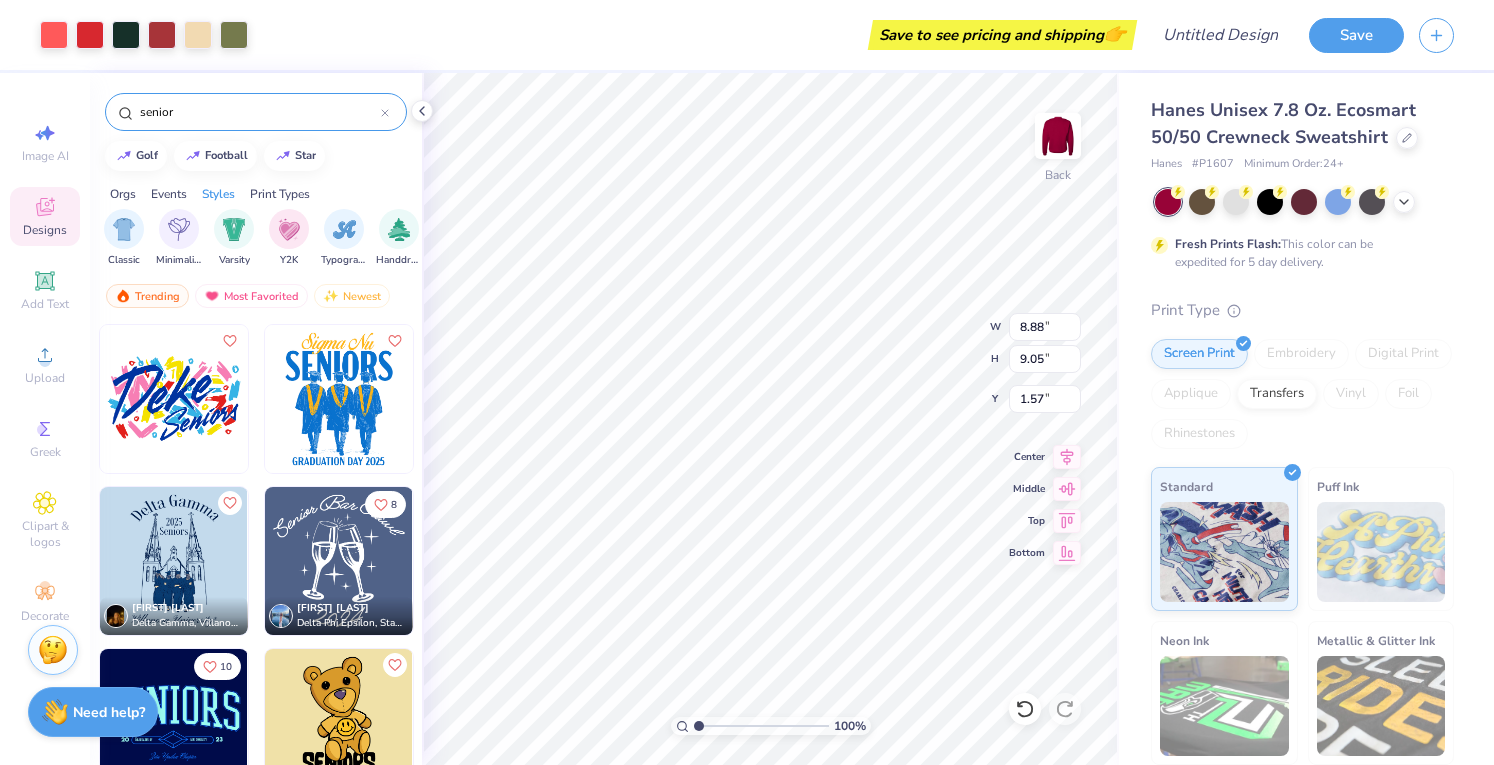type on "9.43" 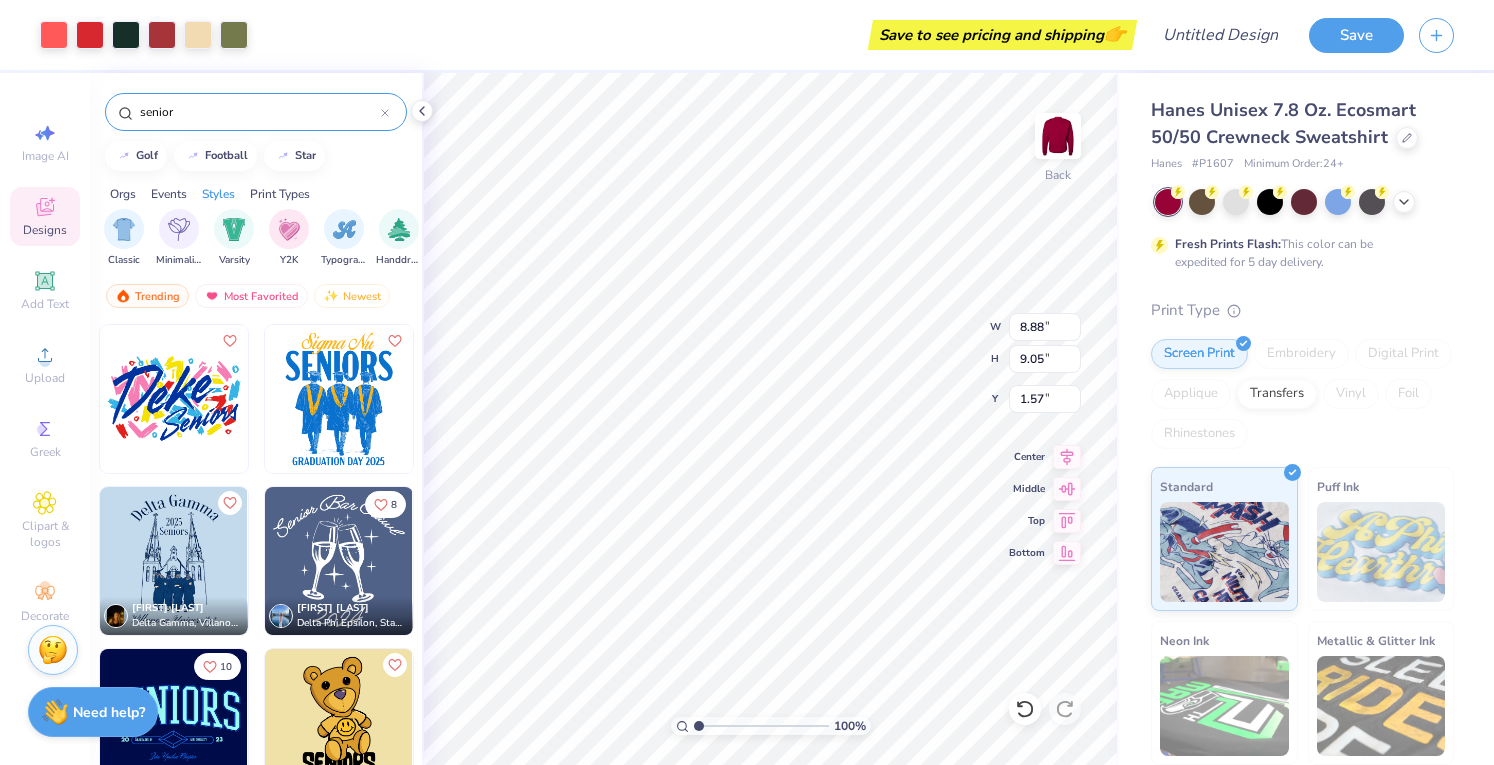 type on "8.81" 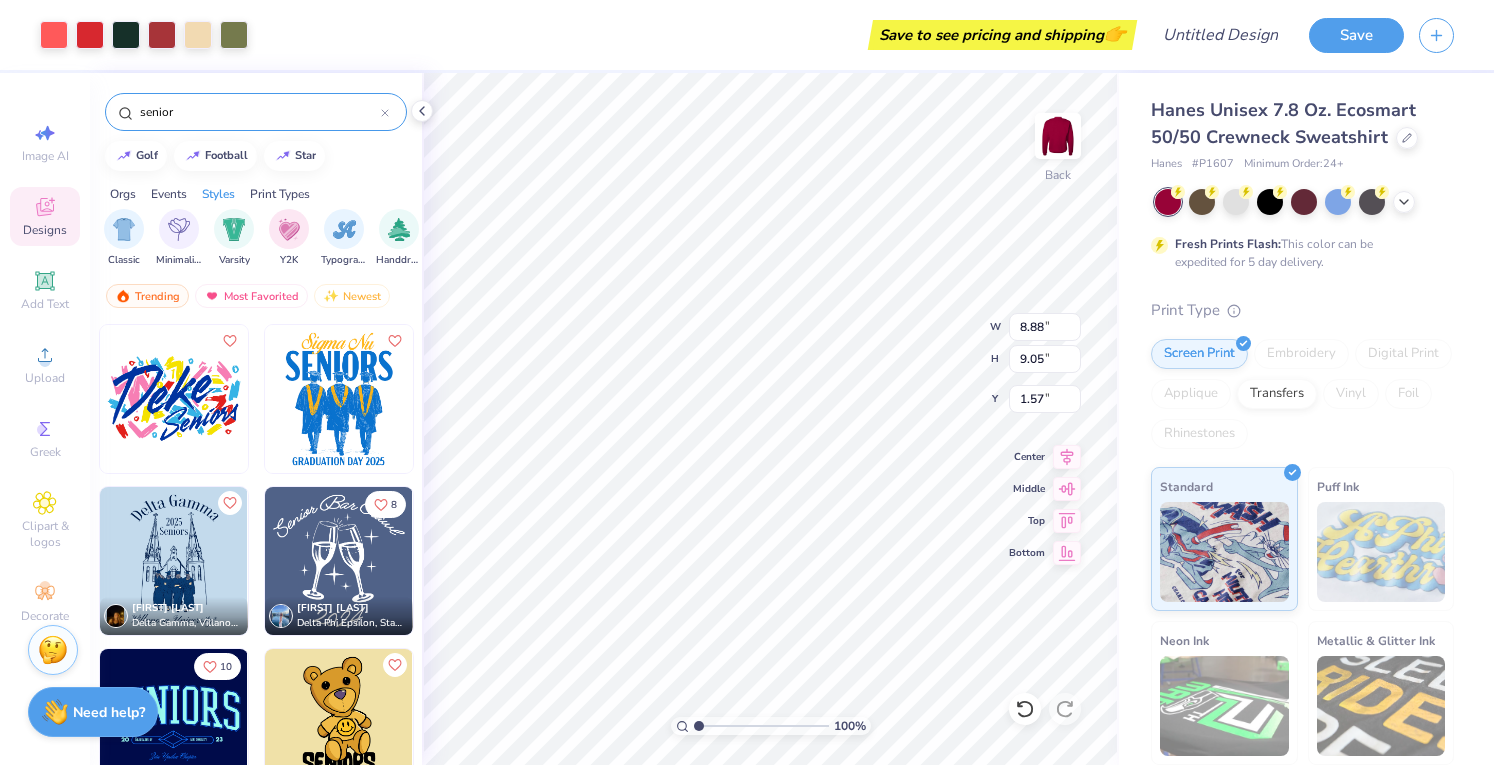 type on "1.50" 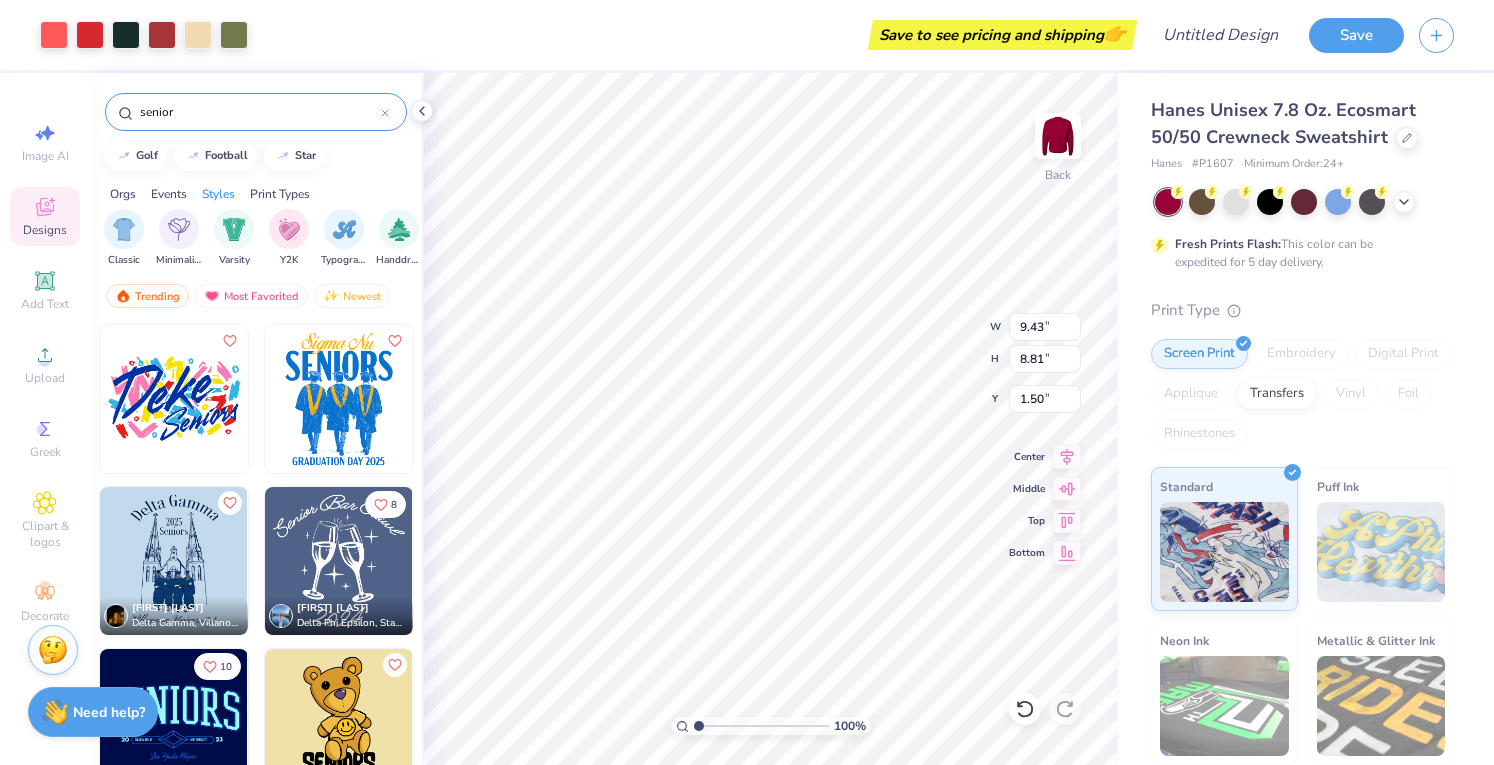 type on "8.88" 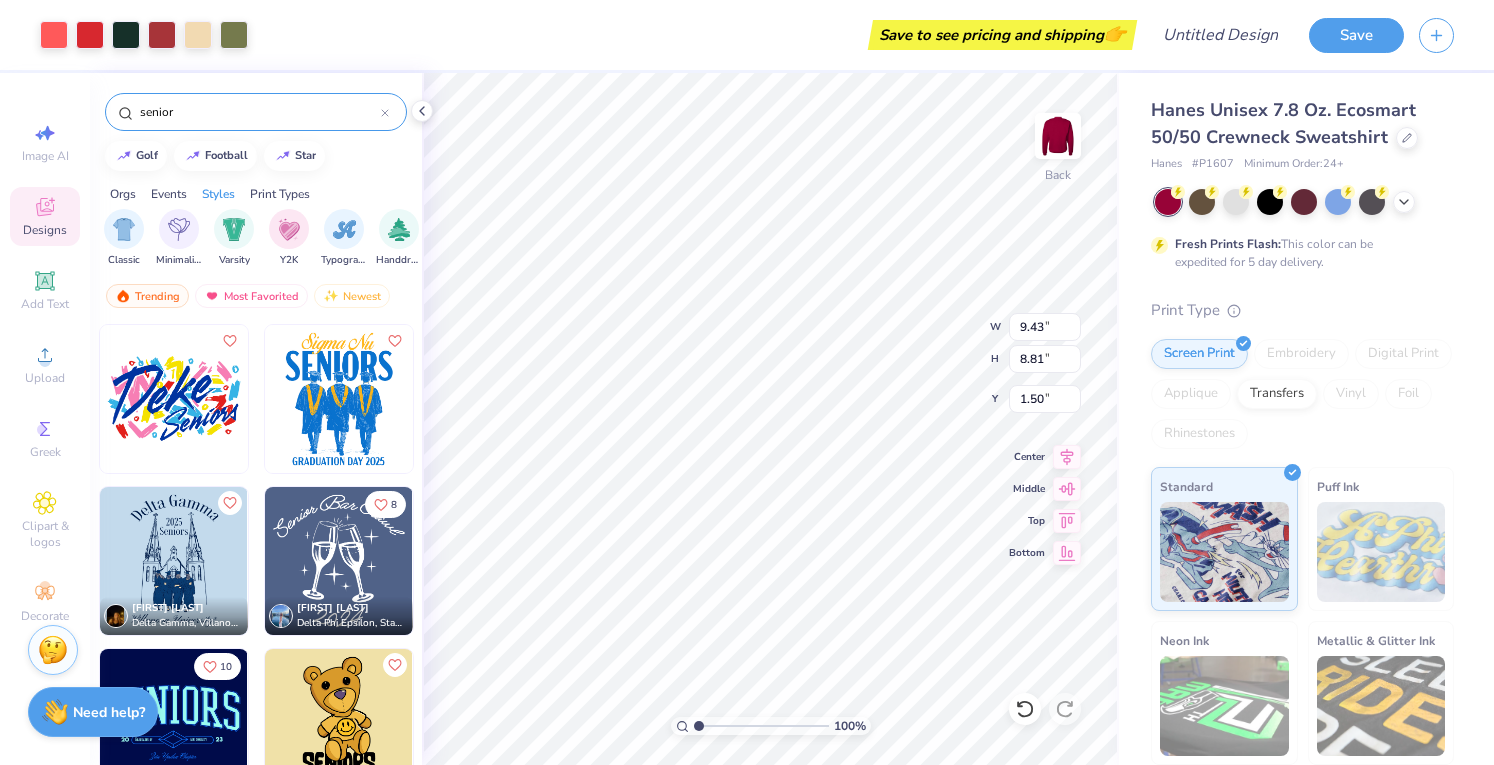 type on "8.29" 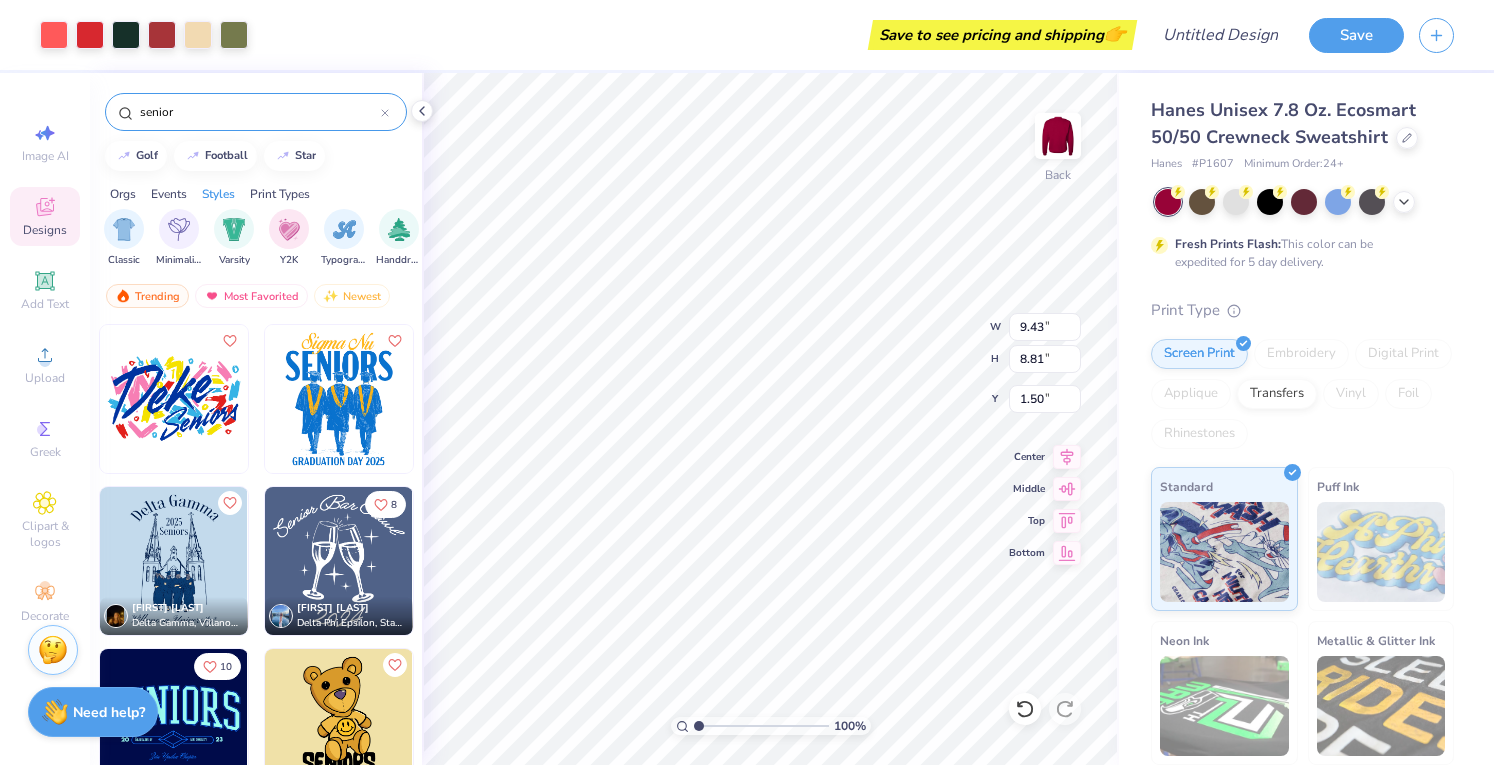 type on "2.05" 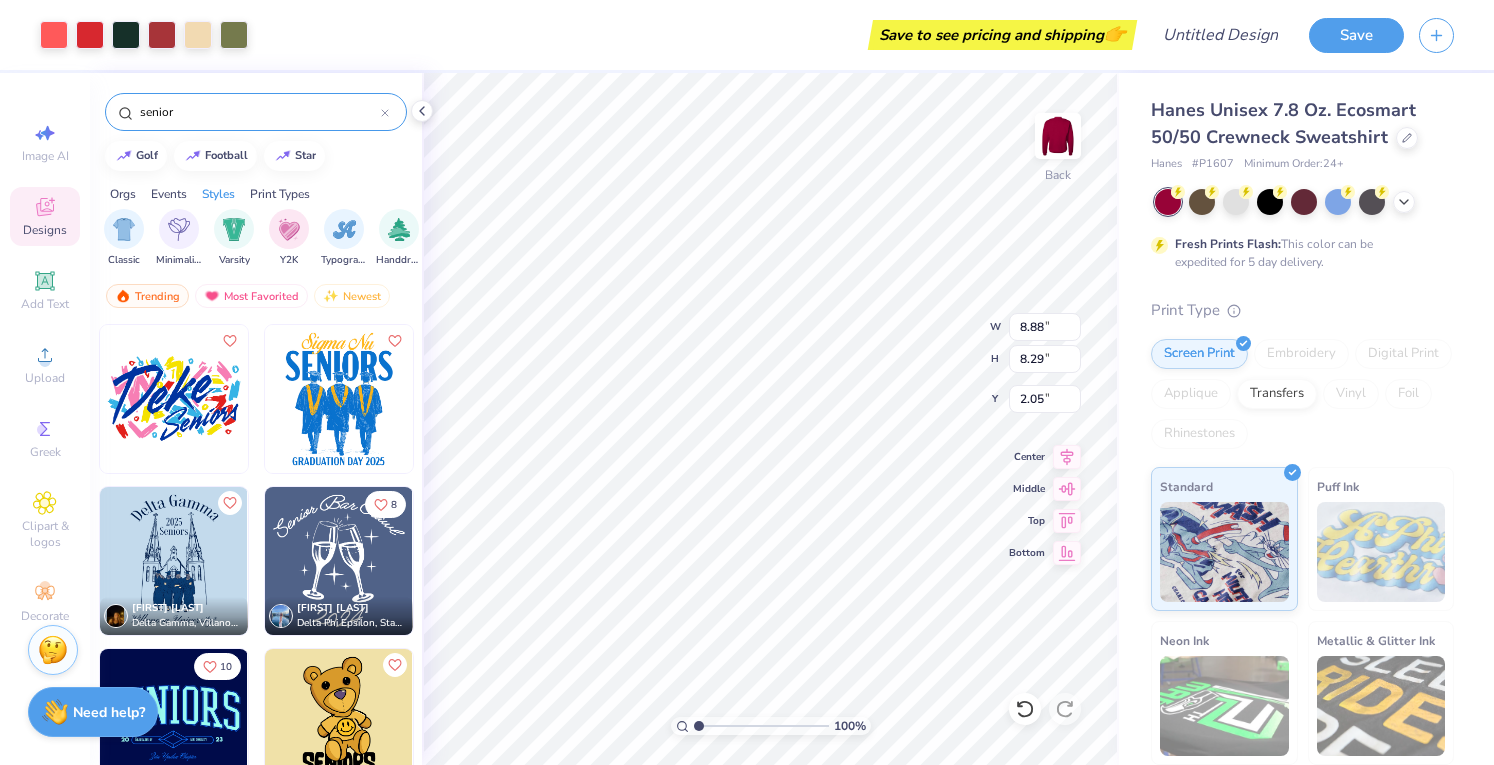 type on "8.31" 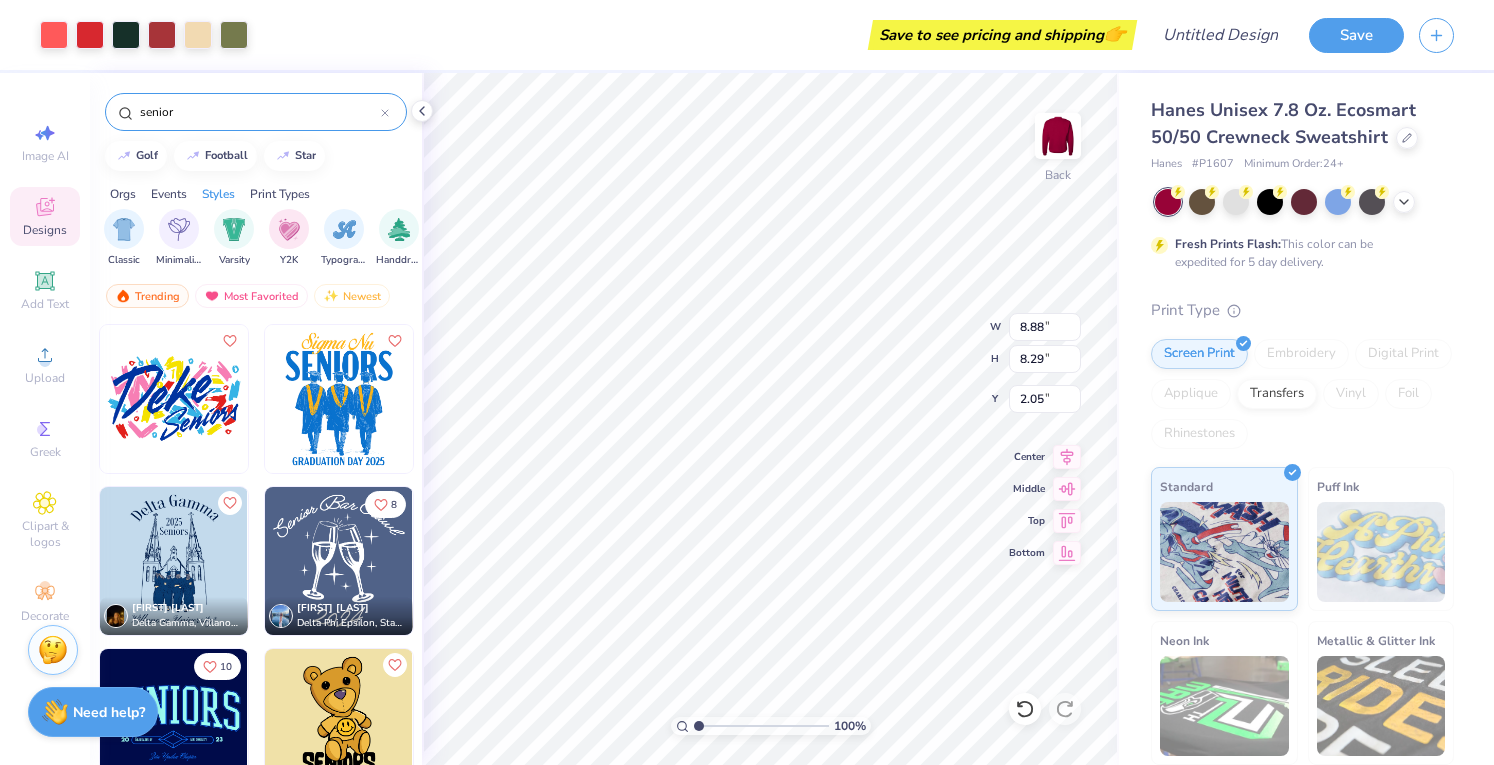 type on "8.39" 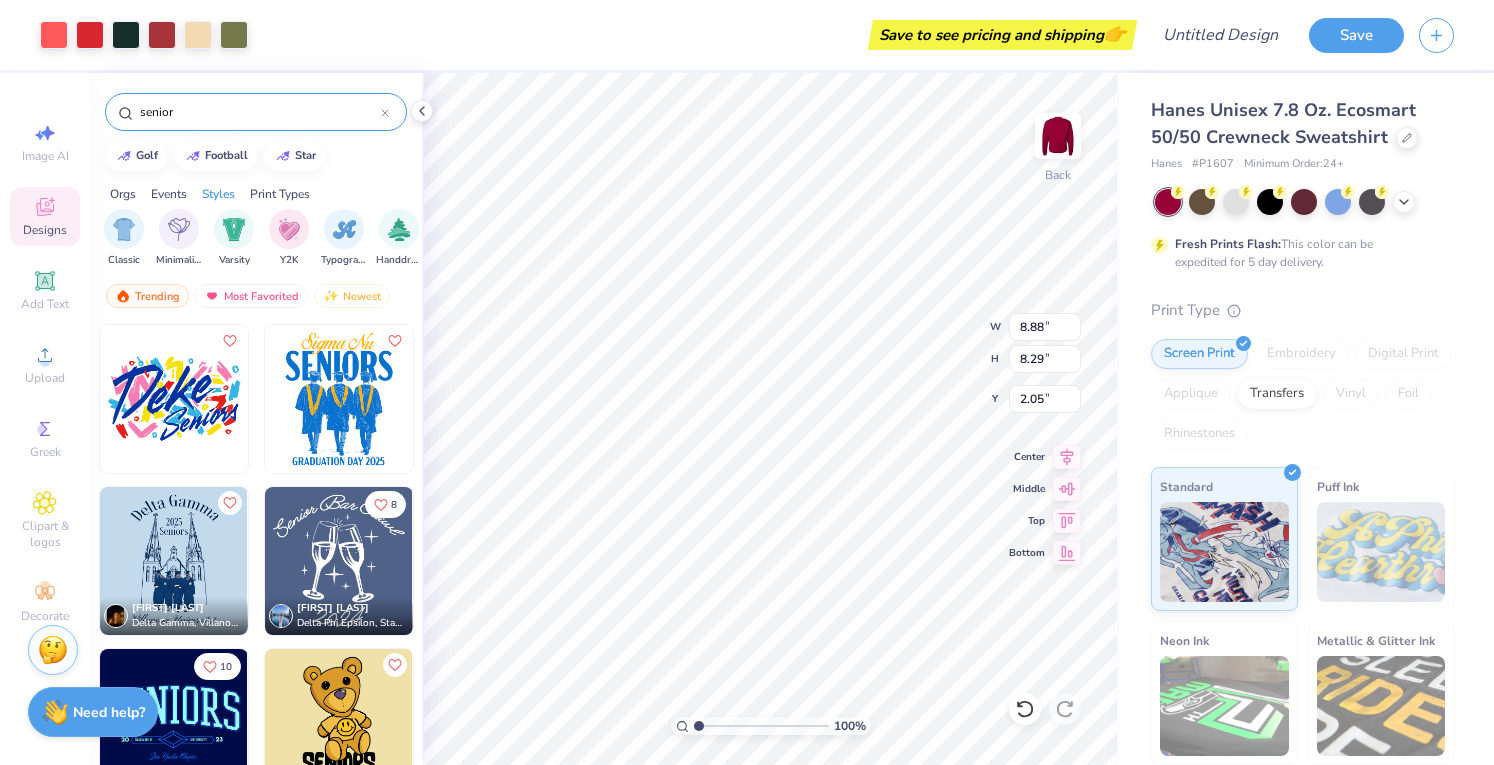 type on "2.29" 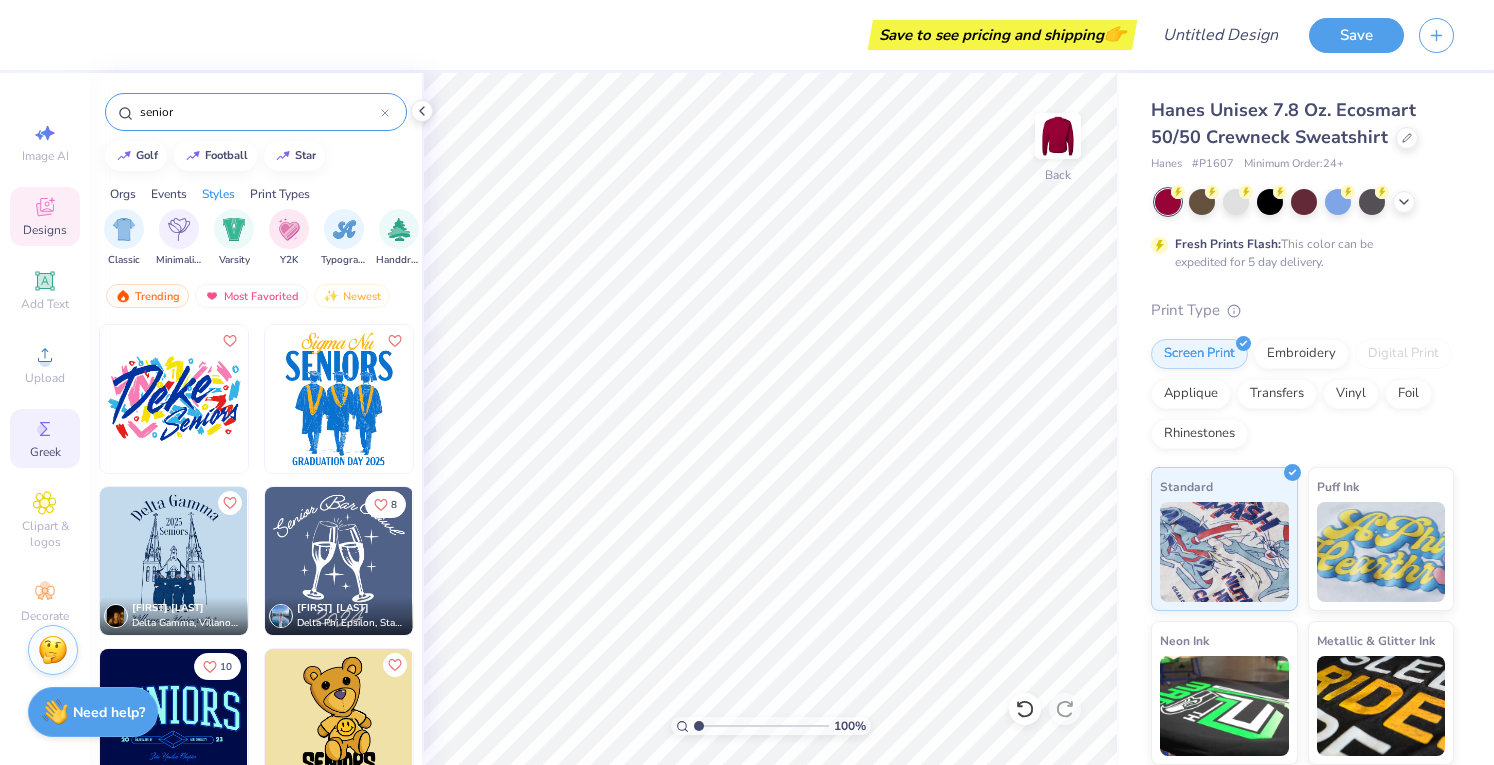 click 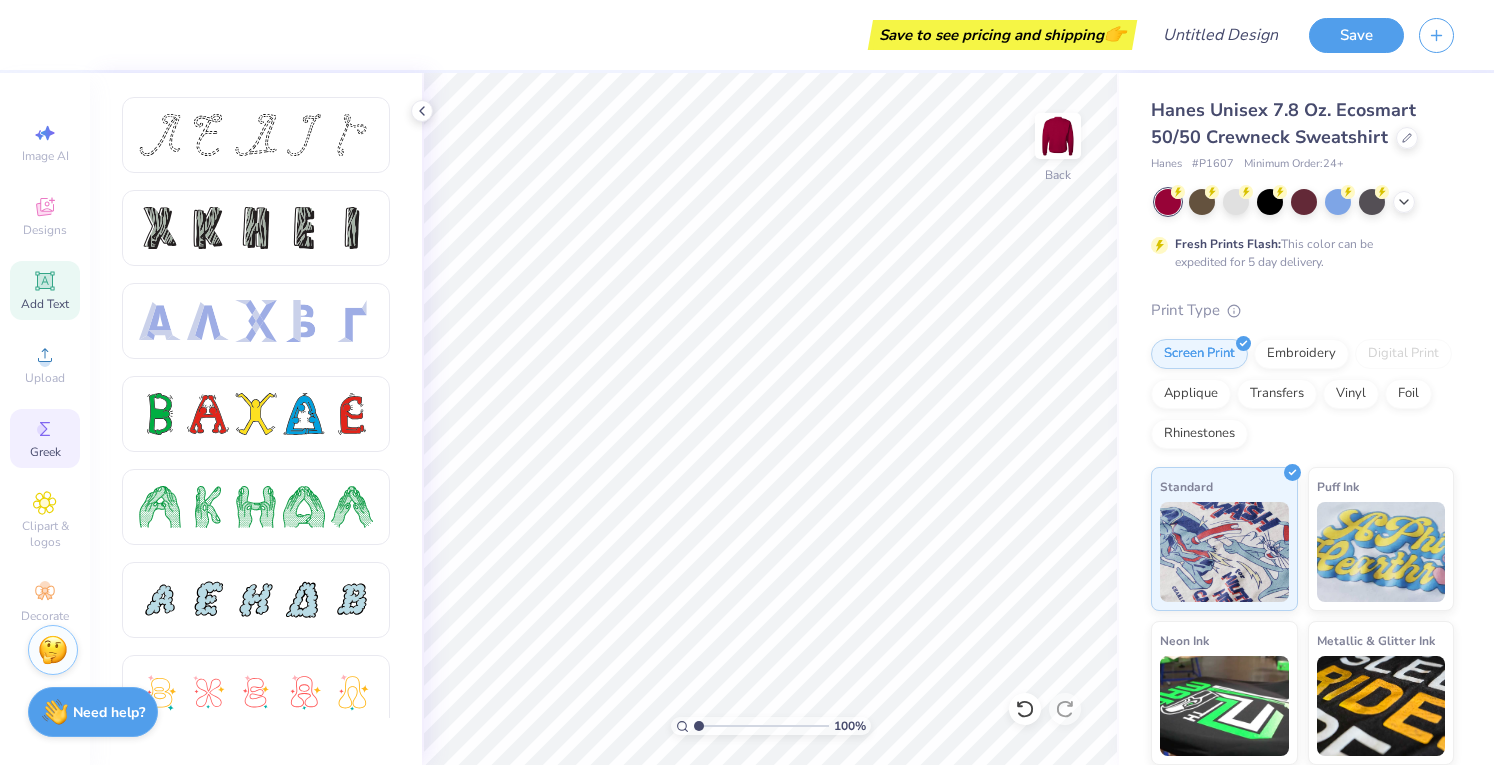 click 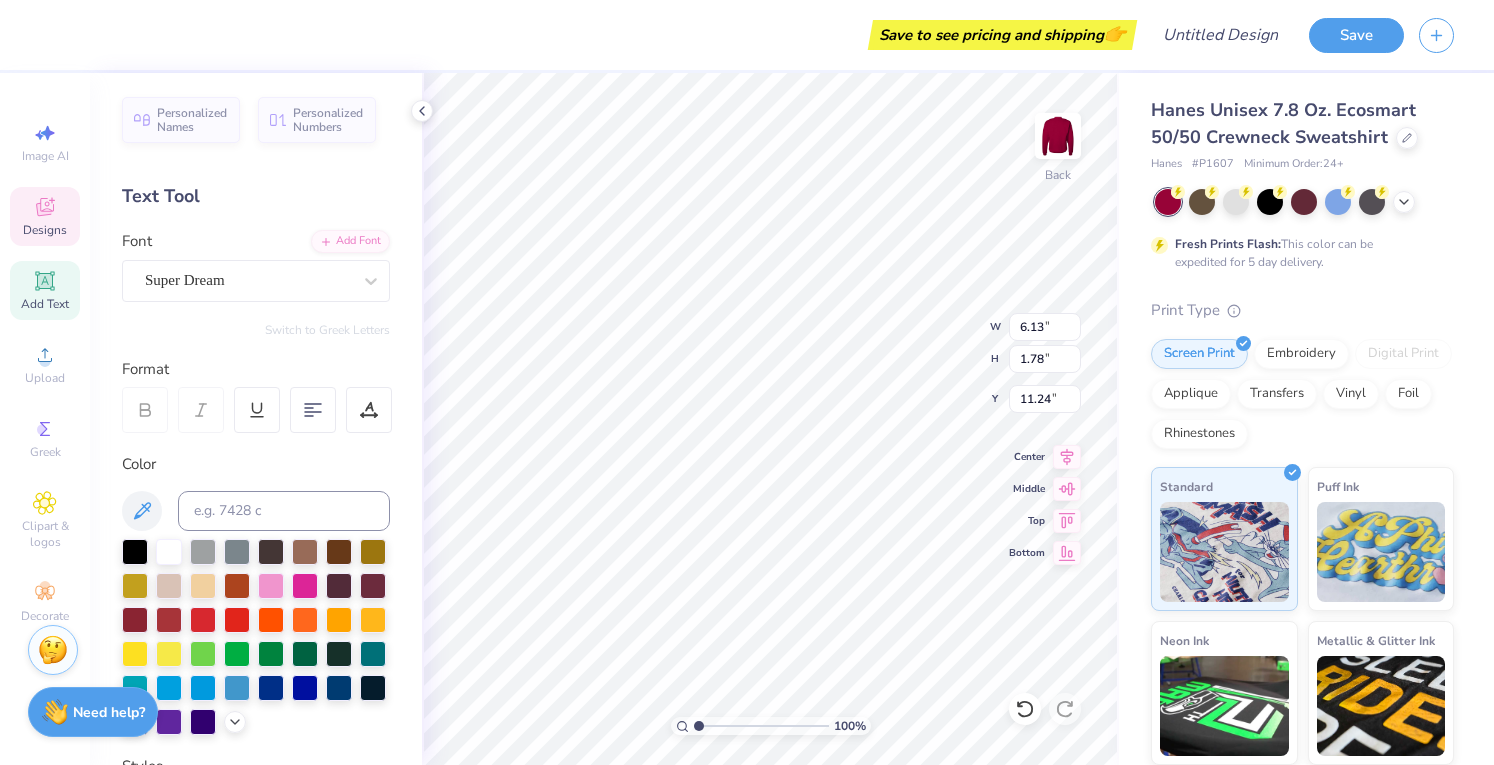 click on "Designs" at bounding box center [45, 216] 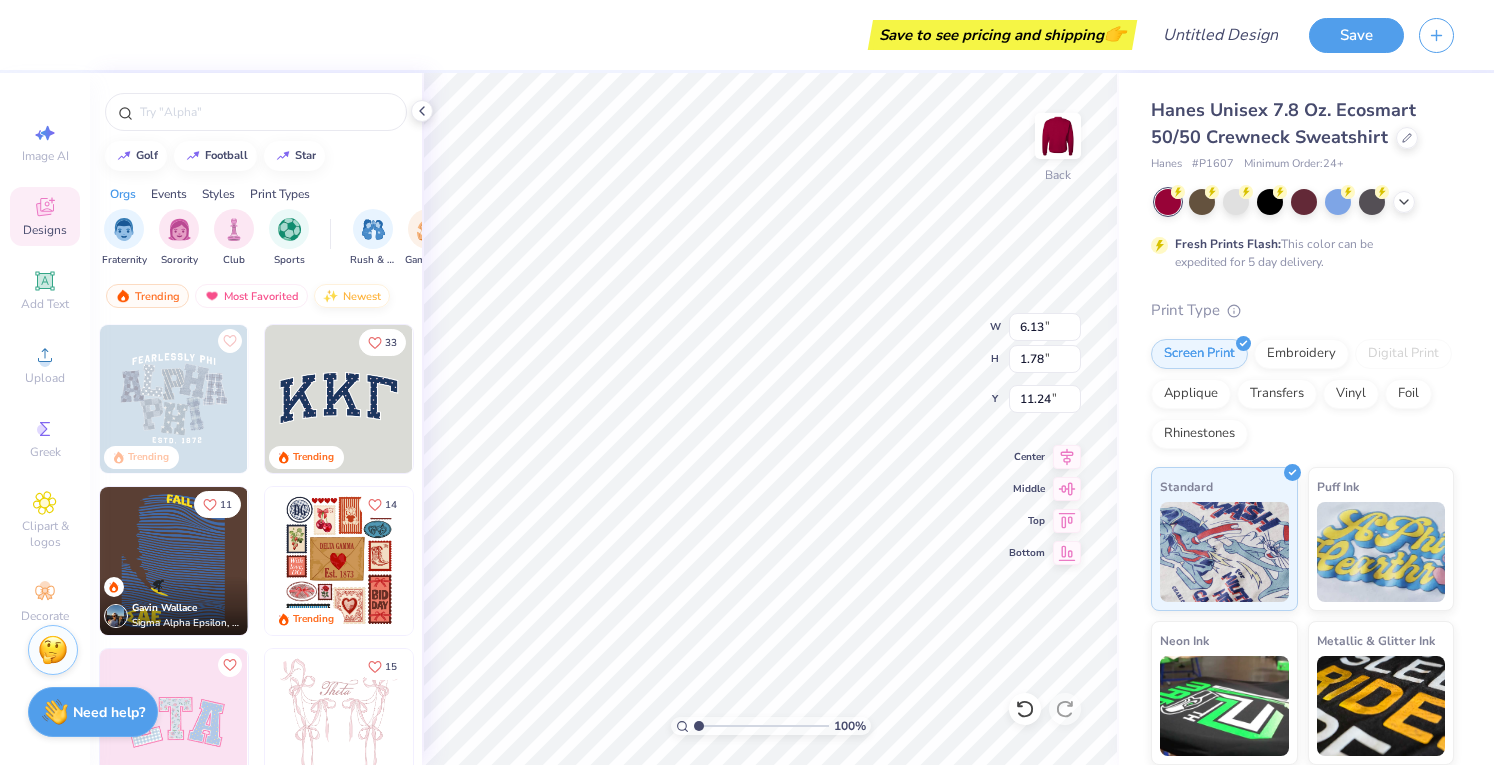 scroll, scrollTop: 16, scrollLeft: 2, axis: both 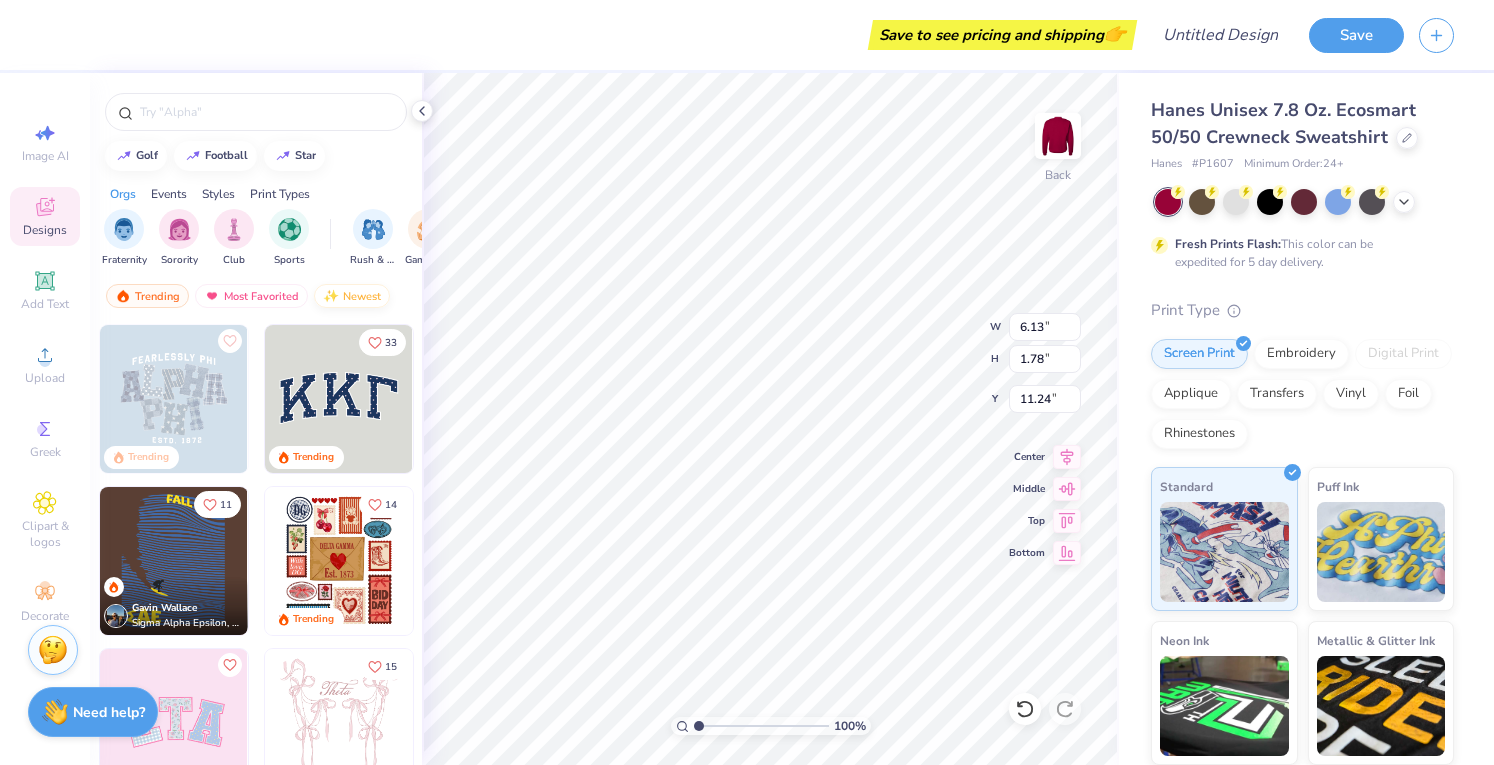 type on "T" 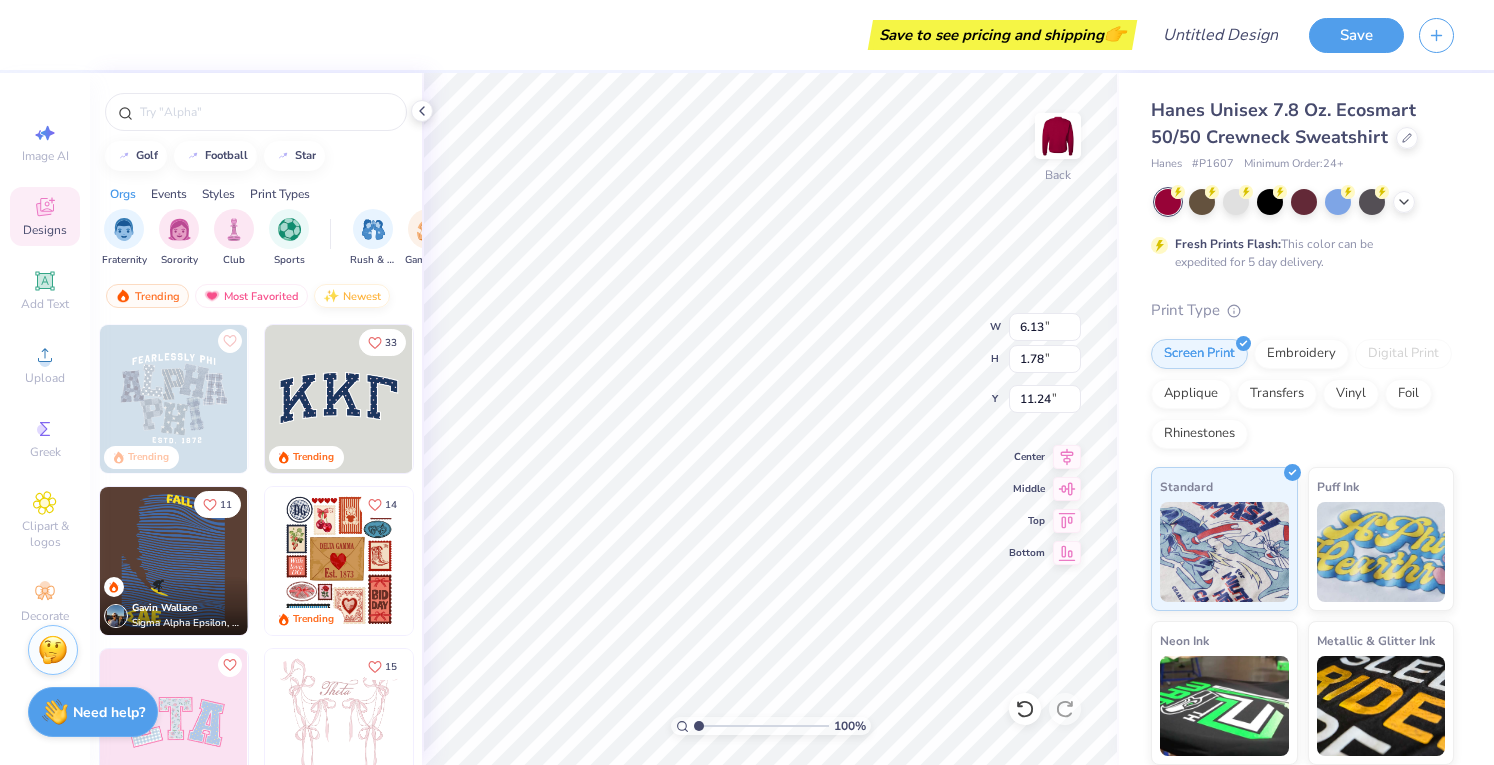 type 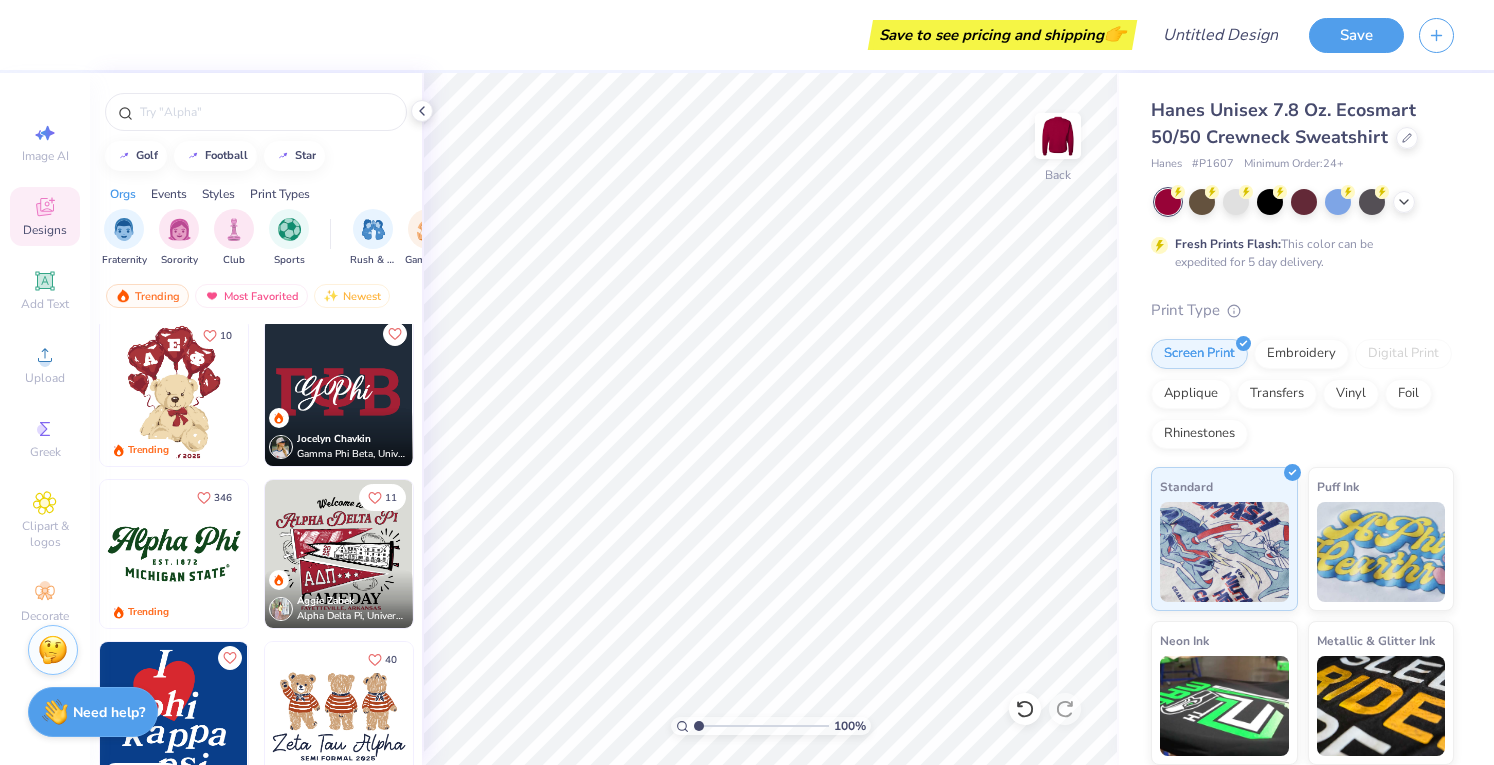 scroll, scrollTop: 1142, scrollLeft: 0, axis: vertical 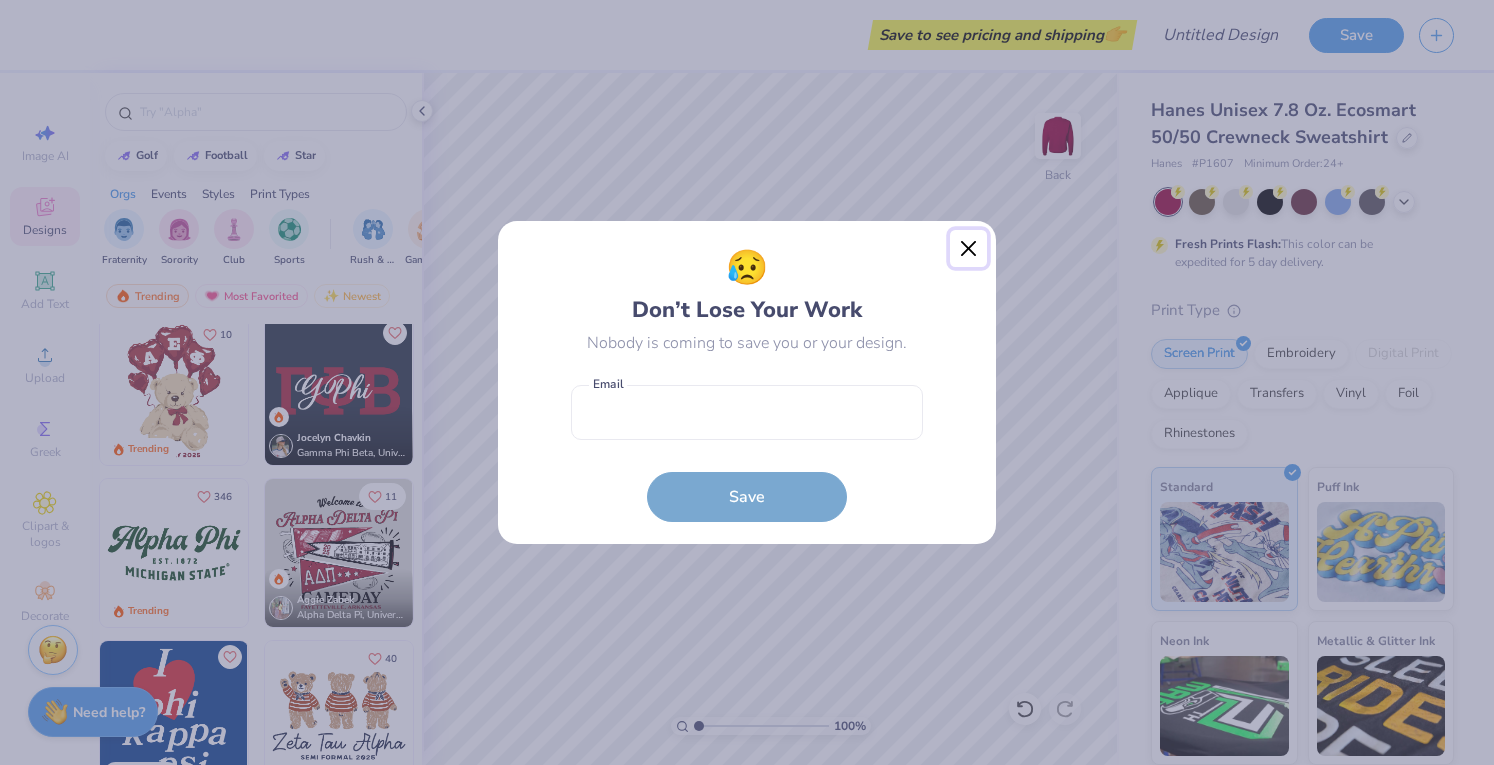 click at bounding box center (969, 249) 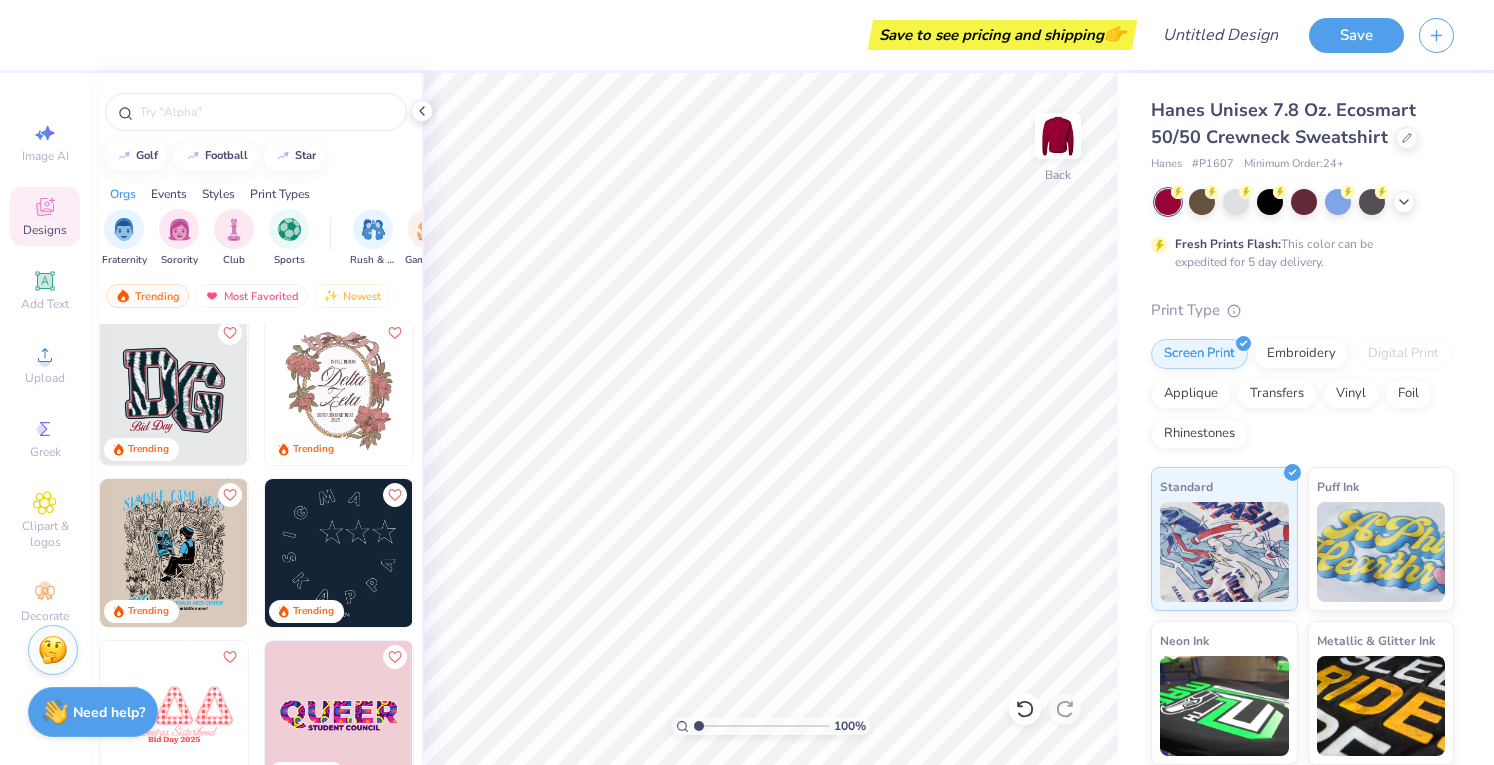 scroll, scrollTop: 5839, scrollLeft: 0, axis: vertical 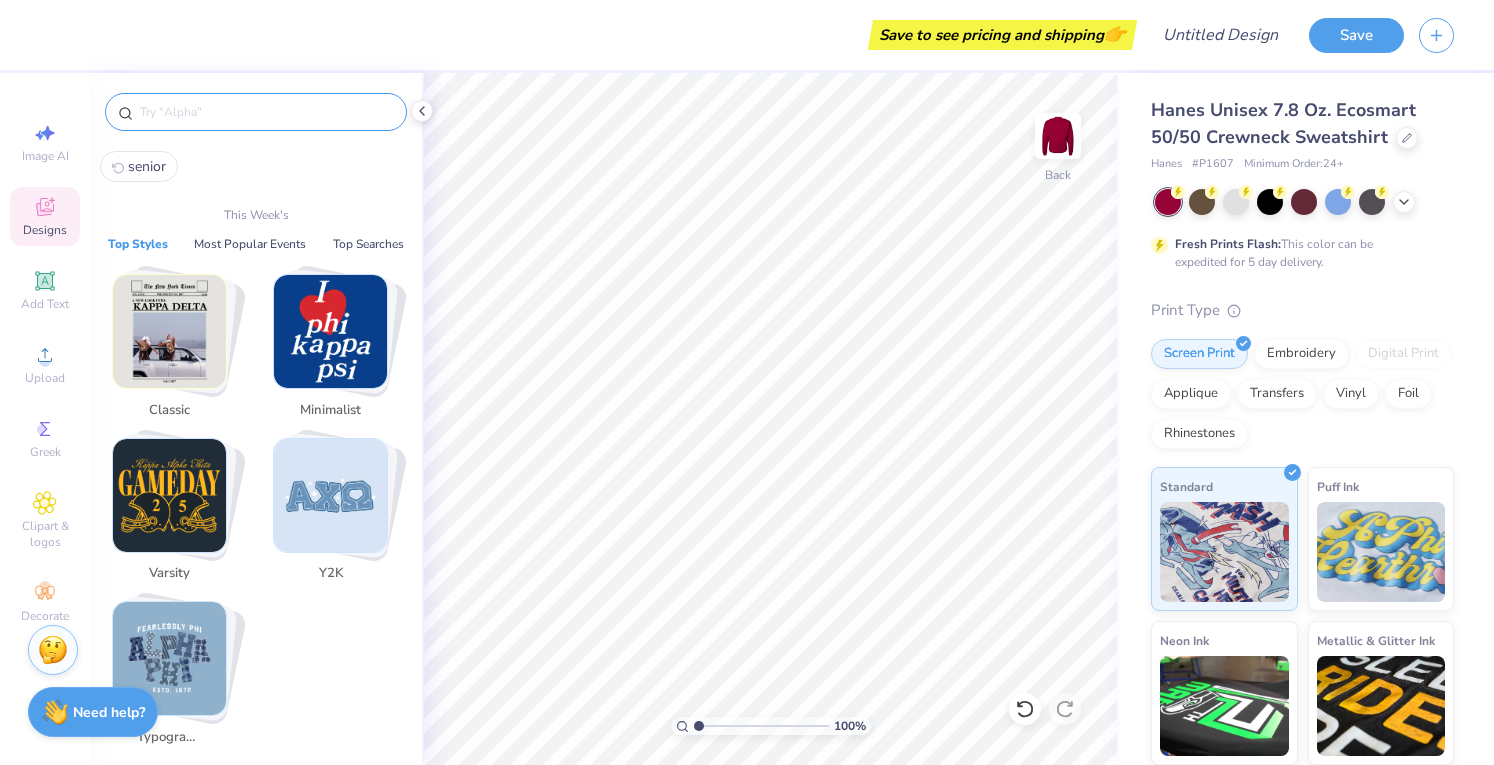 click at bounding box center (266, 112) 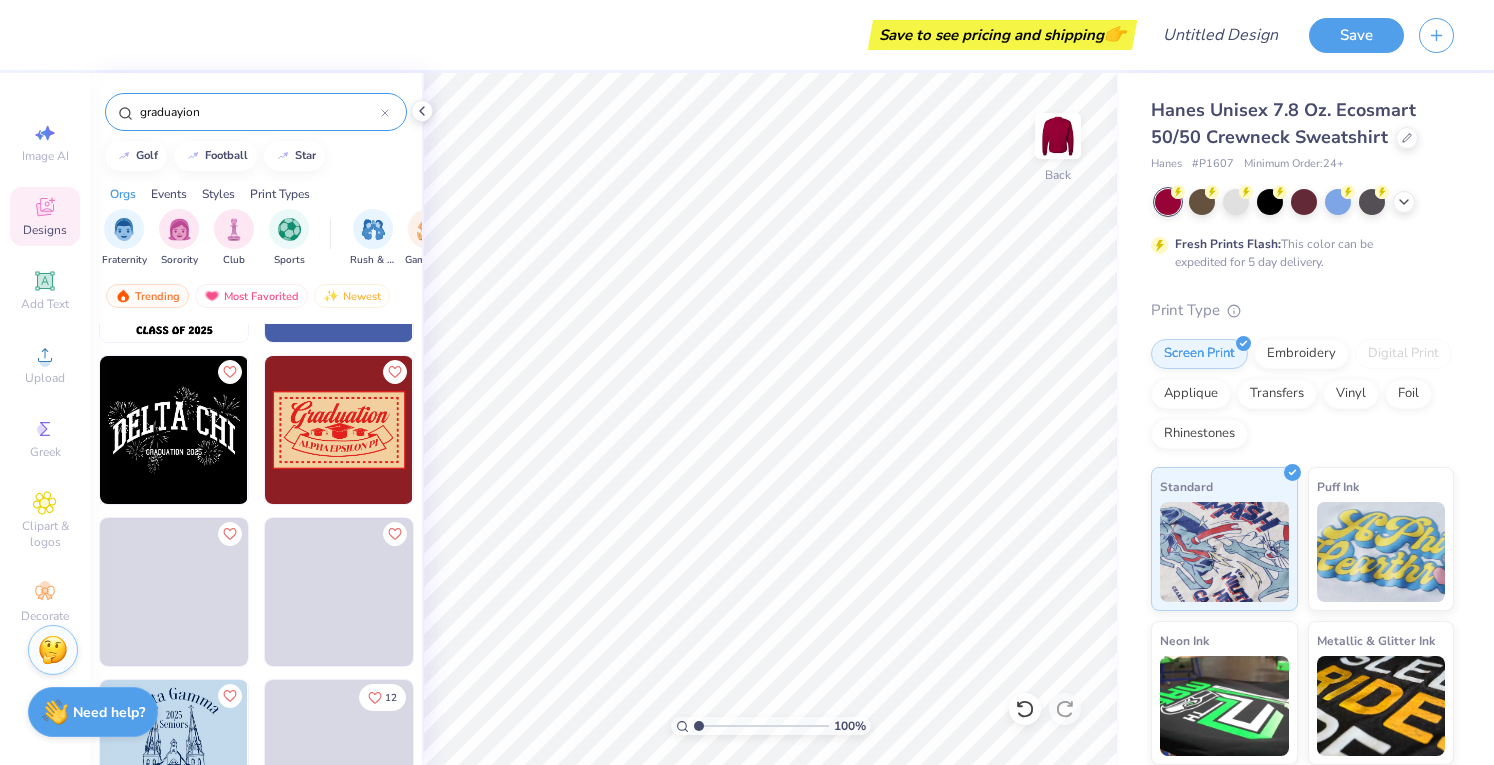 scroll, scrollTop: 2398, scrollLeft: 0, axis: vertical 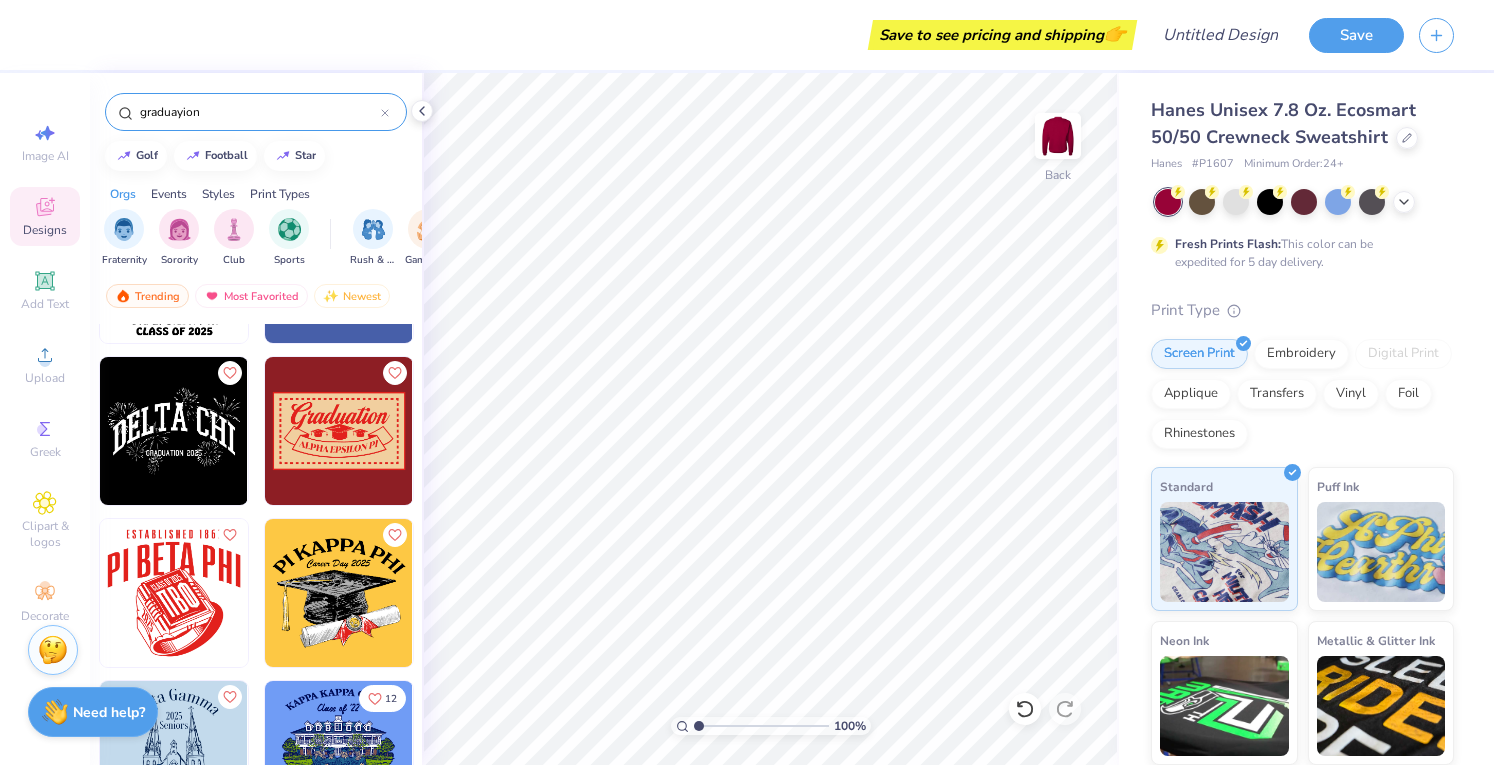 type on "graduayion" 